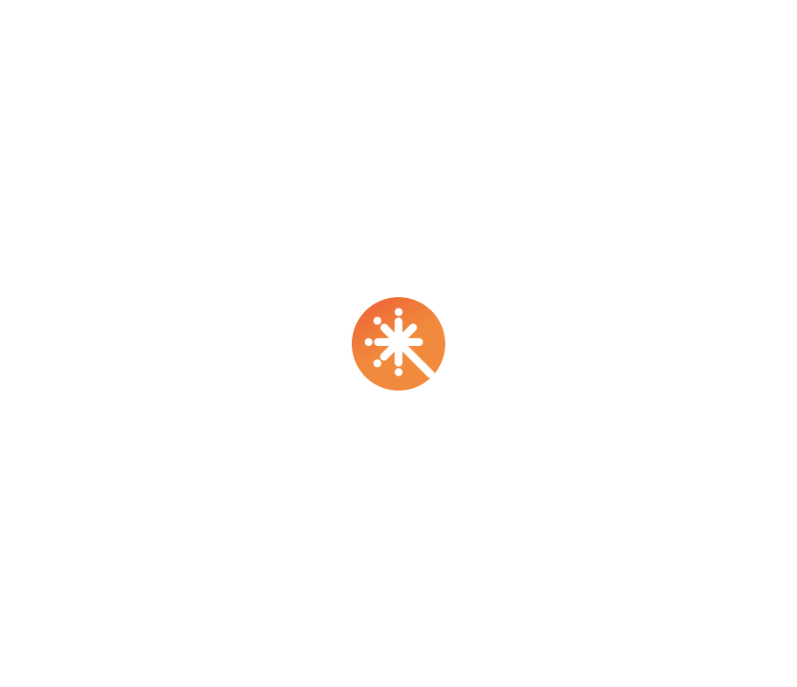 scroll, scrollTop: 0, scrollLeft: 0, axis: both 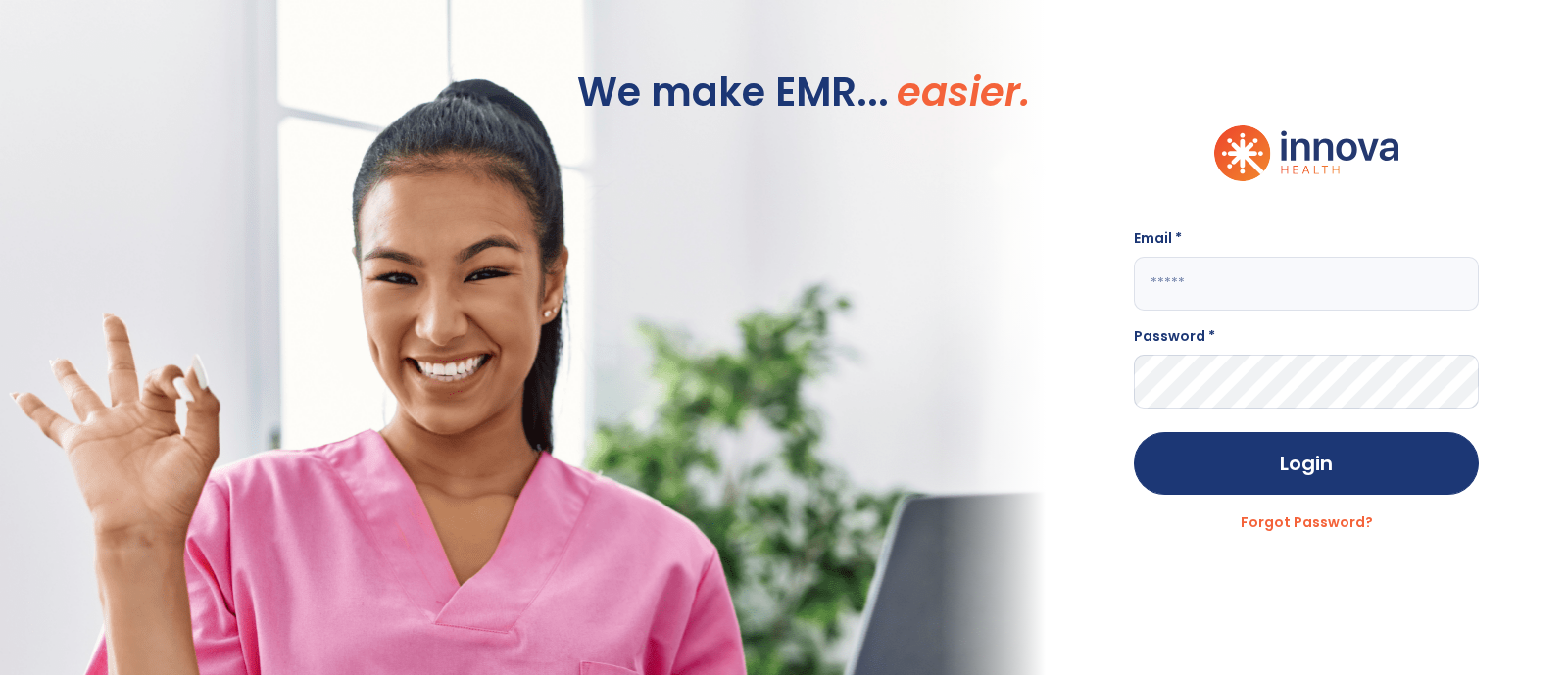 drag, startPoint x: 0, startPoint y: 0, endPoint x: 753, endPoint y: 184, distance: 775.15482 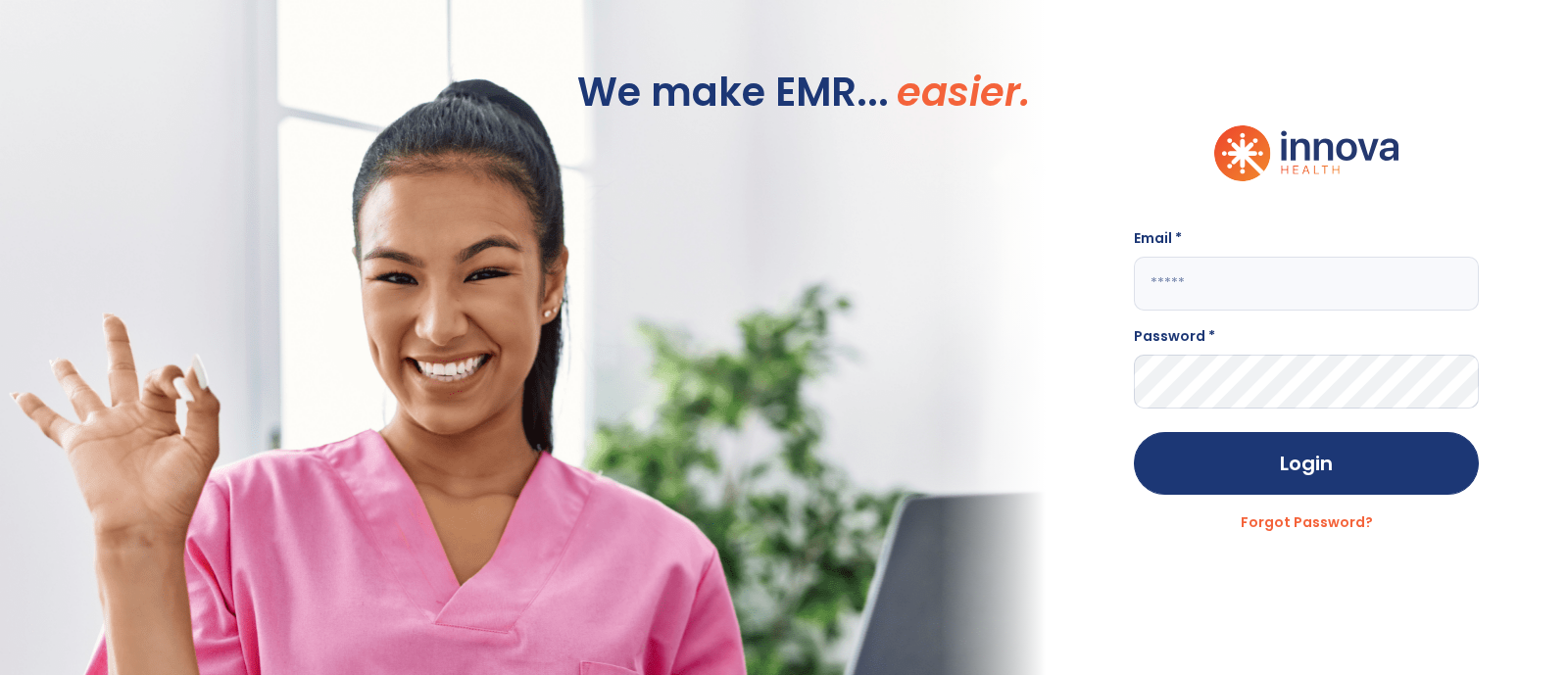 click 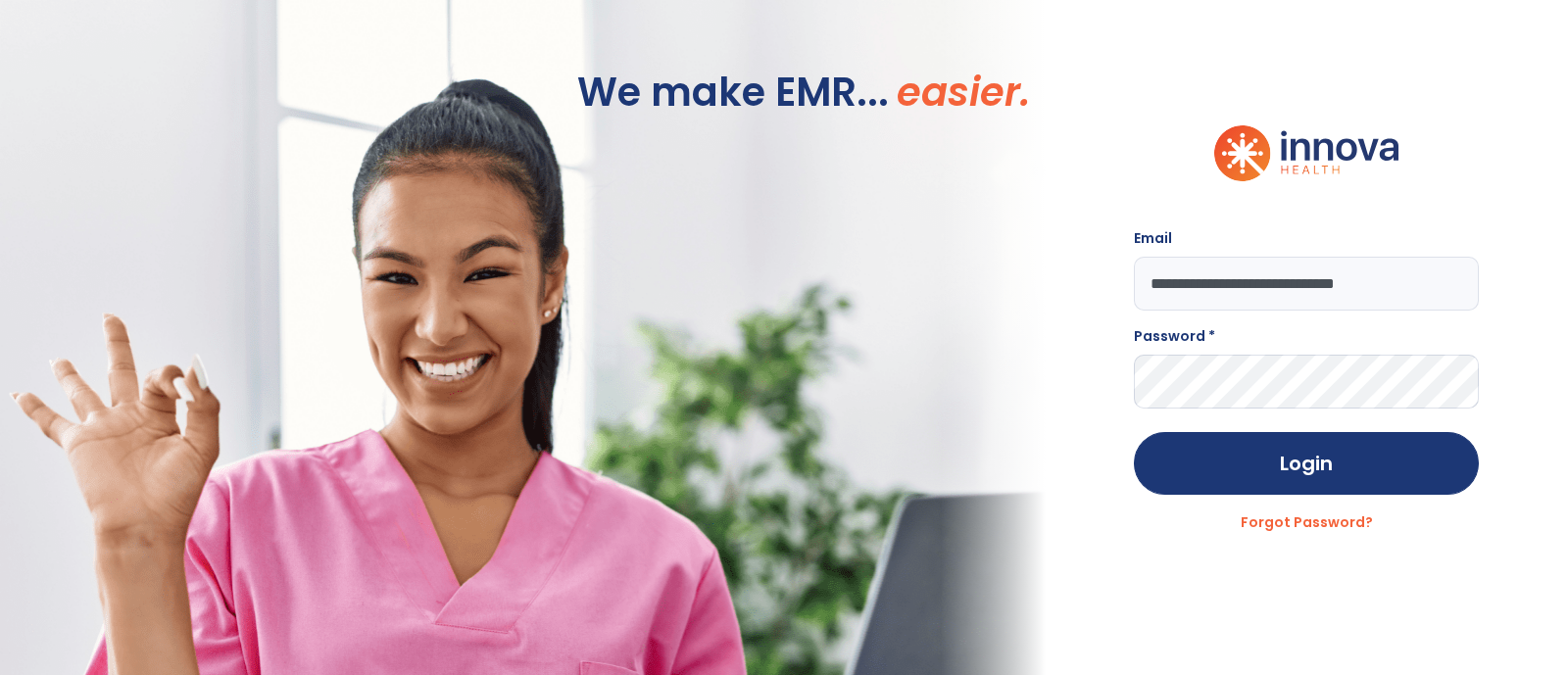 type on "**********" 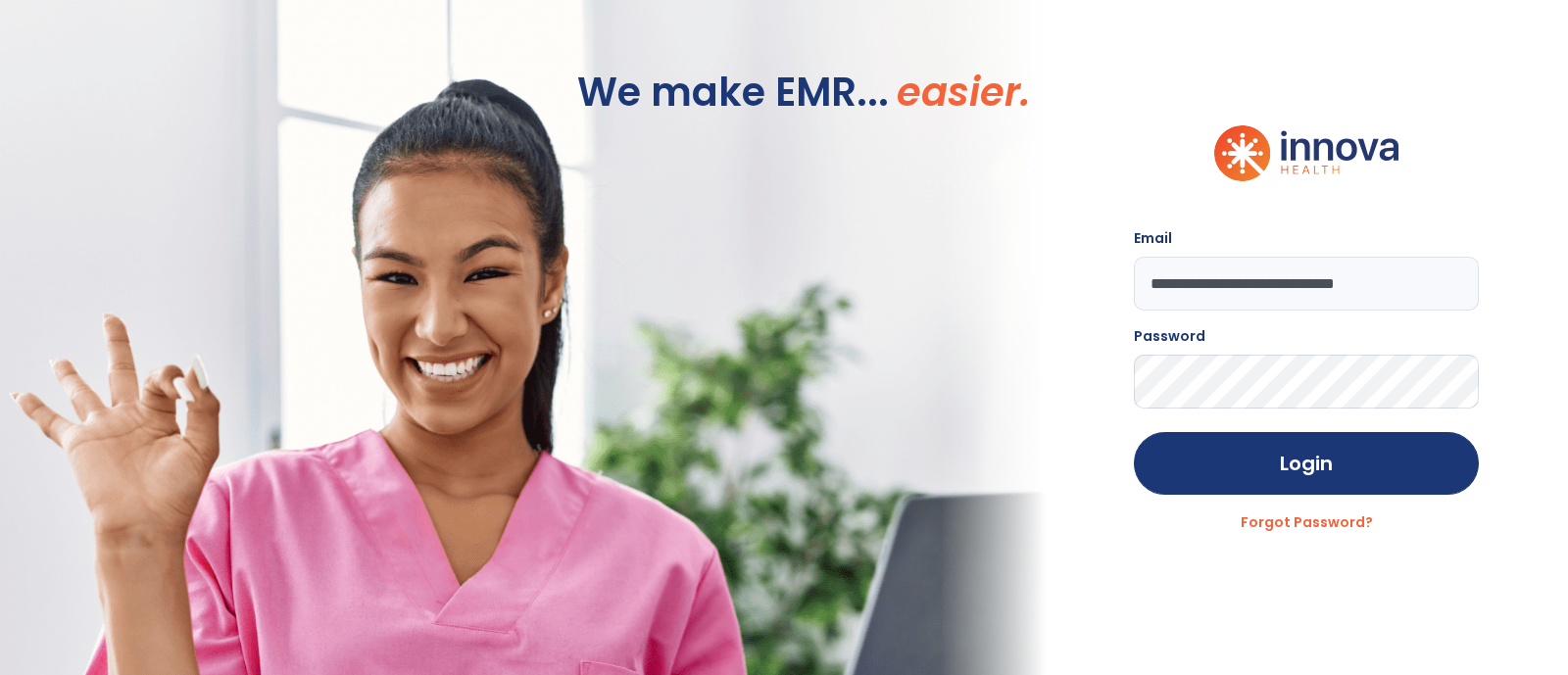 click on "Login" 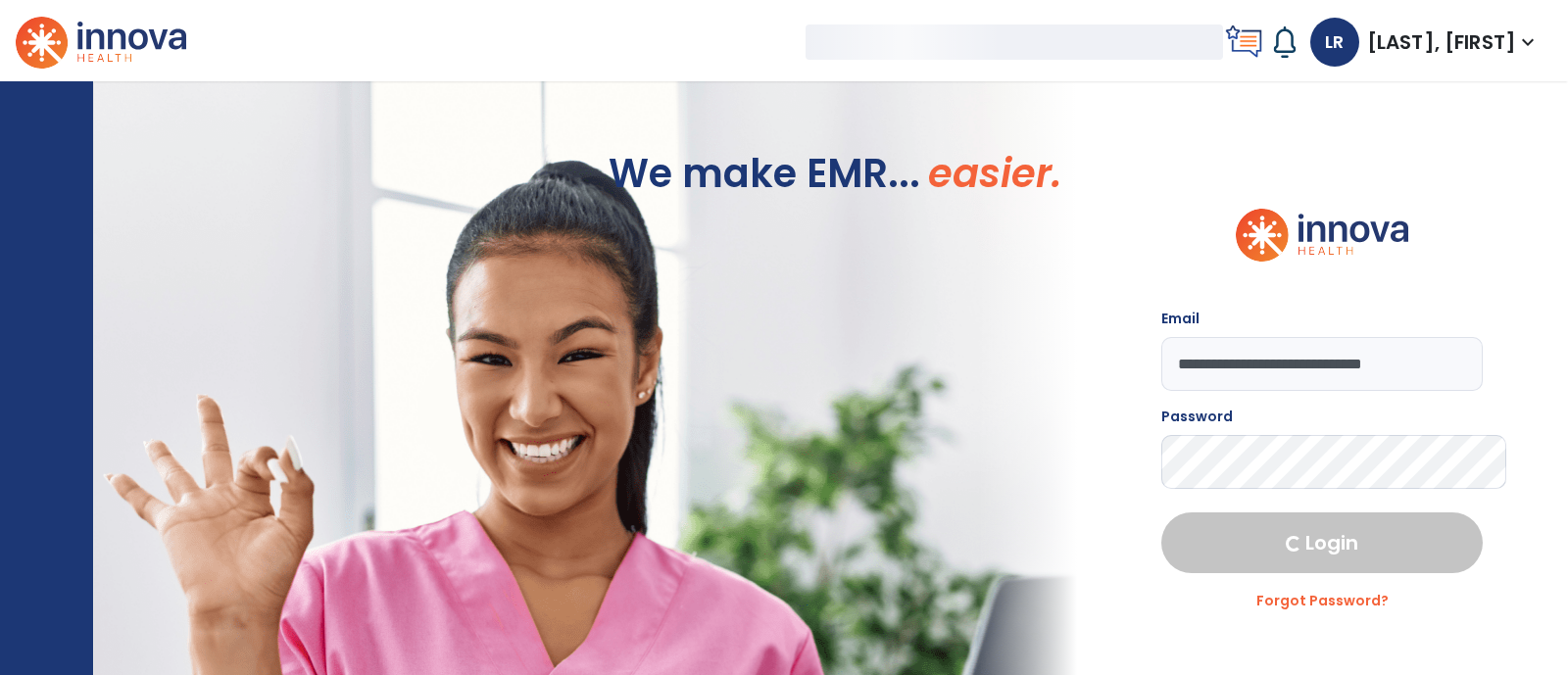 select on "****" 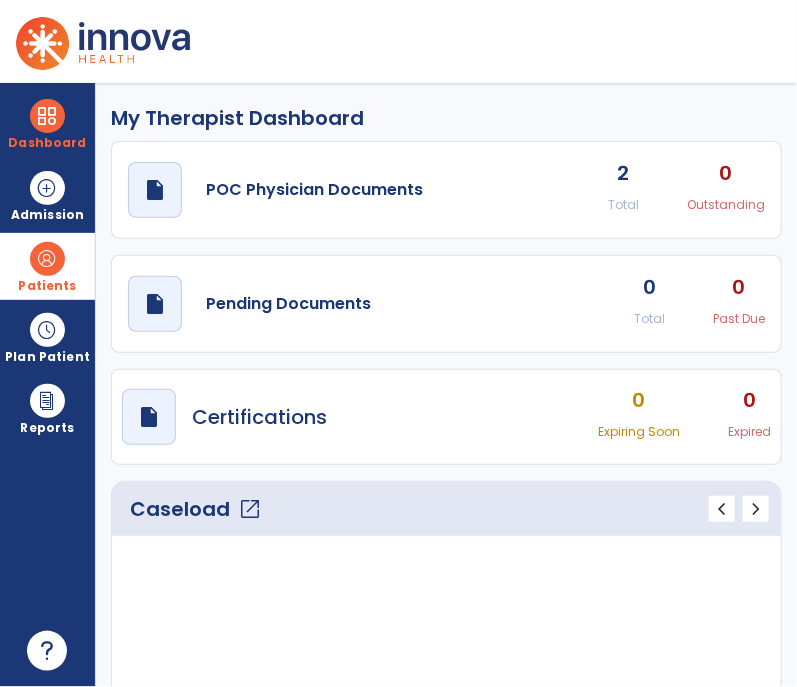 click on "Patients" at bounding box center (47, 266) 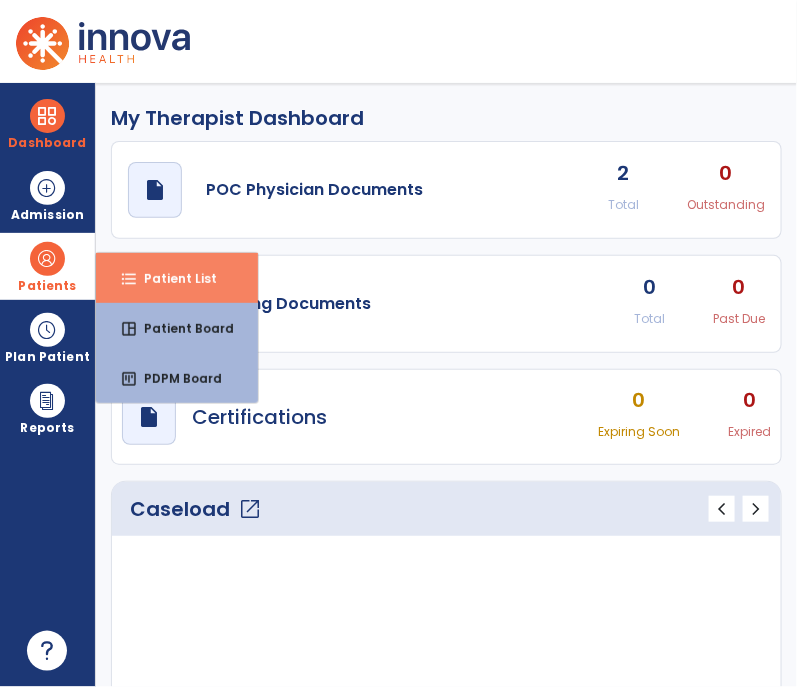 click on "format_list_bulleted  Patient List" at bounding box center (177, 278) 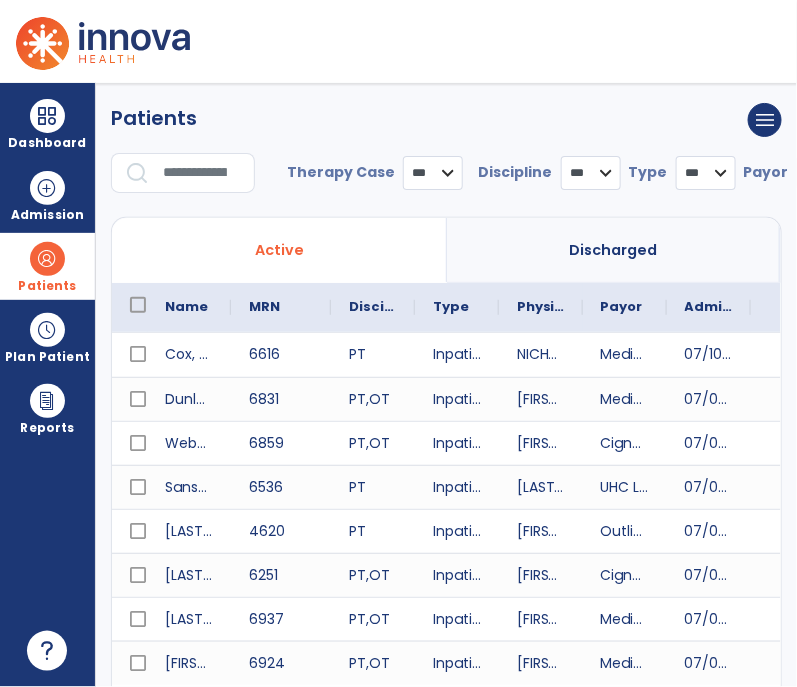 select on "***" 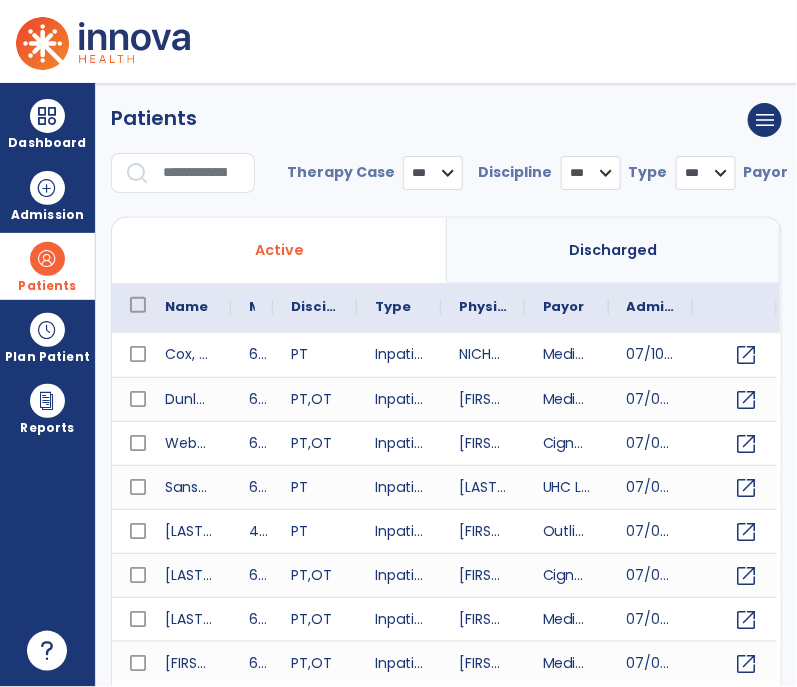 click at bounding box center (202, 173) 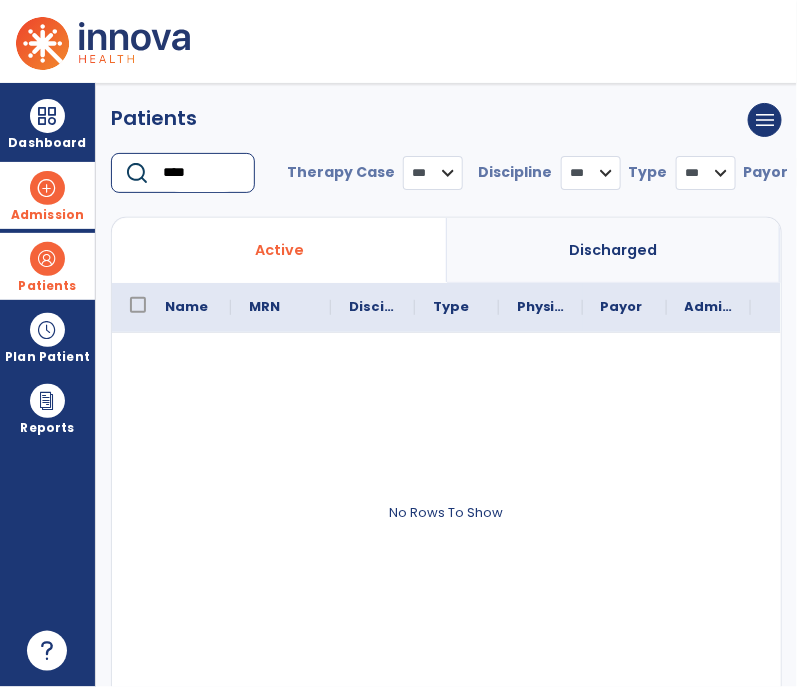 type on "****" 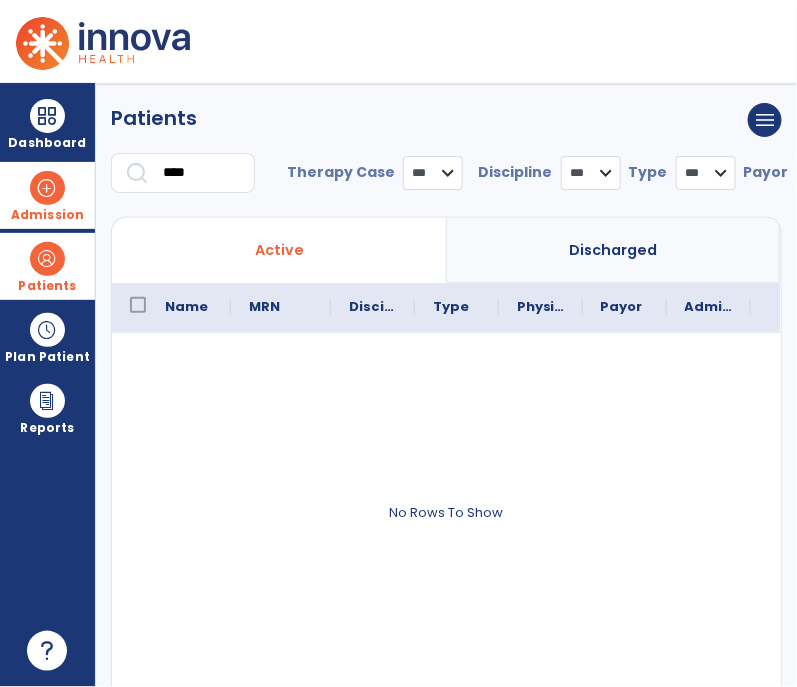 click at bounding box center [47, 188] 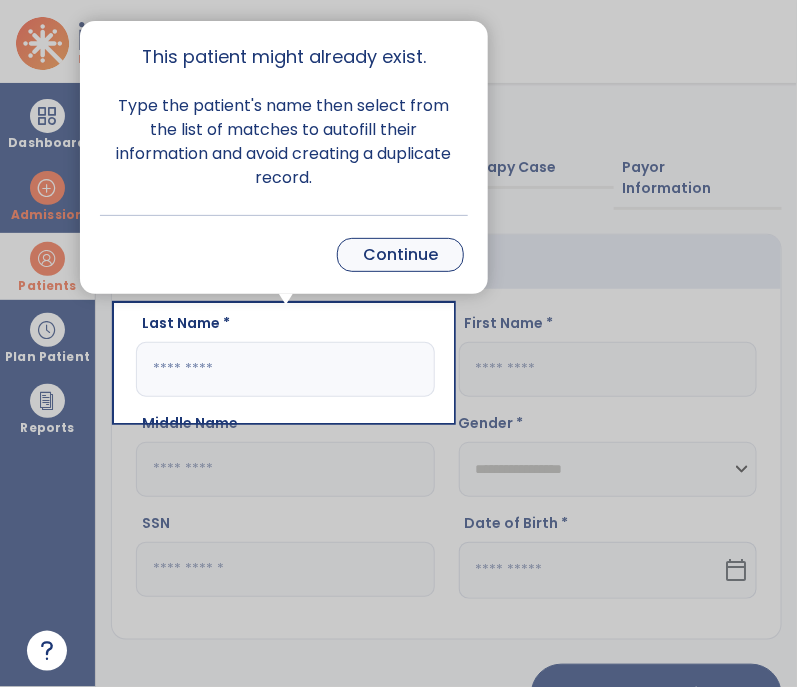 click on "Continue" at bounding box center [400, 255] 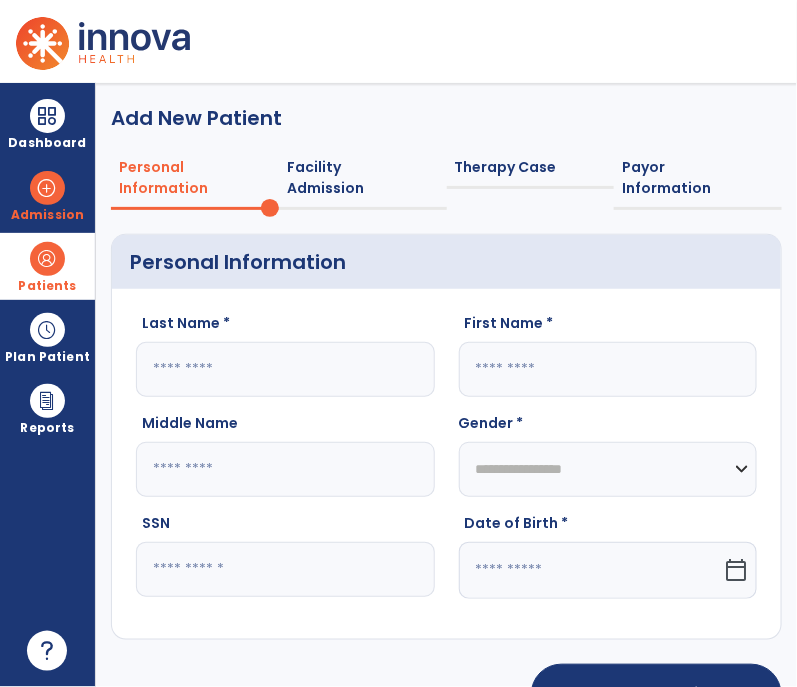 click on "Patients" at bounding box center (47, 286) 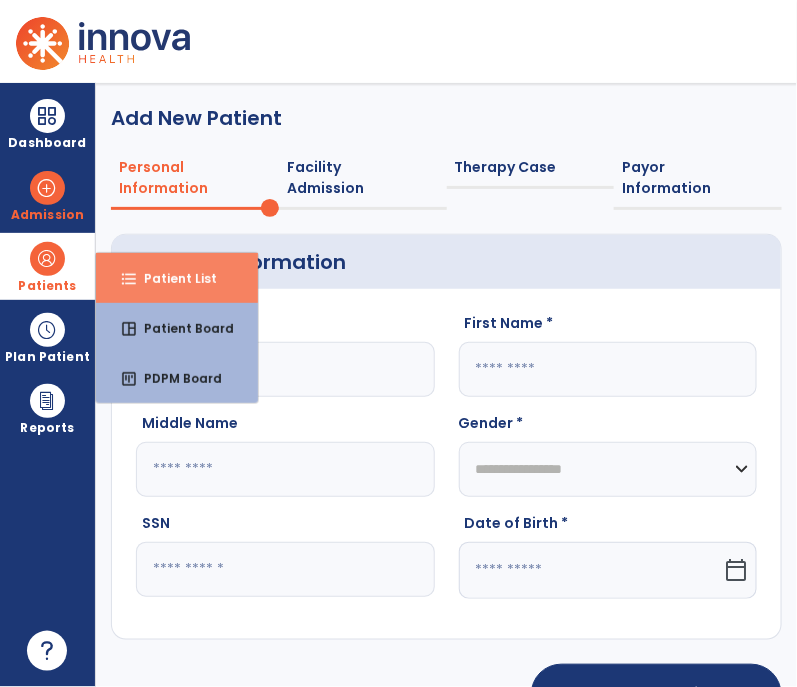 click on "format_list_bulleted  Patient List" at bounding box center [177, 278] 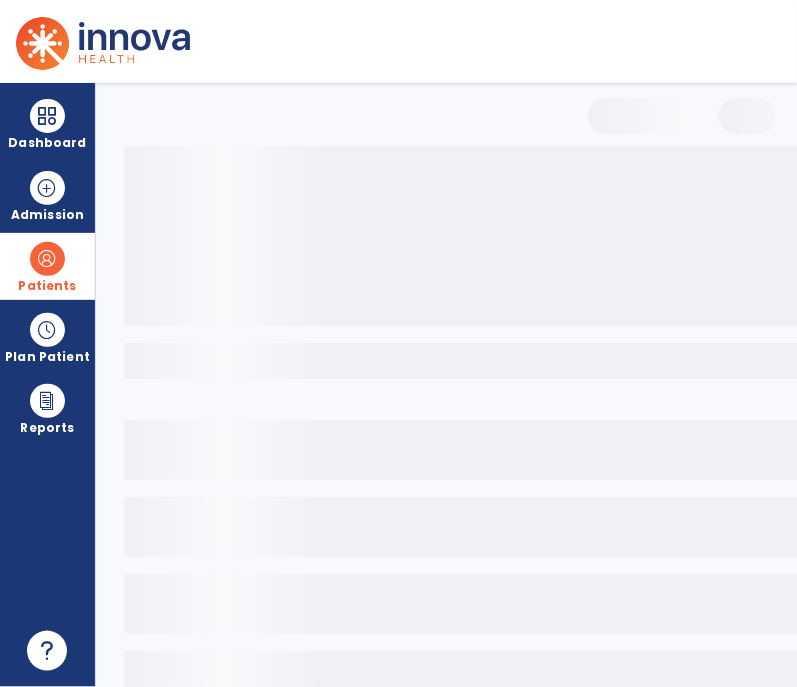 select on "***" 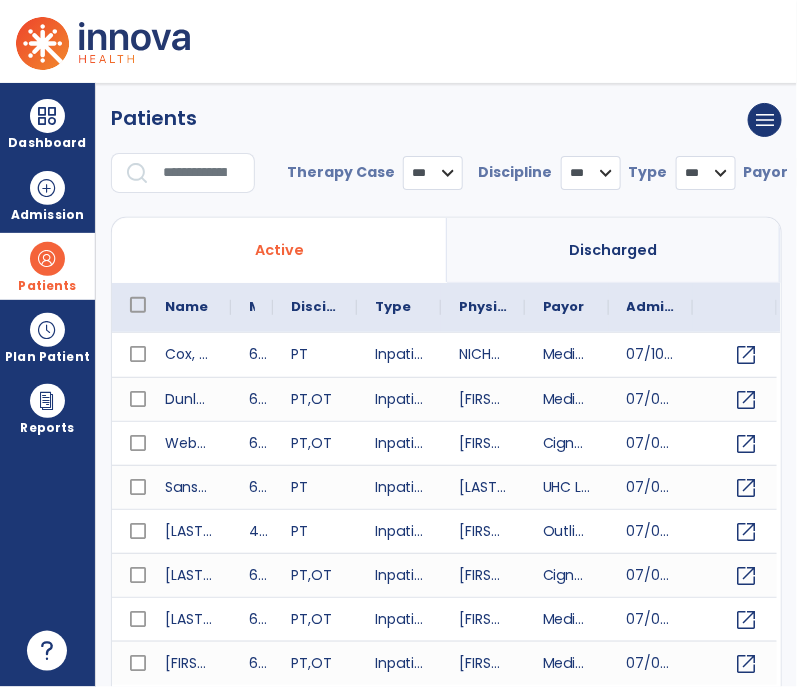 click at bounding box center [202, 173] 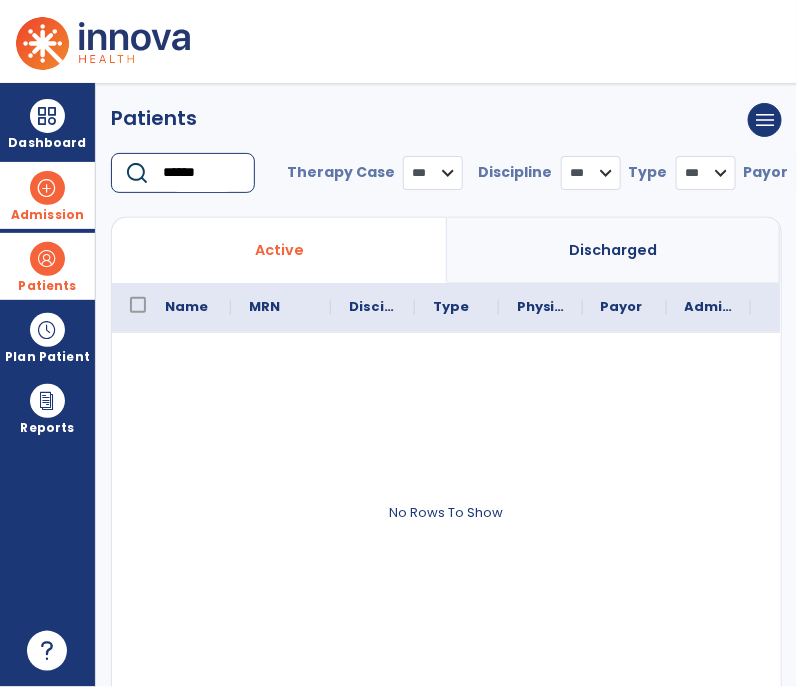 type on "******" 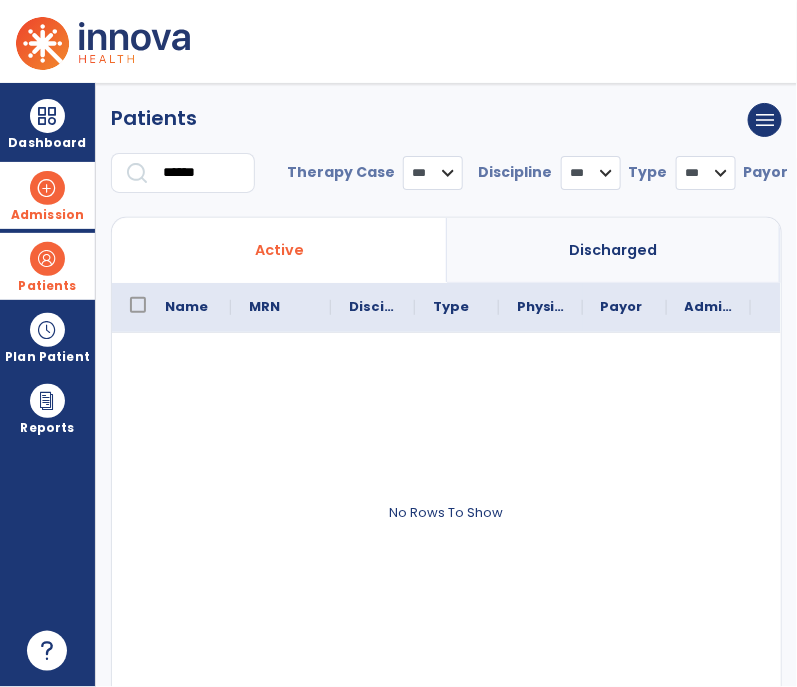 click at bounding box center [47, 188] 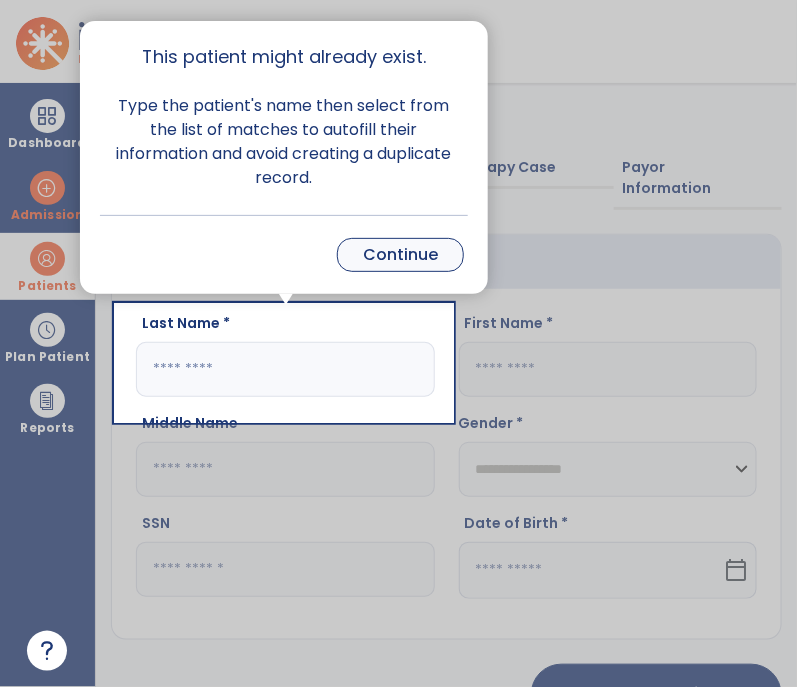 click on "Continue" at bounding box center [400, 255] 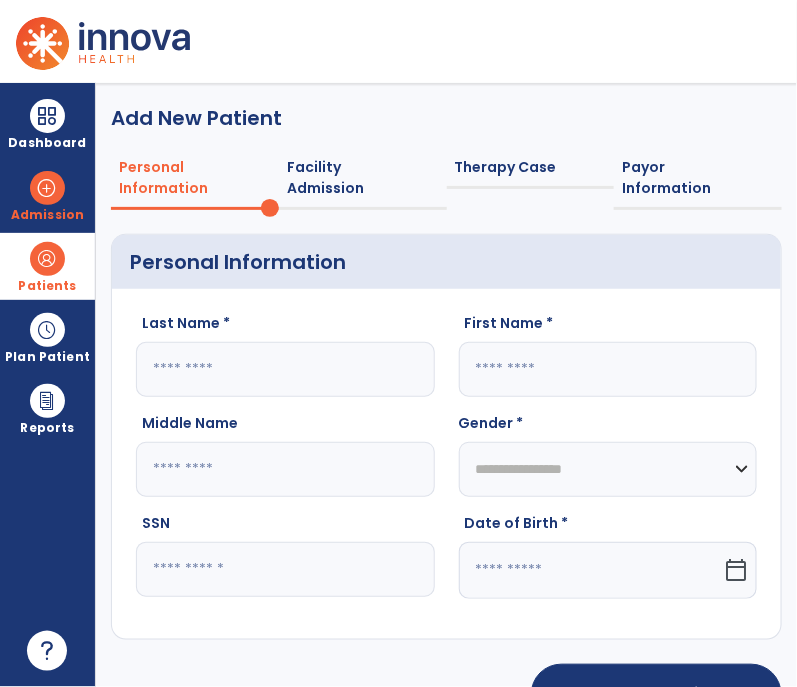 click 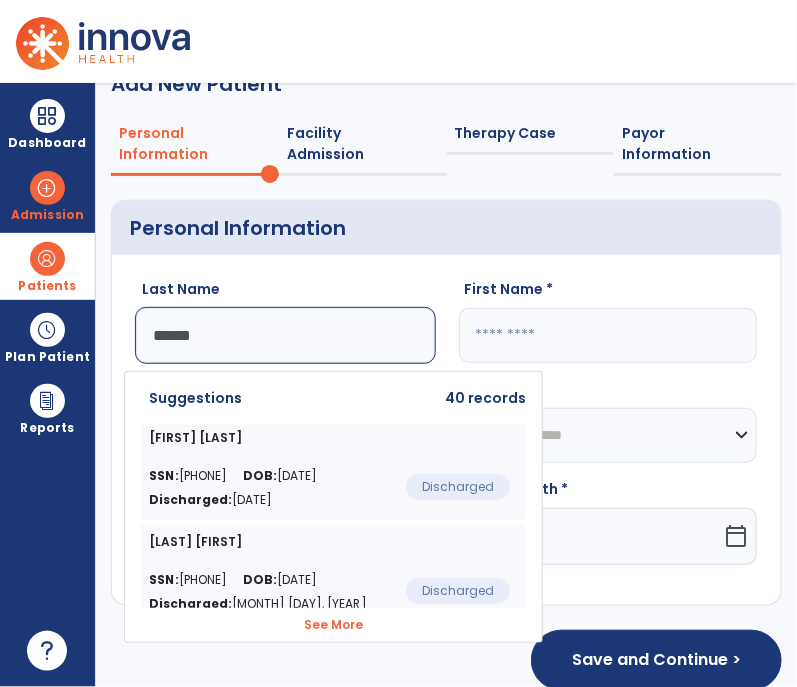 scroll, scrollTop: 59, scrollLeft: 0, axis: vertical 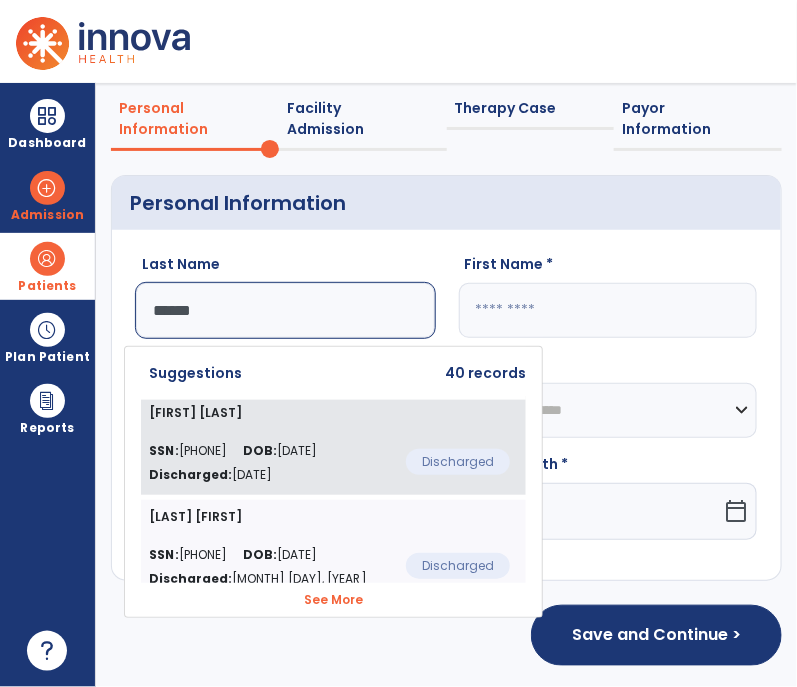 click on "SSN: [SSN] DOB: [DATE] Discharged: [DATE]" 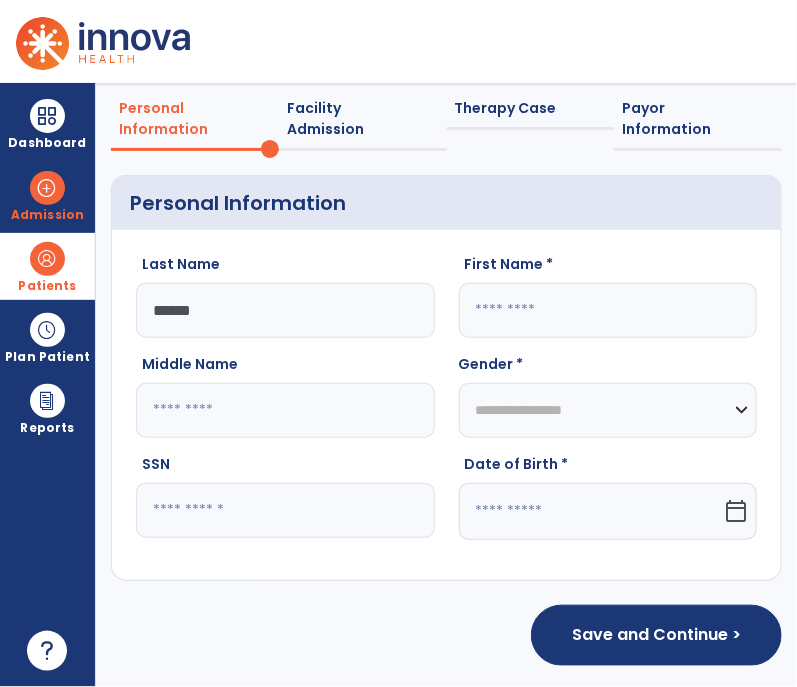 type on "******" 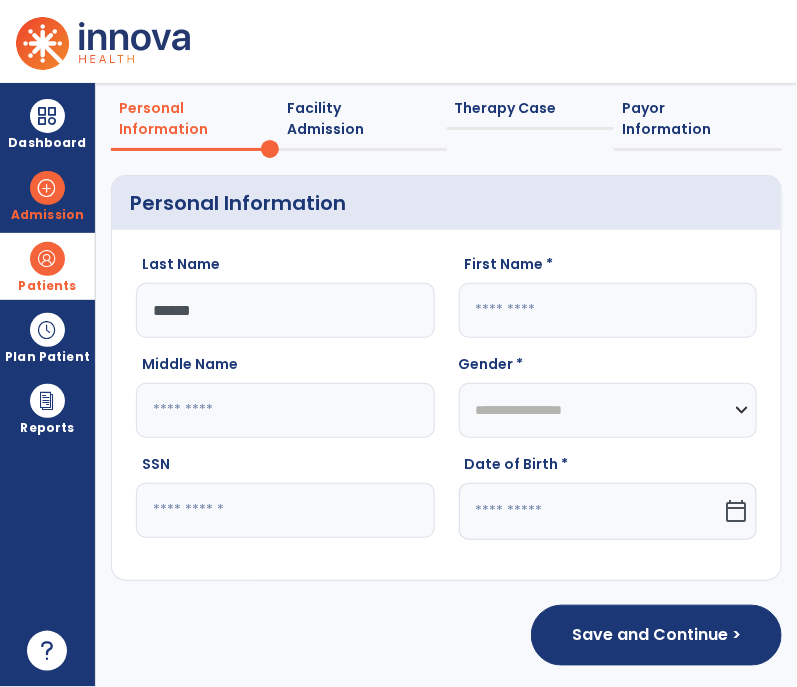 type on "******" 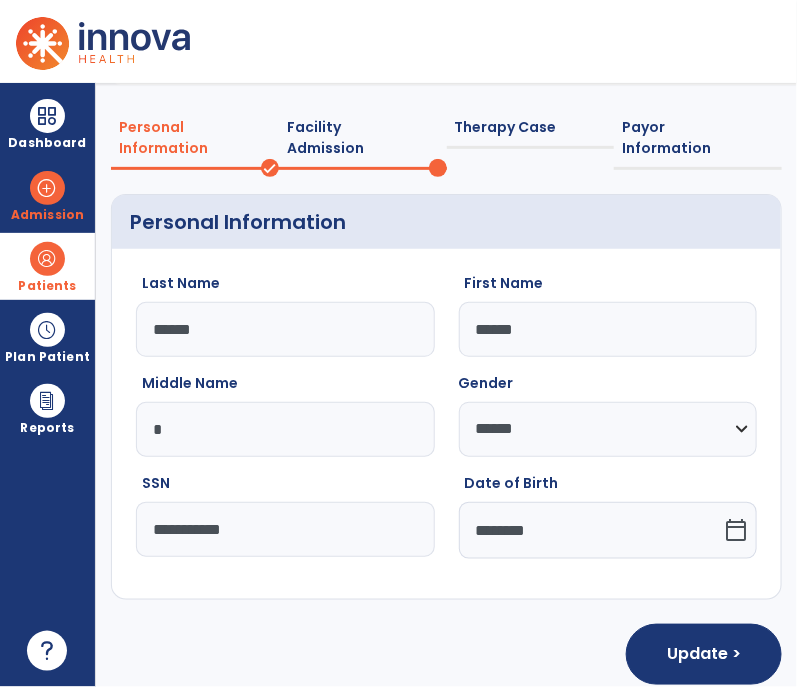 scroll, scrollTop: 157, scrollLeft: 0, axis: vertical 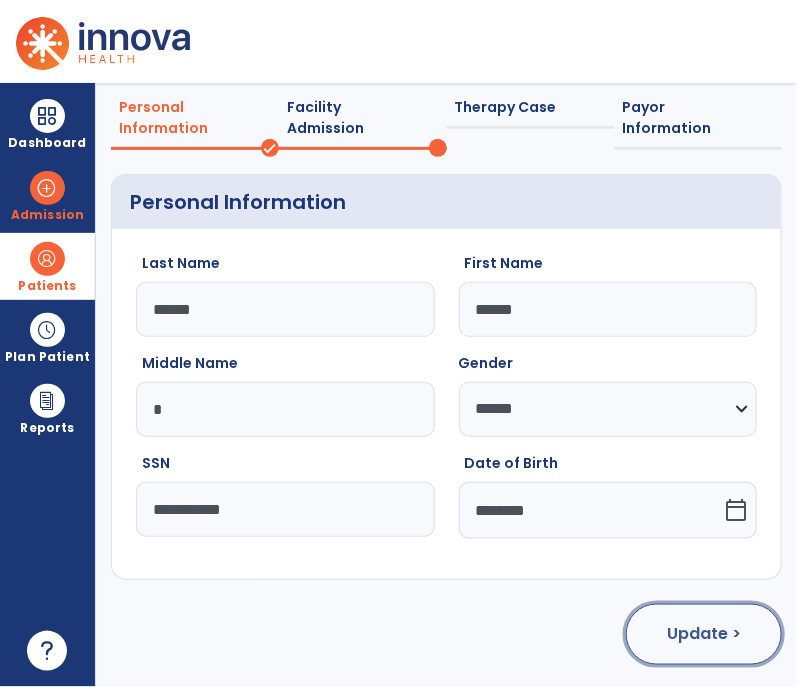 click on "Update >" 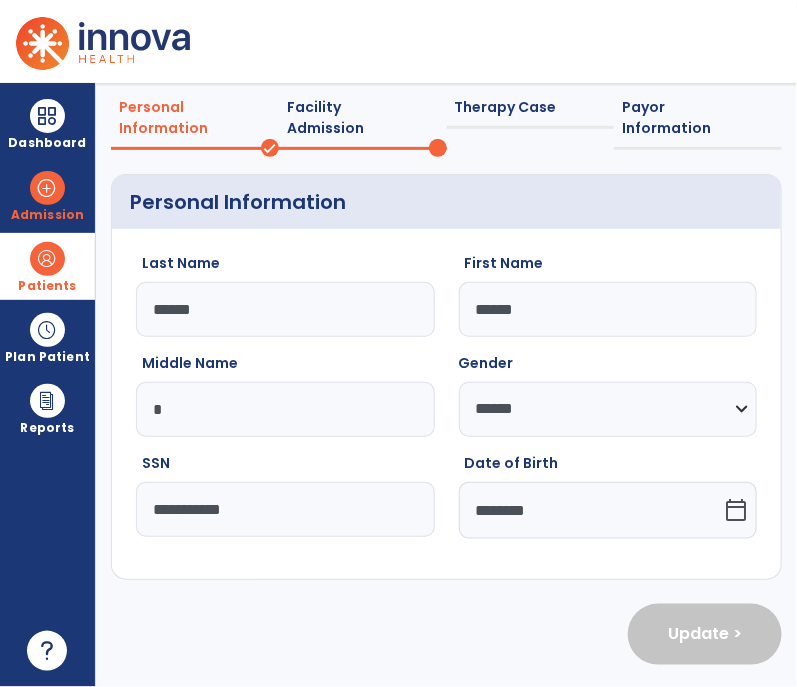 select on "**********" 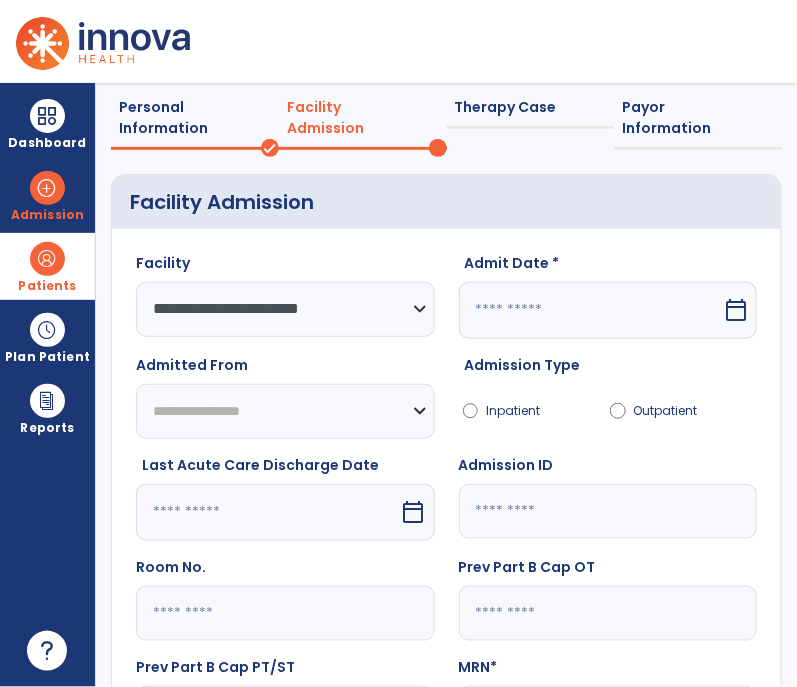 click on "calendar_today" at bounding box center (736, 310) 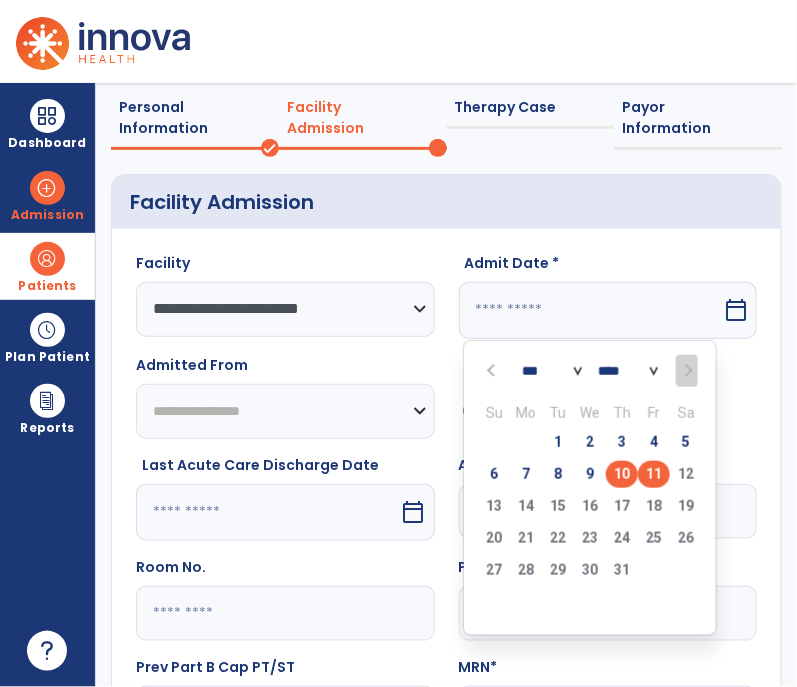 click on "10" at bounding box center [622, 474] 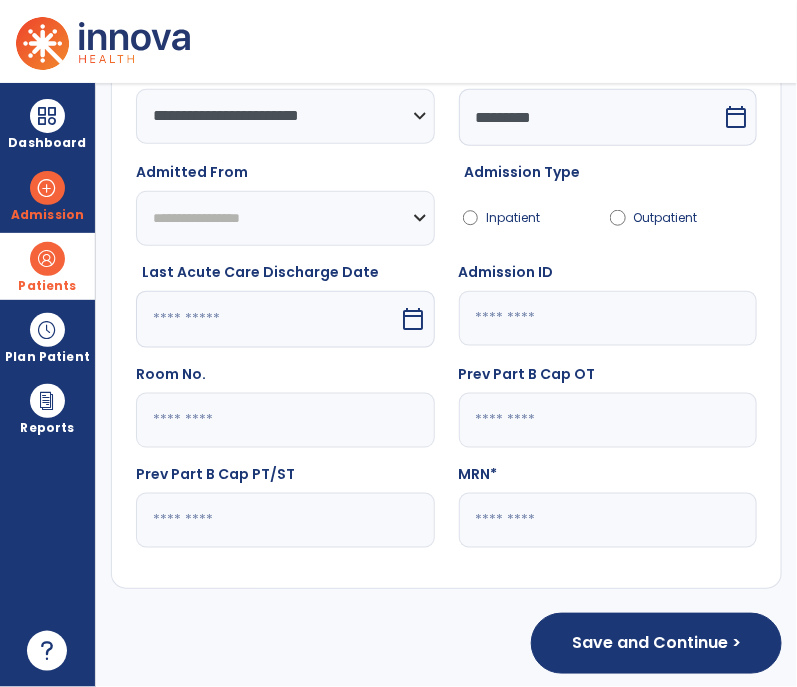scroll, scrollTop: 359, scrollLeft: 0, axis: vertical 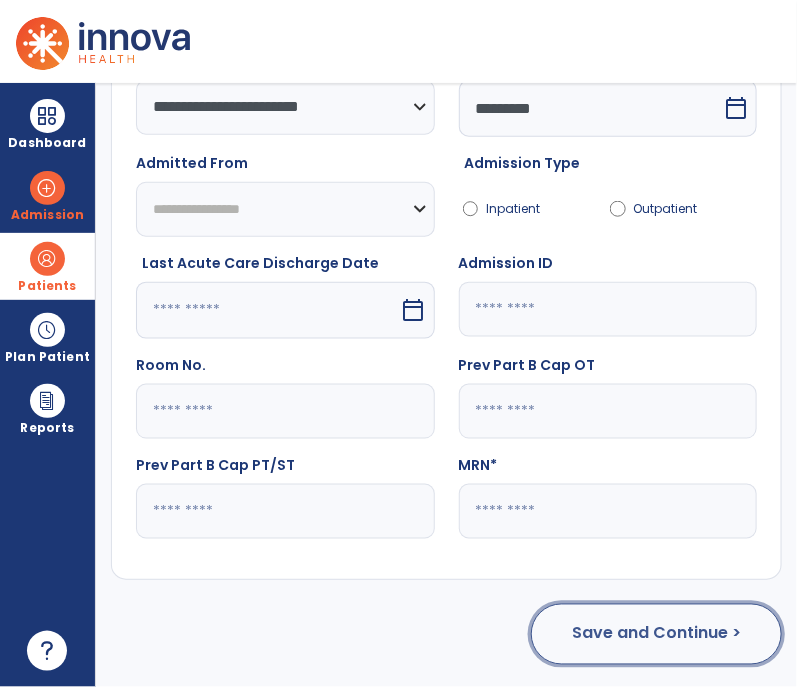 click on "Save and Continue >" 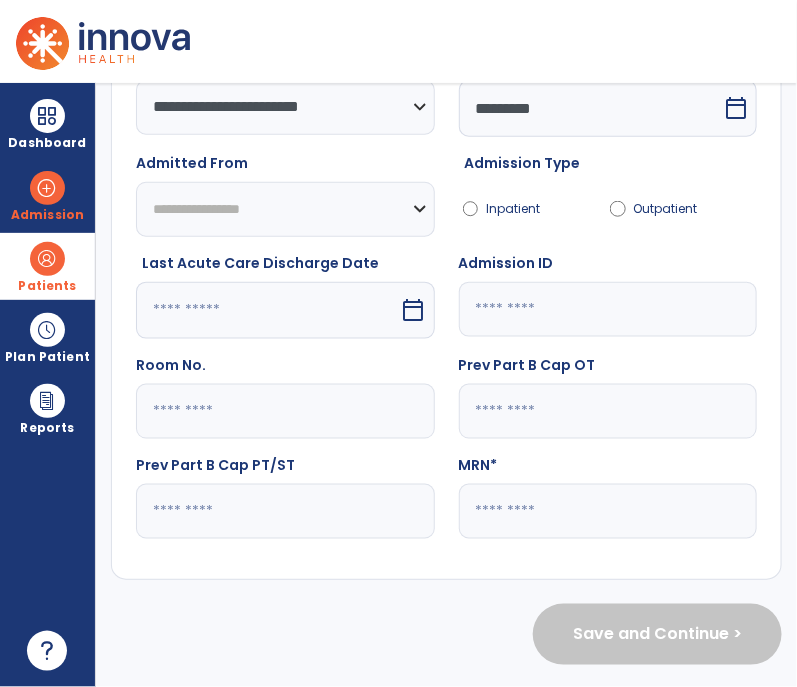 scroll, scrollTop: 0, scrollLeft: 0, axis: both 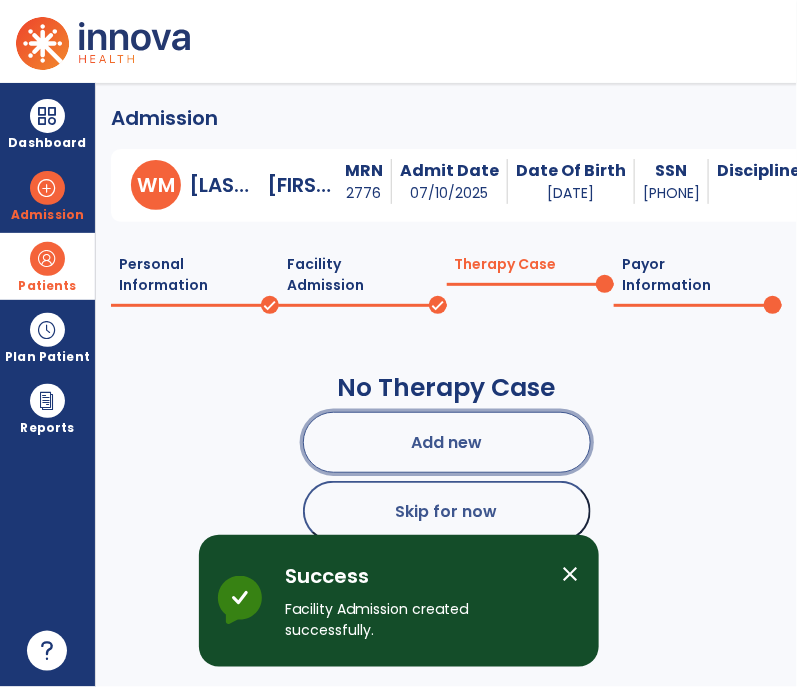 click on "Add new" at bounding box center [447, 442] 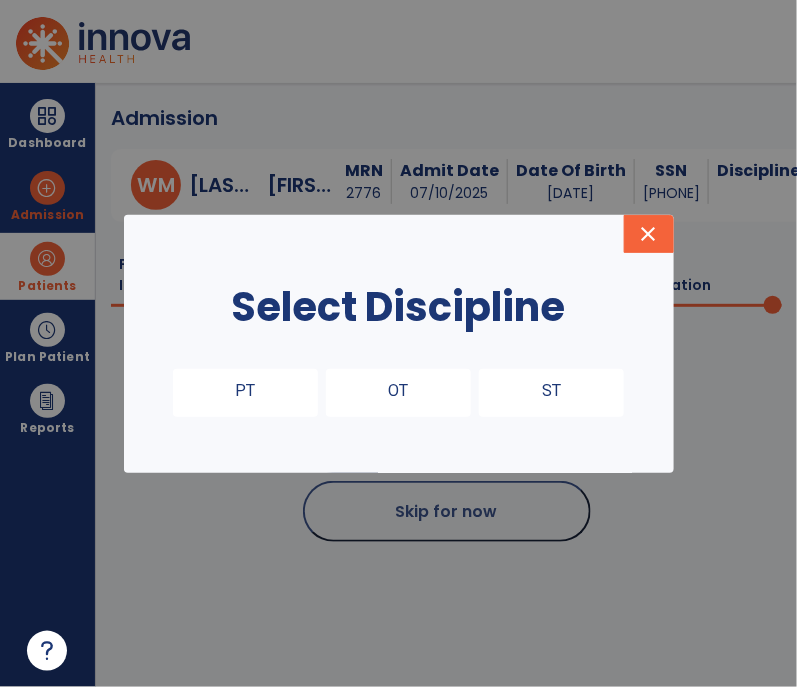 click on "PT" at bounding box center (245, 393) 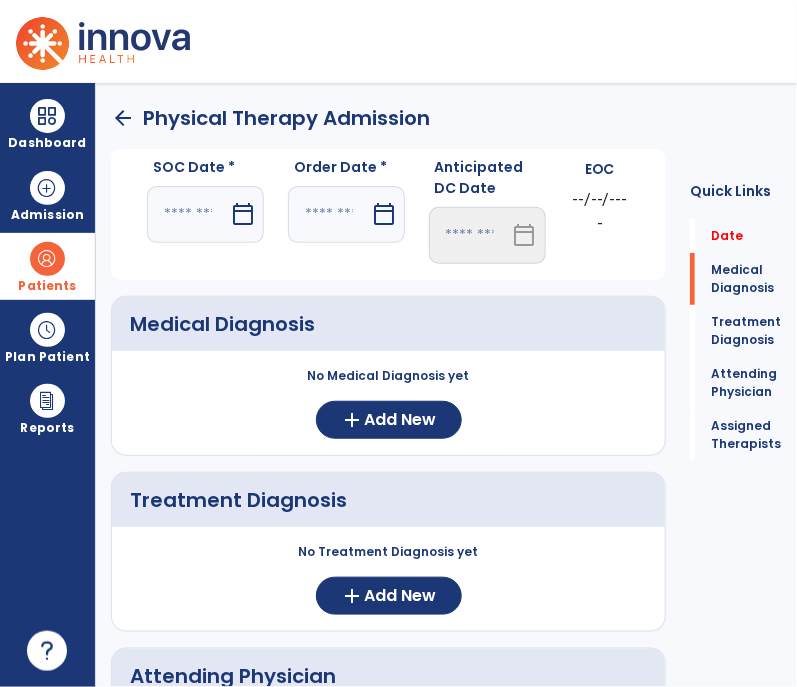 click at bounding box center (188, 214) 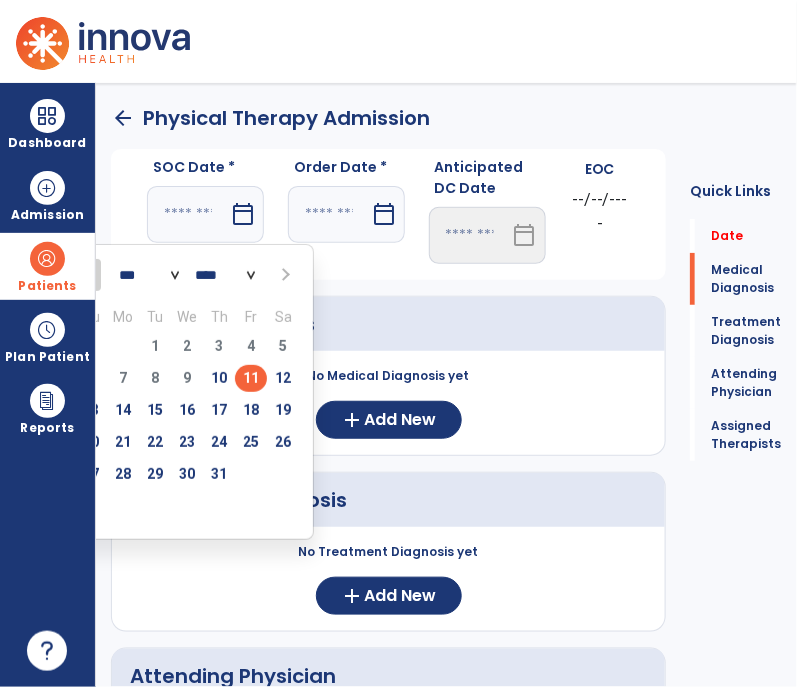 click on "11" at bounding box center [251, 378] 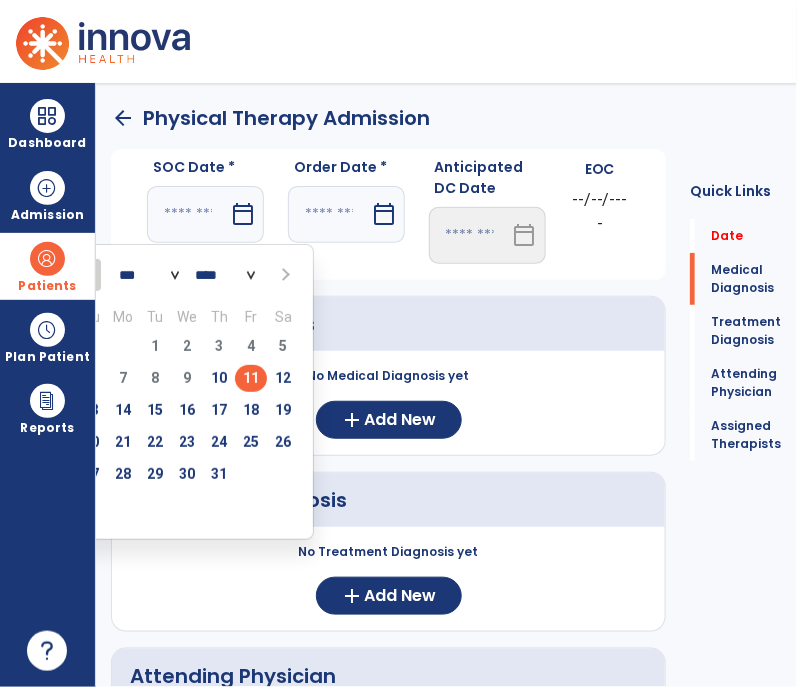 type on "*********" 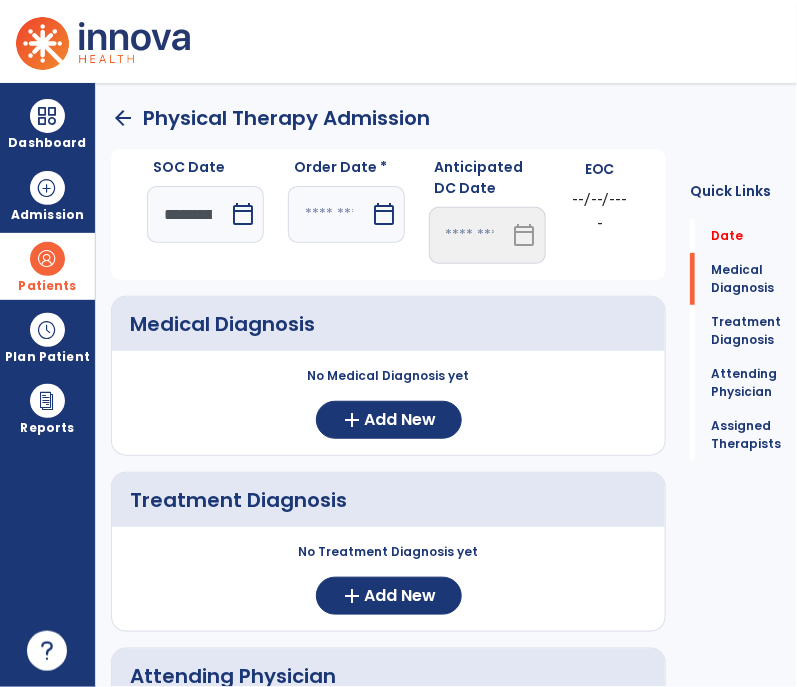 scroll, scrollTop: 0, scrollLeft: 24, axis: horizontal 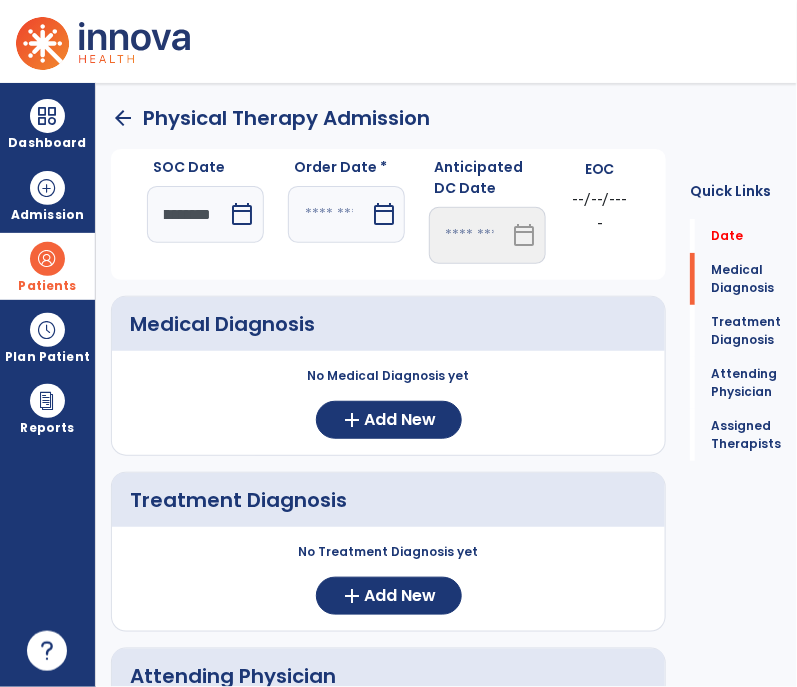 click on "calendar_today" at bounding box center [384, 214] 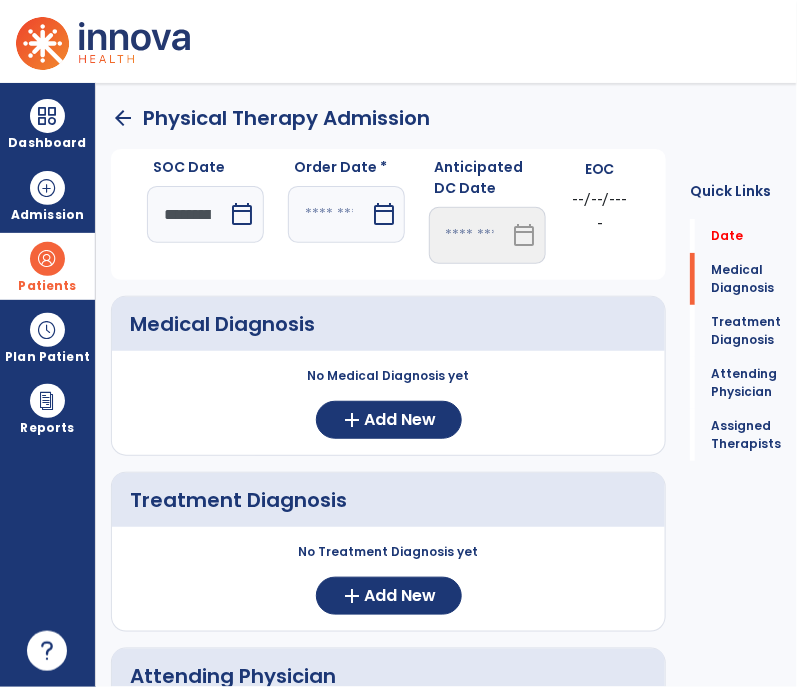 select on "*" 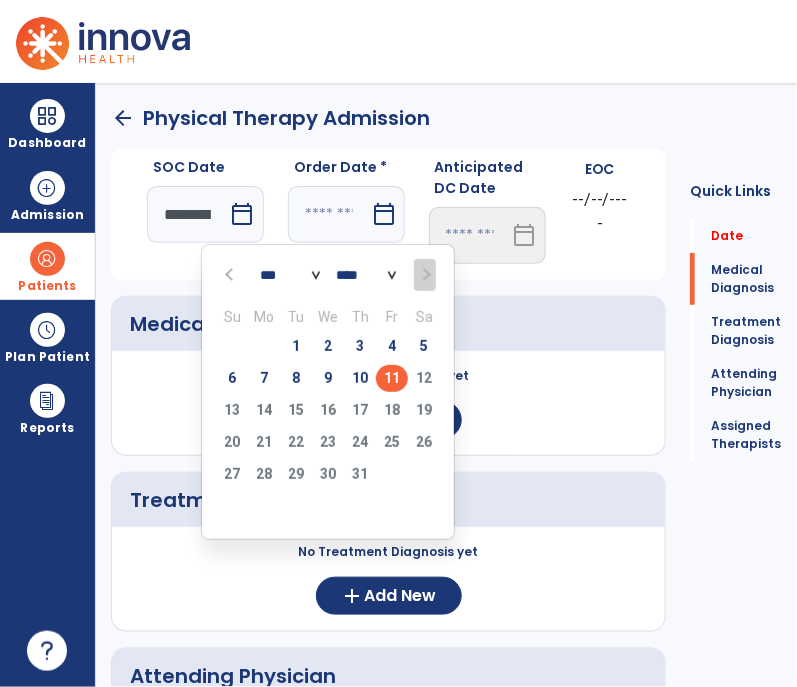 click on "11" at bounding box center [392, 378] 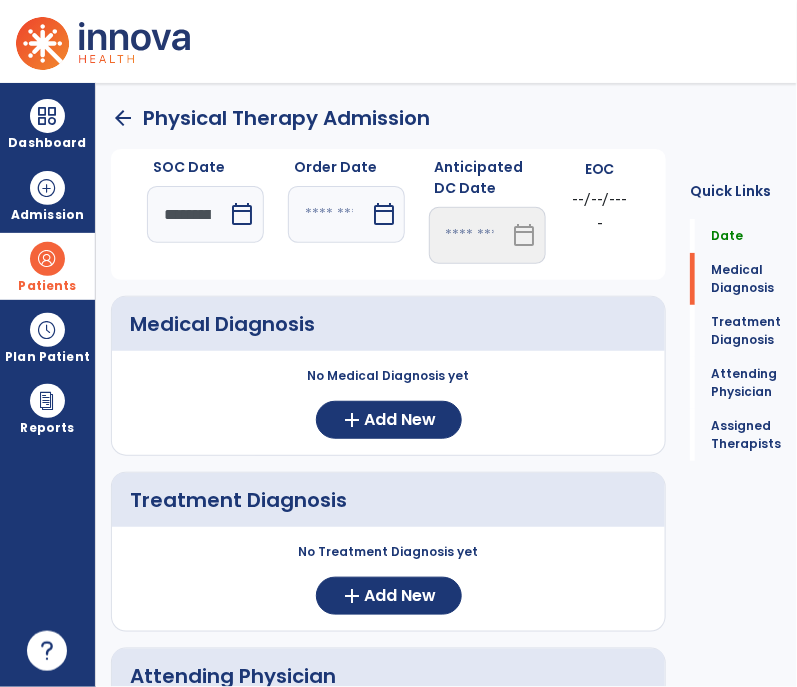 type on "*********" 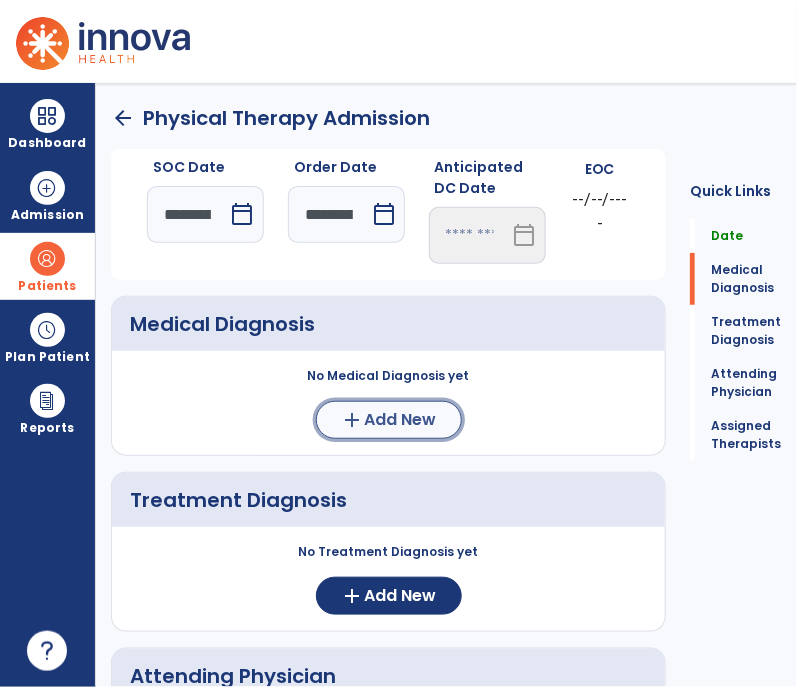 click on "Add New" 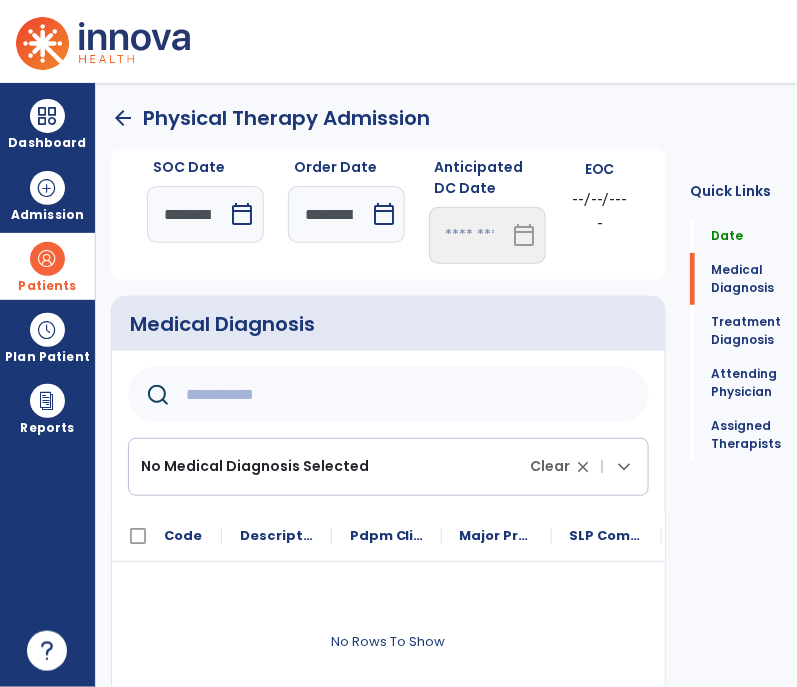 click 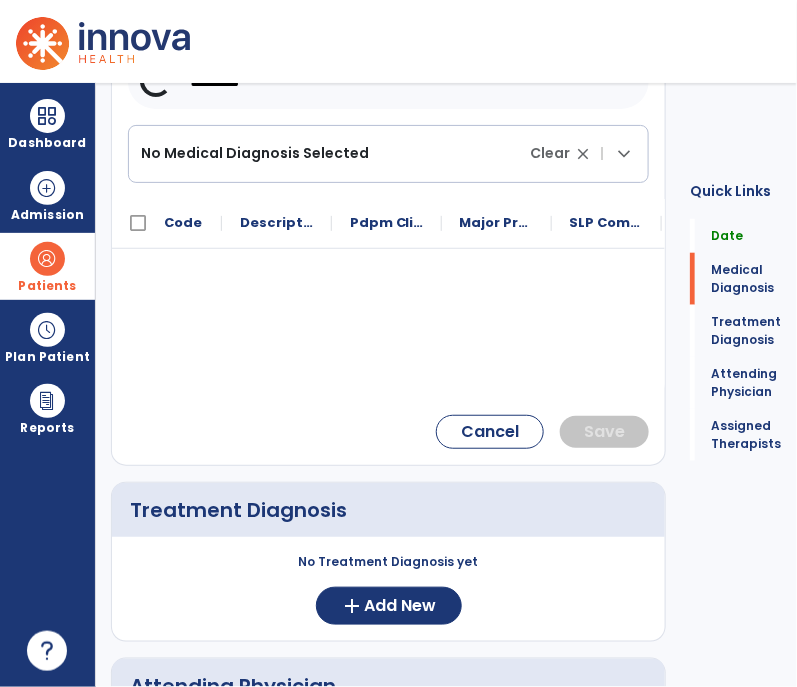 scroll, scrollTop: 319, scrollLeft: 0, axis: vertical 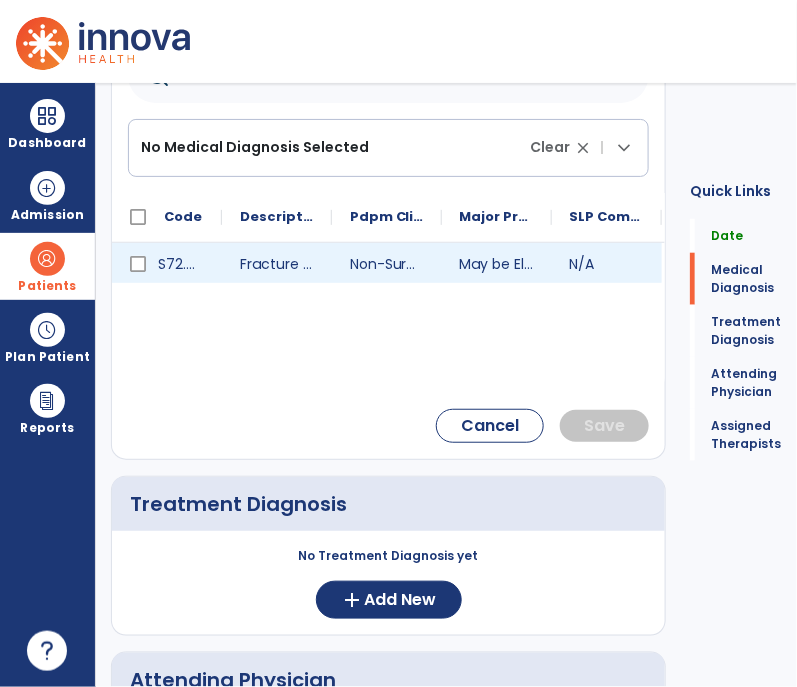 type on "********" 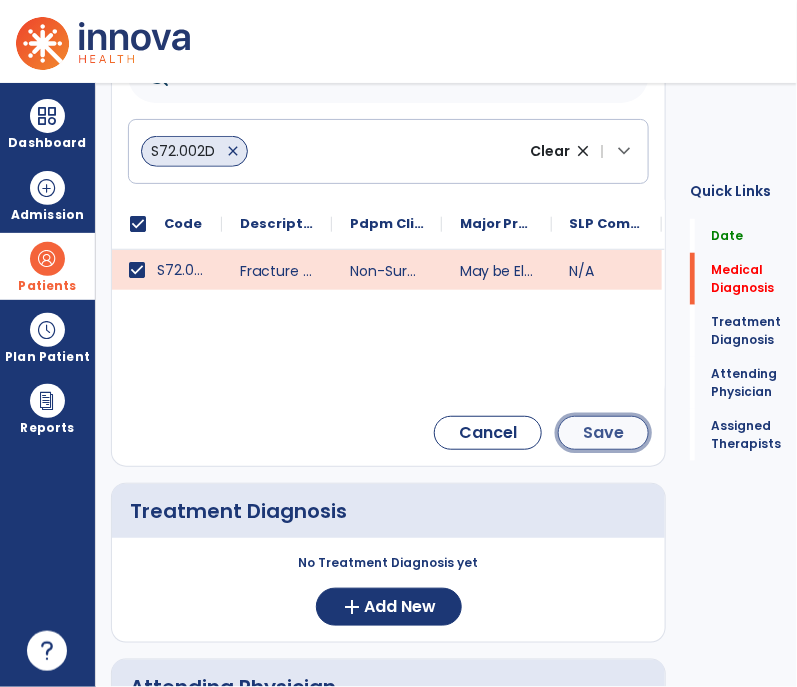 click on "Save" 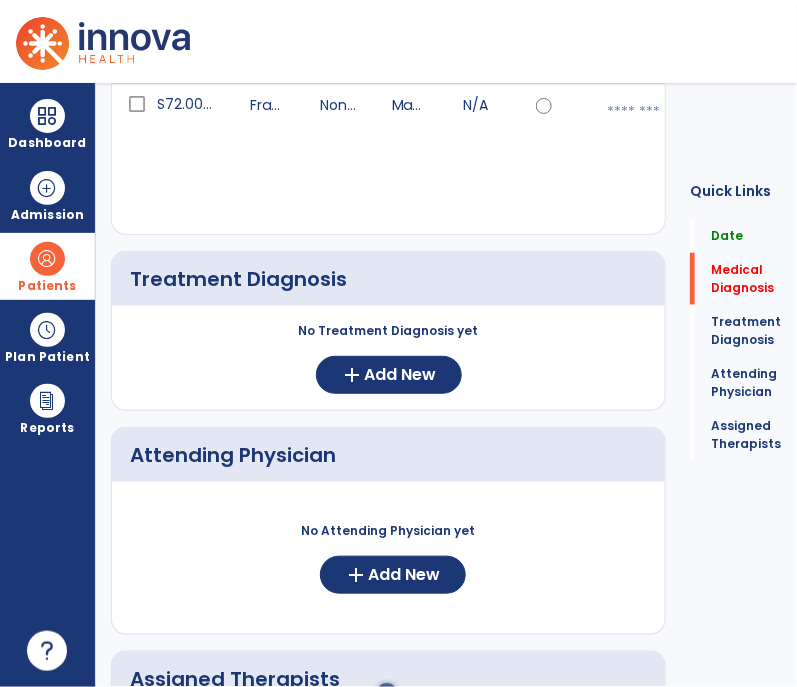 scroll, scrollTop: 154, scrollLeft: 0, axis: vertical 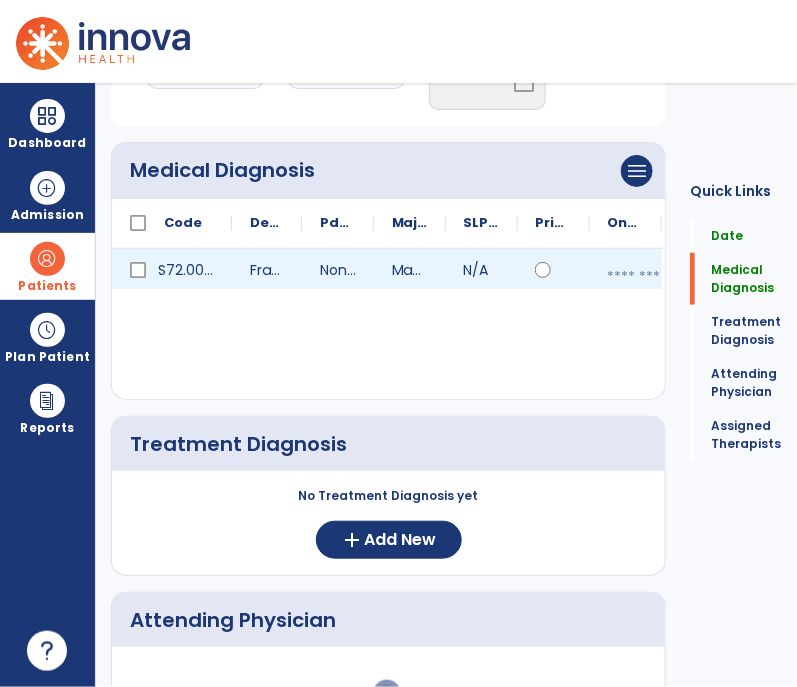 click at bounding box center [638, 277] 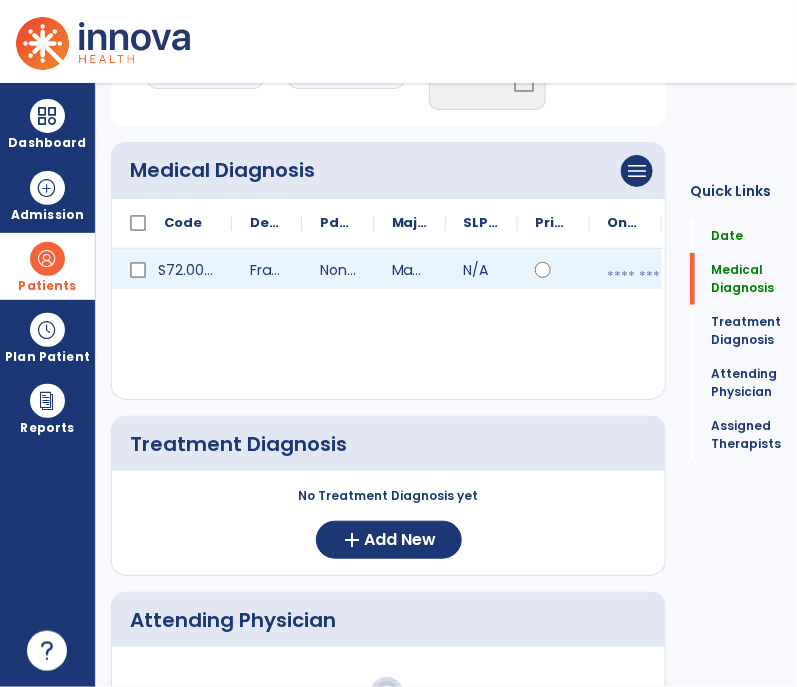 select on "*" 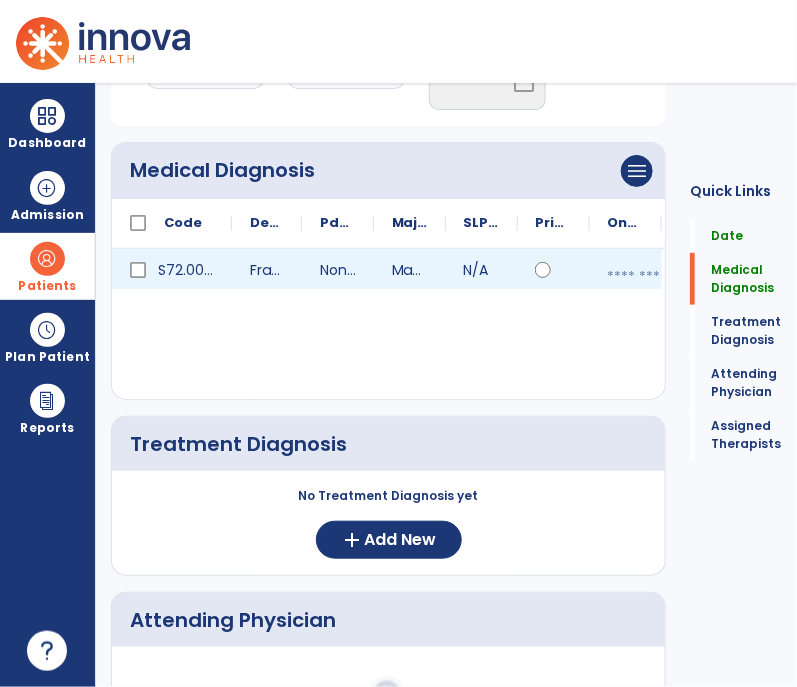 select on "****" 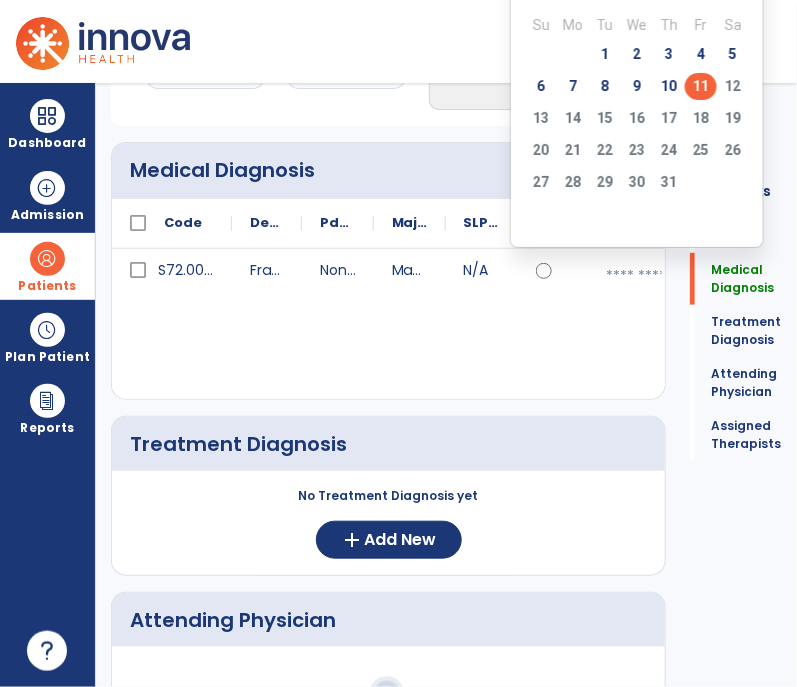 click on "11" 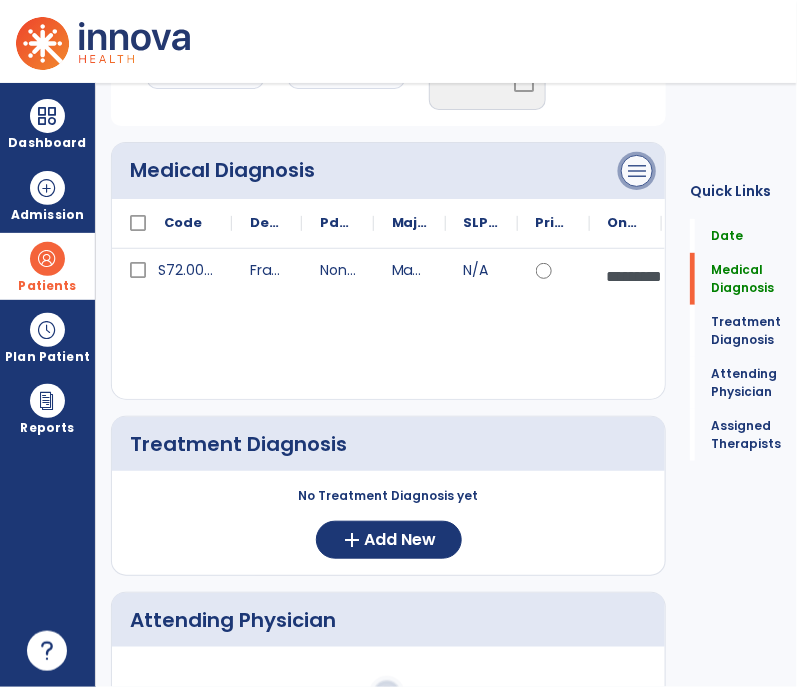 click on "menu" at bounding box center [637, 171] 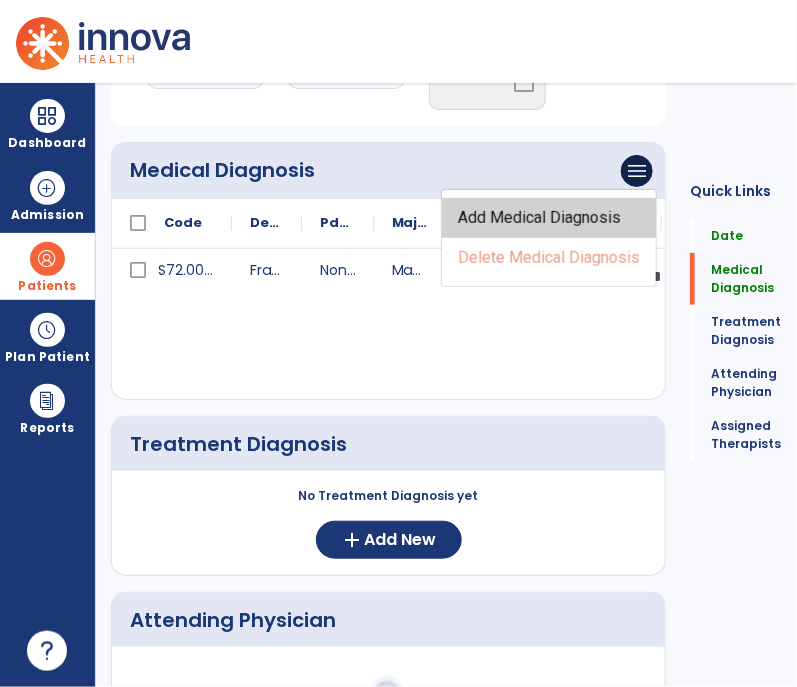 click on "Add Medical Diagnosis" 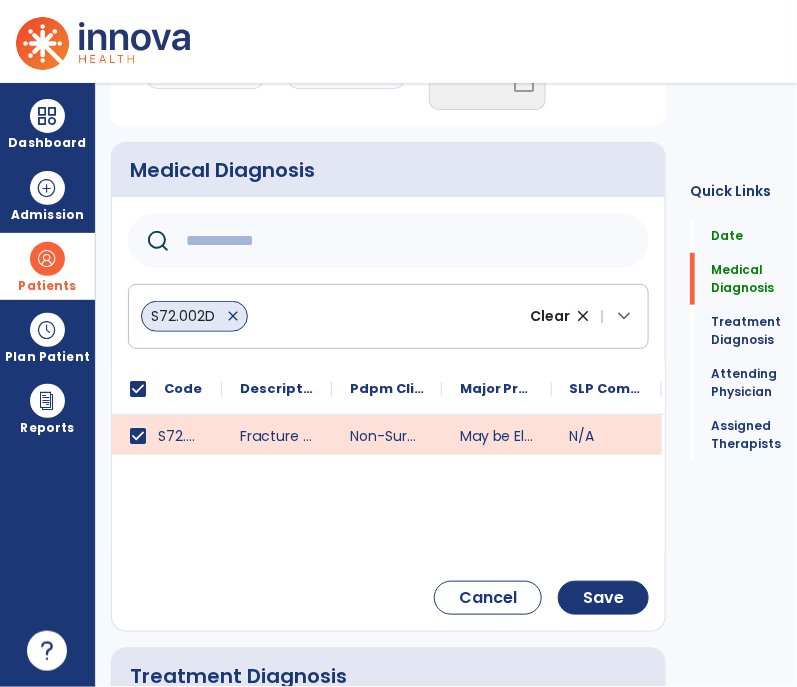 click 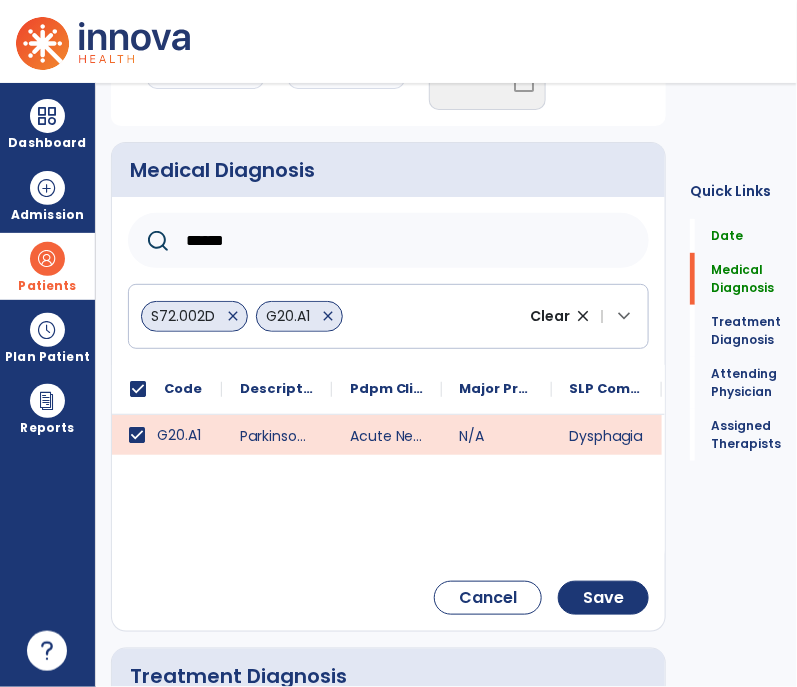 click on "******" 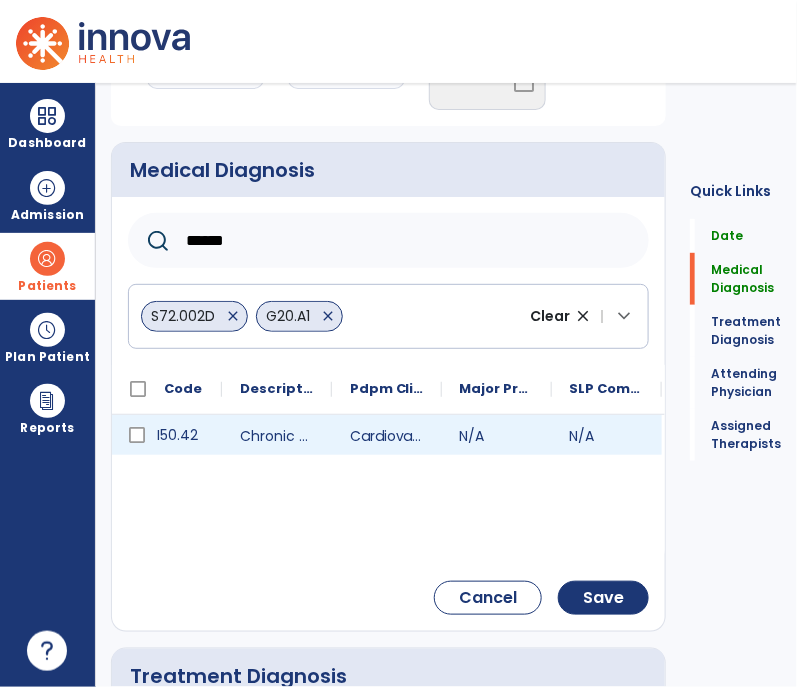 type on "******" 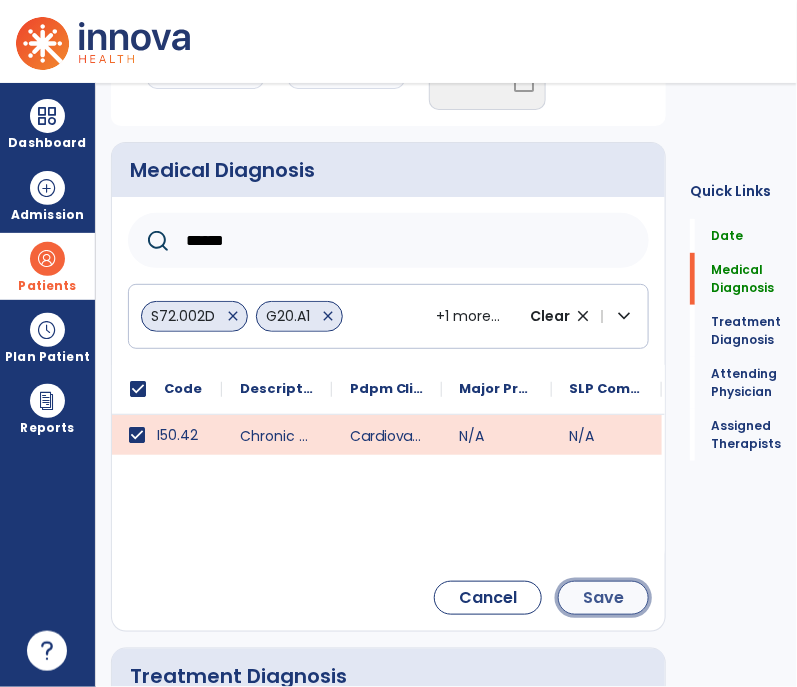 click on "Save" 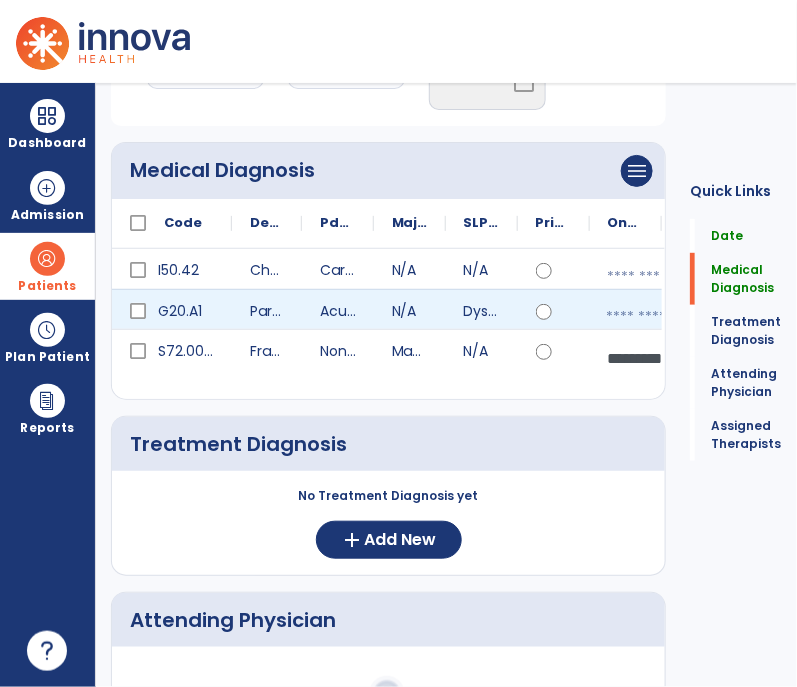 click at bounding box center [637, 317] 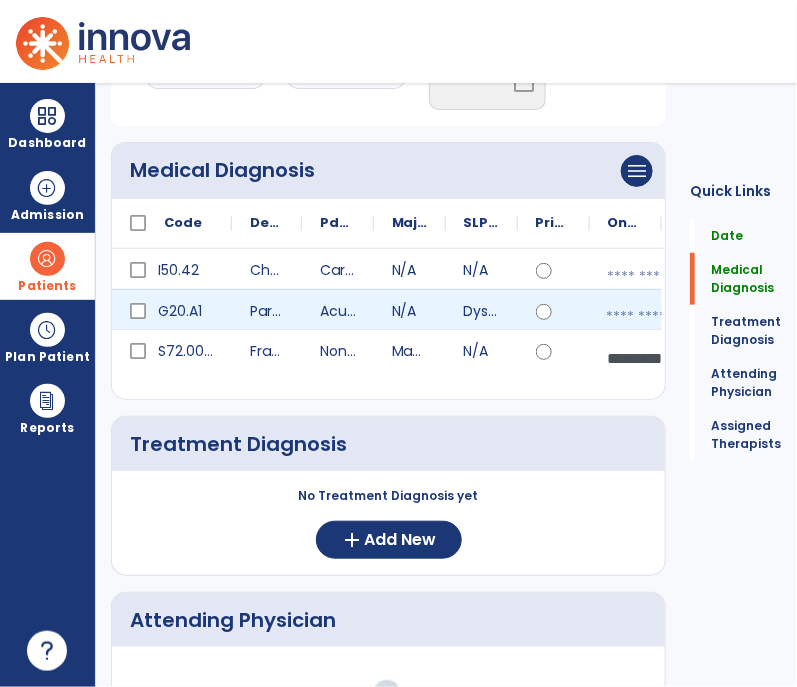 select on "*" 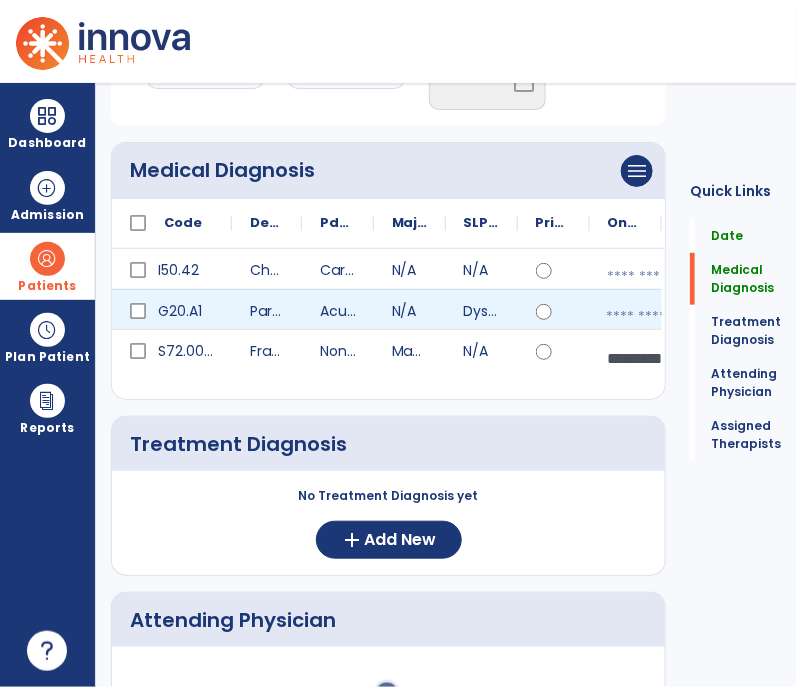 select on "****" 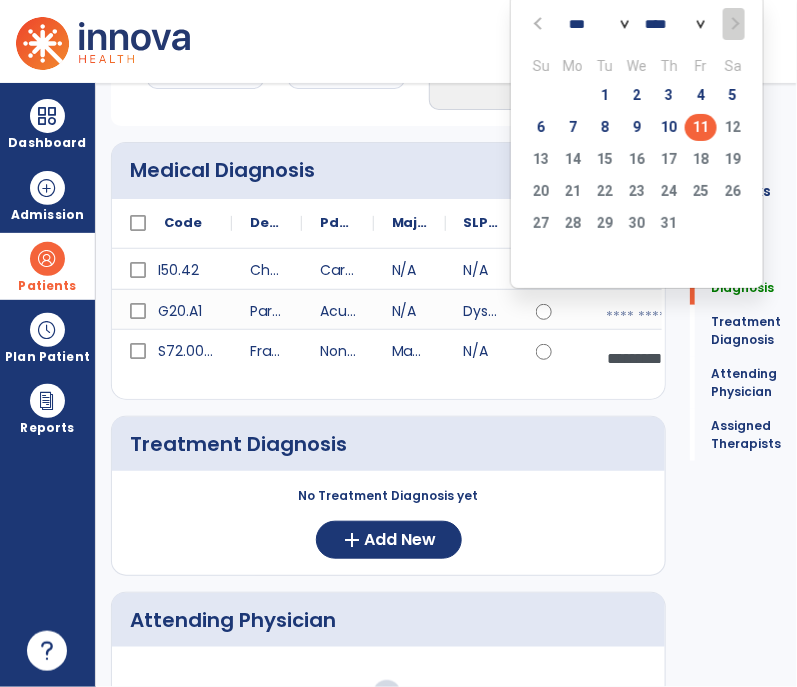 click on "11" 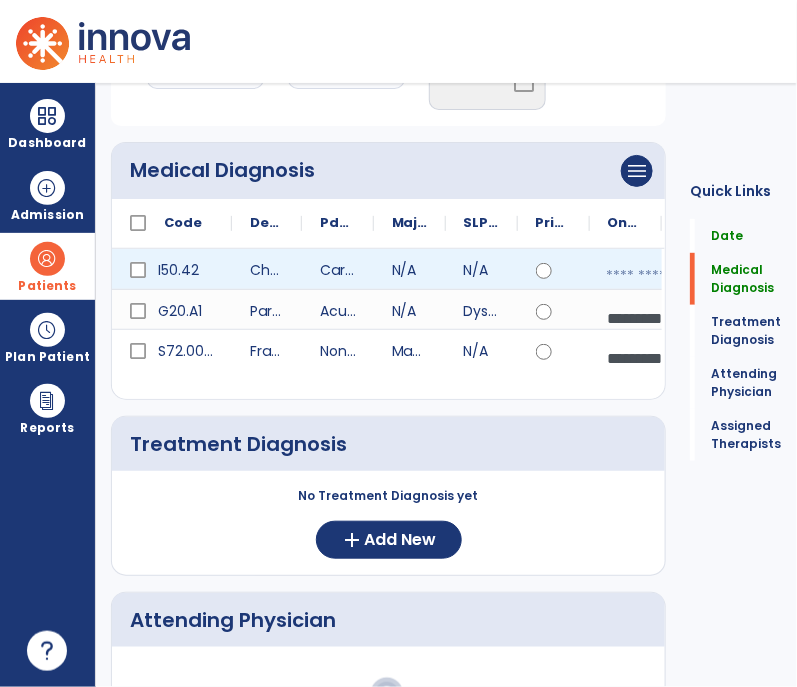 click at bounding box center (637, 276) 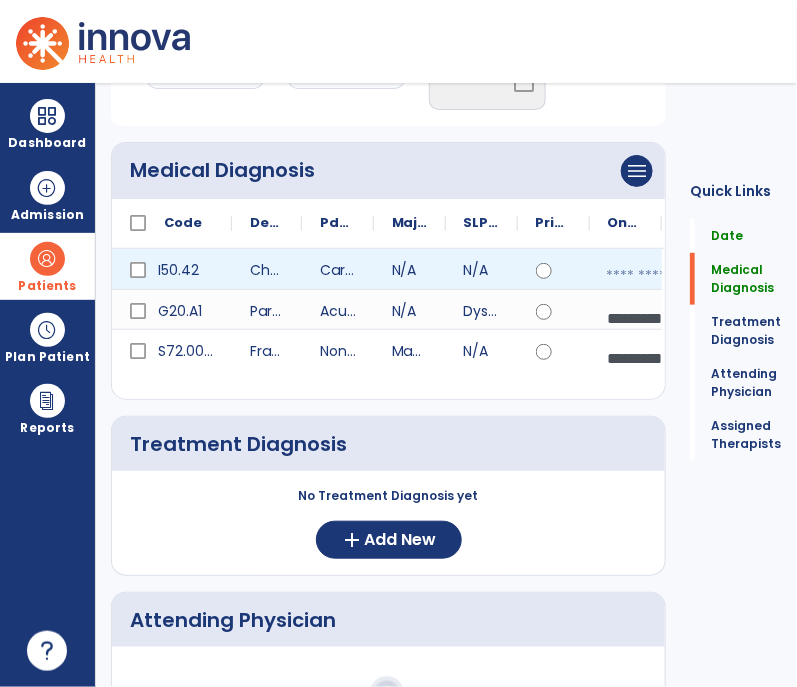 select on "*" 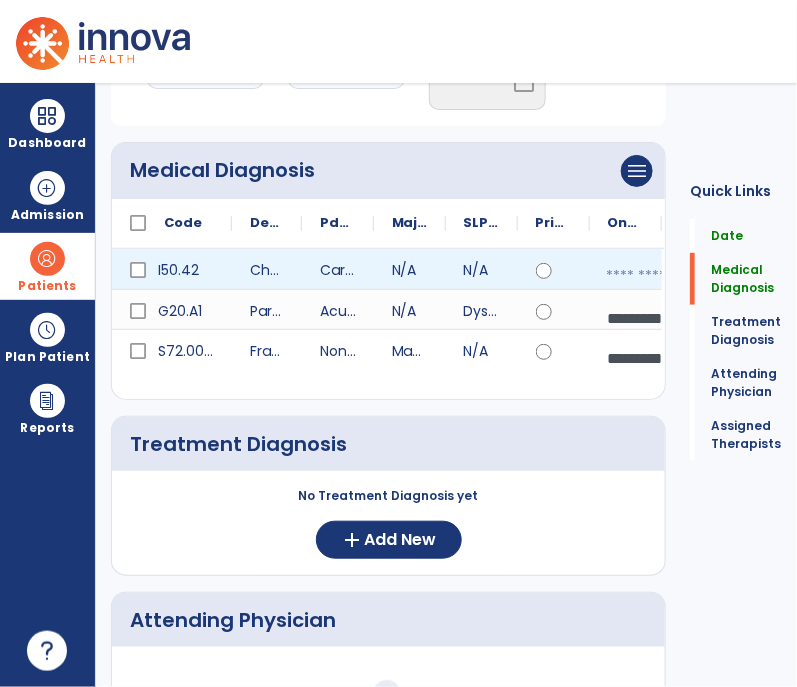 select on "****" 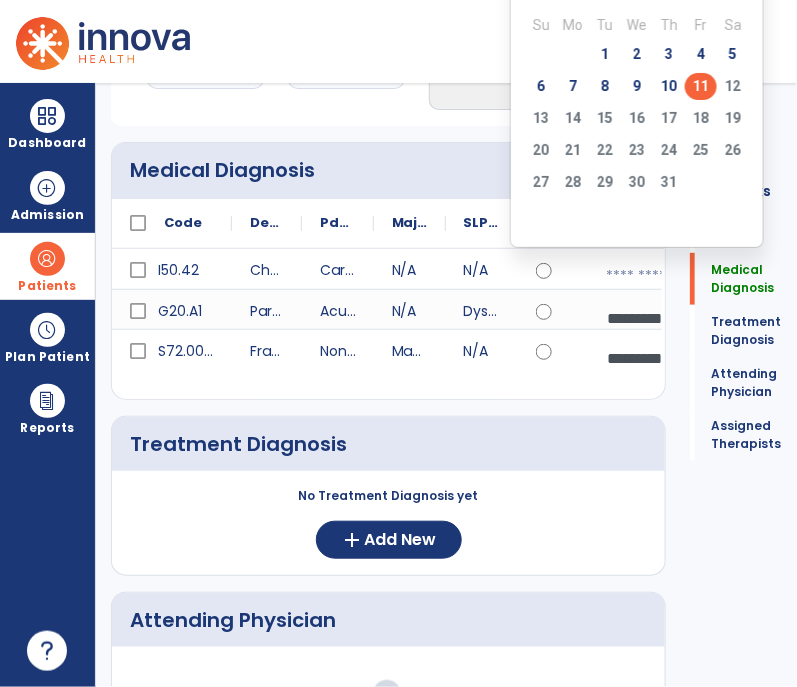 click on "11" 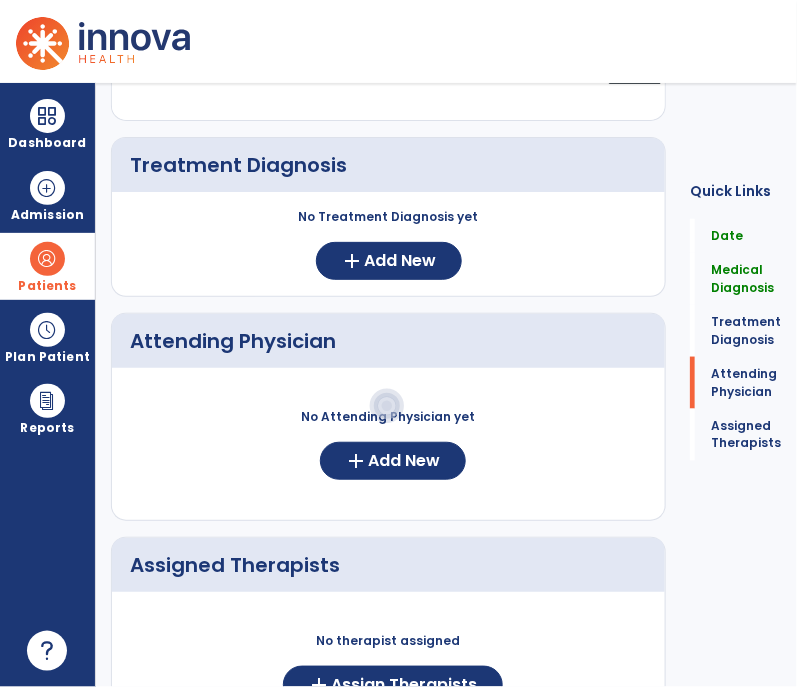 scroll, scrollTop: 461, scrollLeft: 0, axis: vertical 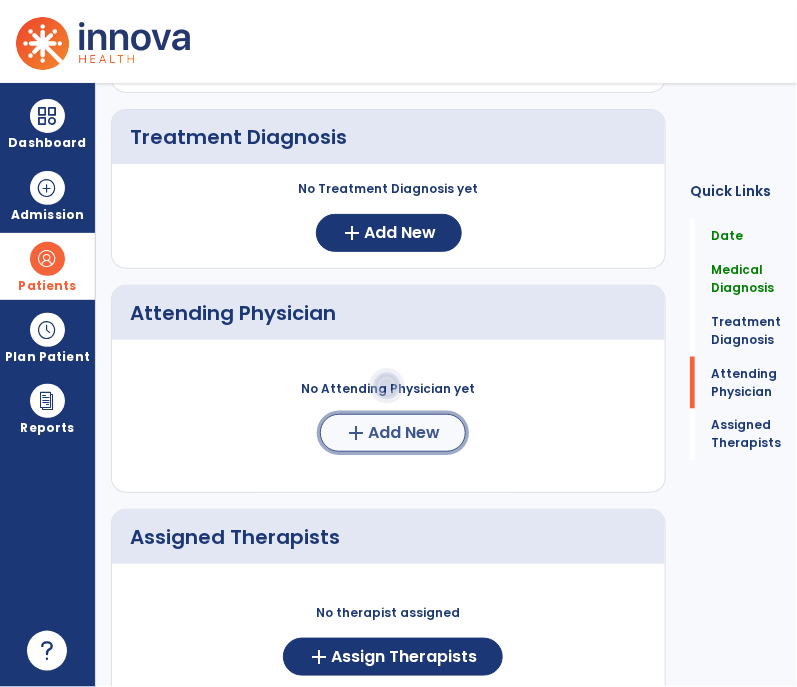click on "add" 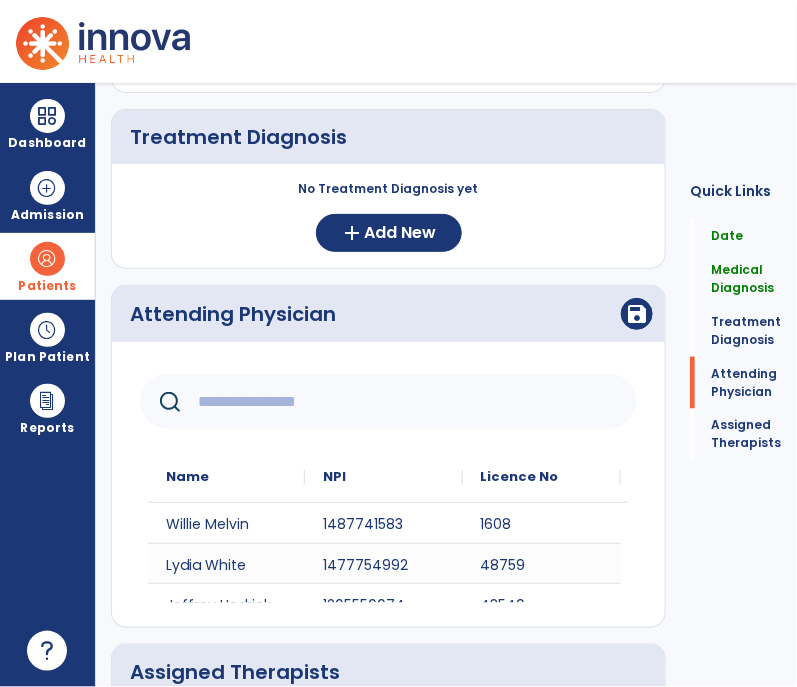click 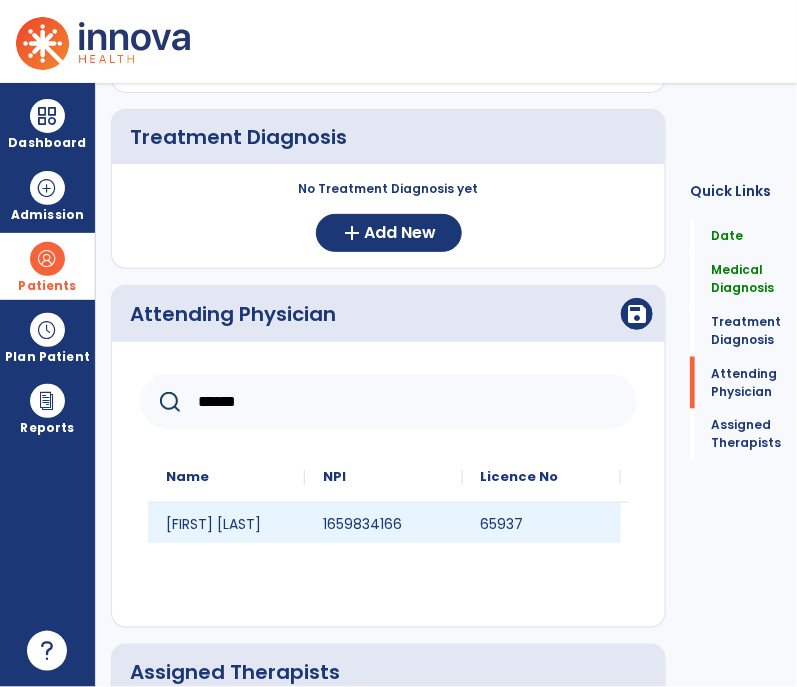 type on "******" 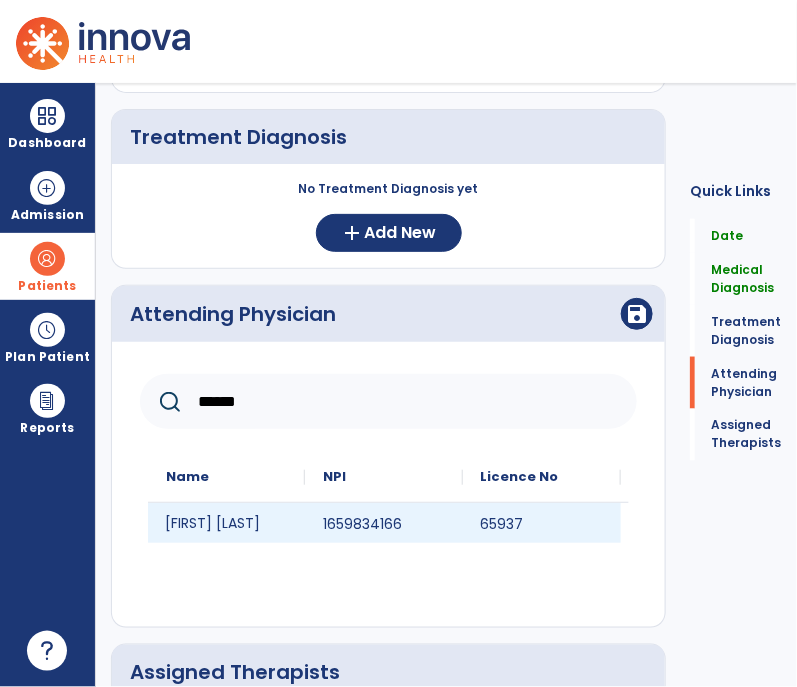 click on "[FIRST] [LAST]" 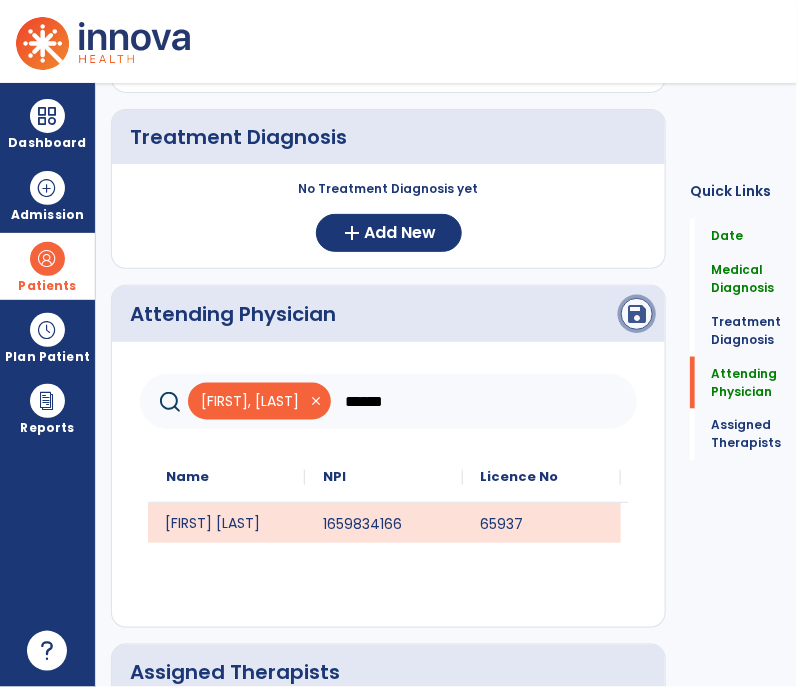 click on "save" 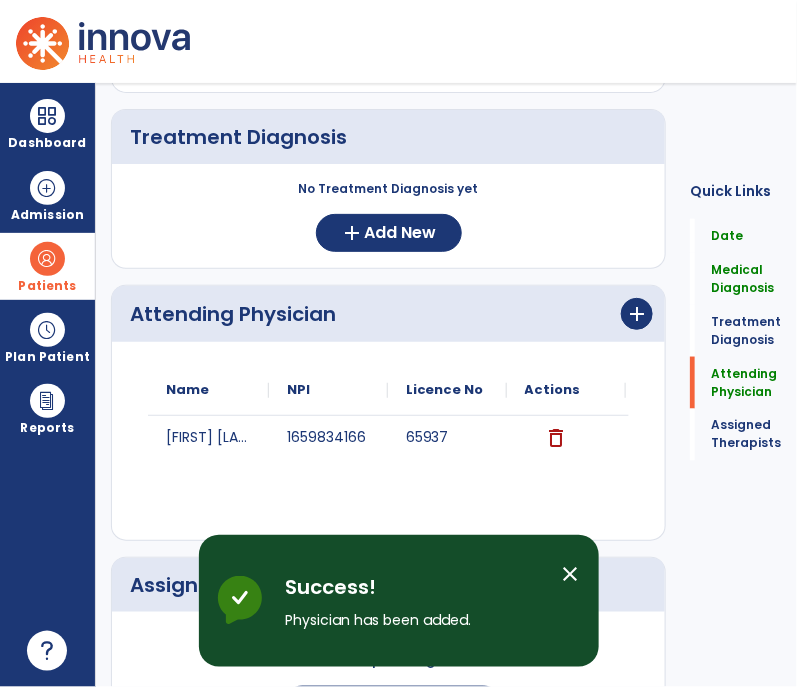 scroll, scrollTop: 628, scrollLeft: 0, axis: vertical 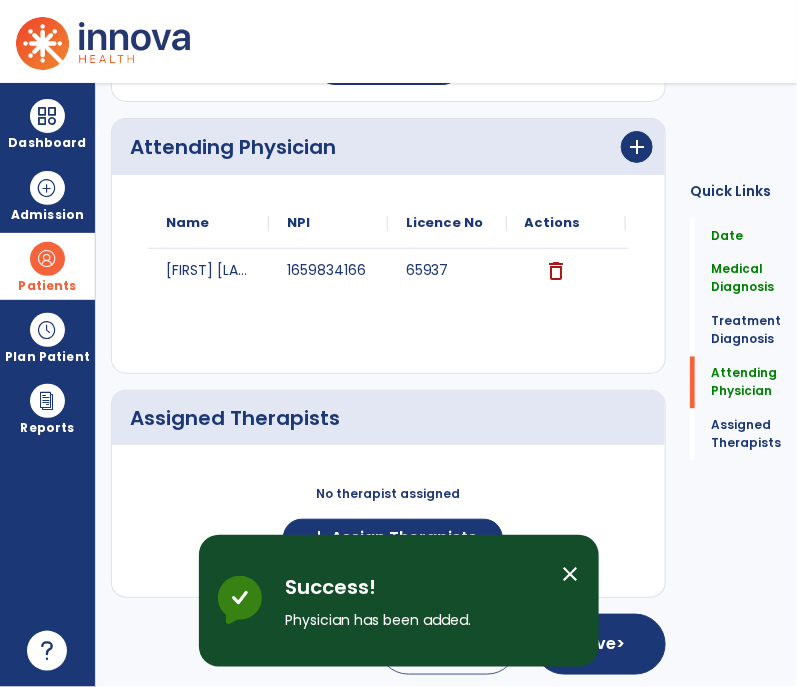 click on "close" at bounding box center (571, 574) 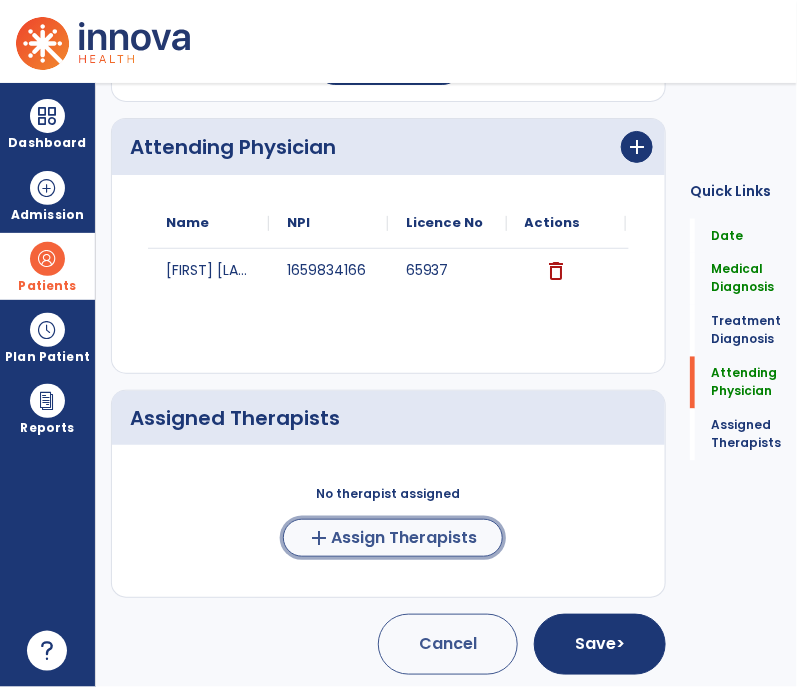 click on "Assign Therapists" 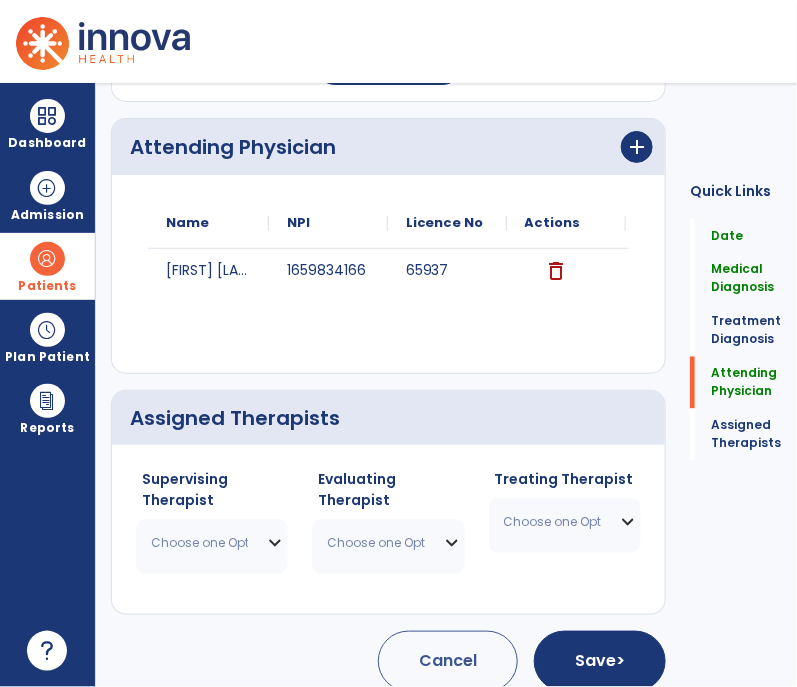 click on "Choose one Option" at bounding box center [199, 543] 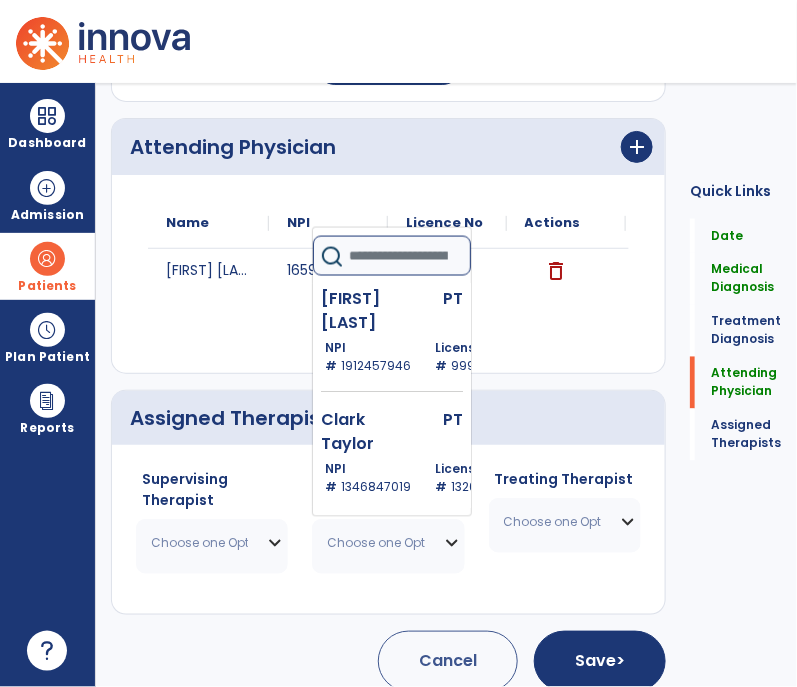 click 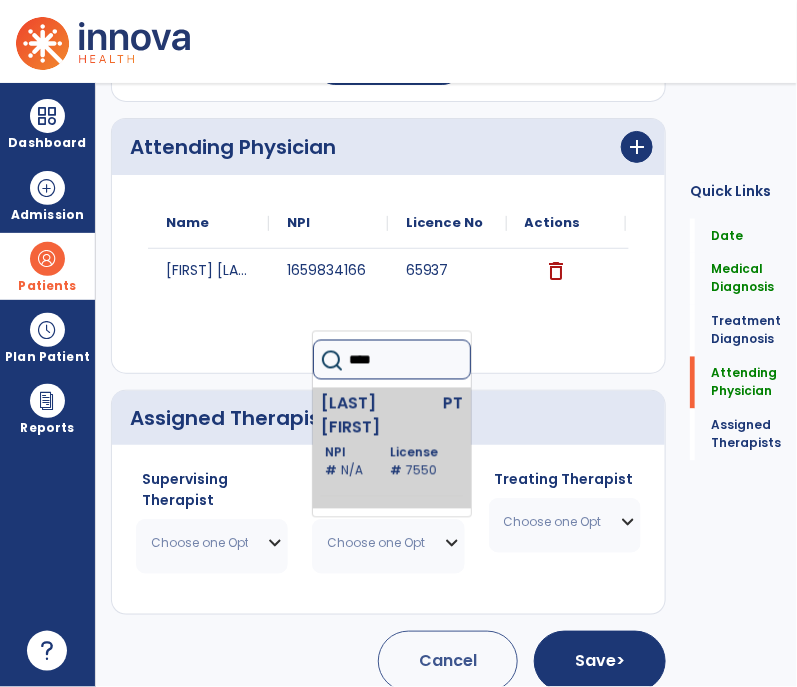 type on "****" 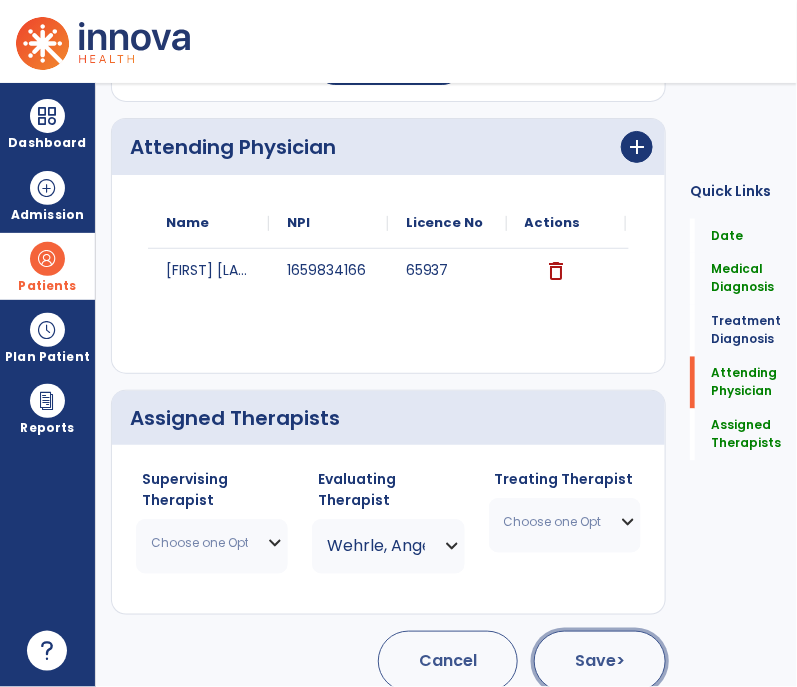 click on "Save  >" 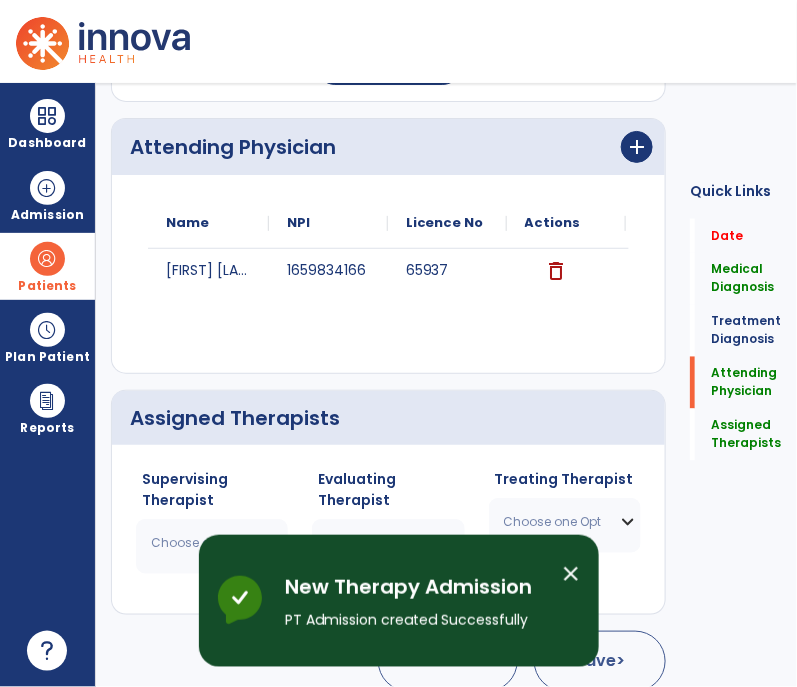 scroll, scrollTop: 82, scrollLeft: 0, axis: vertical 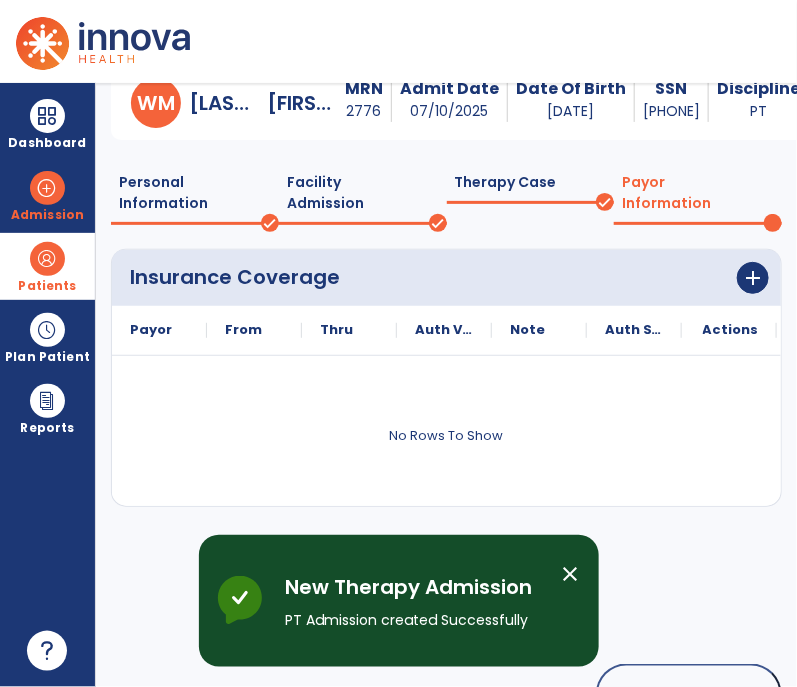 click on "close" at bounding box center [579, 601] 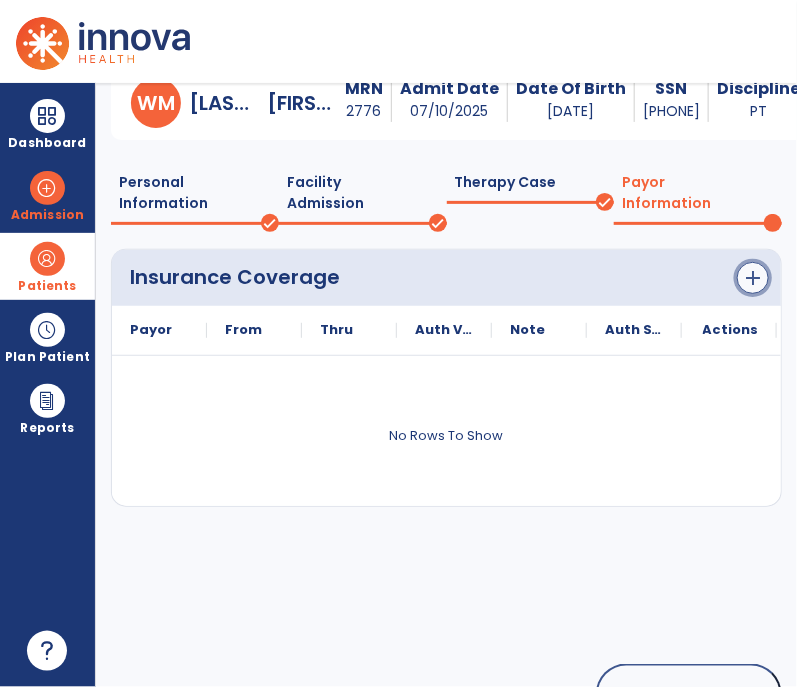 click on "add" 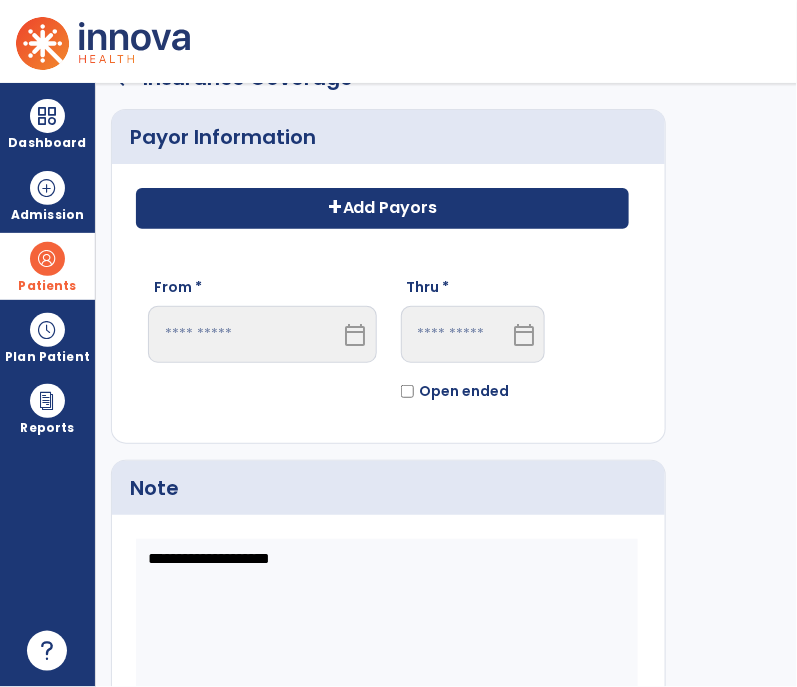 scroll, scrollTop: 39, scrollLeft: 0, axis: vertical 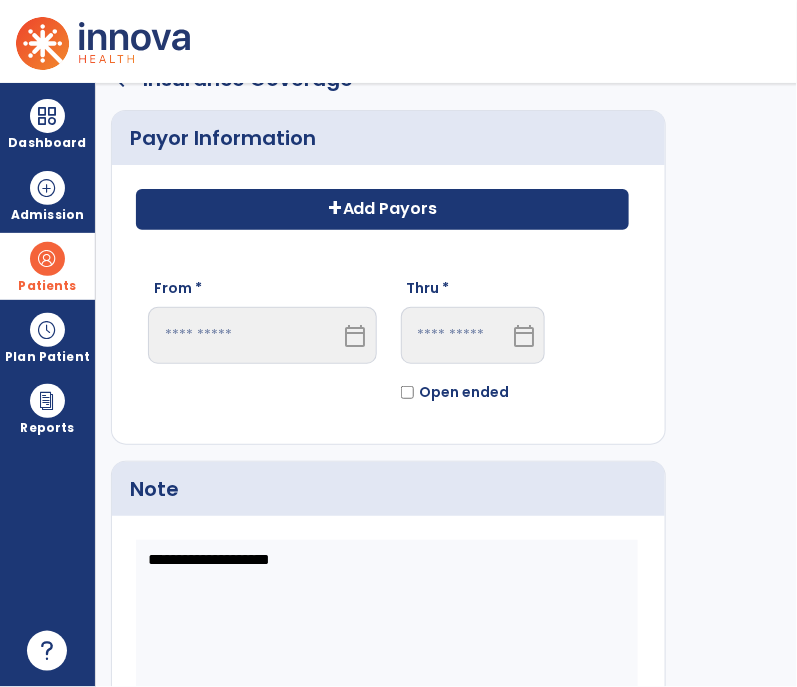click on "+ Add Payors" 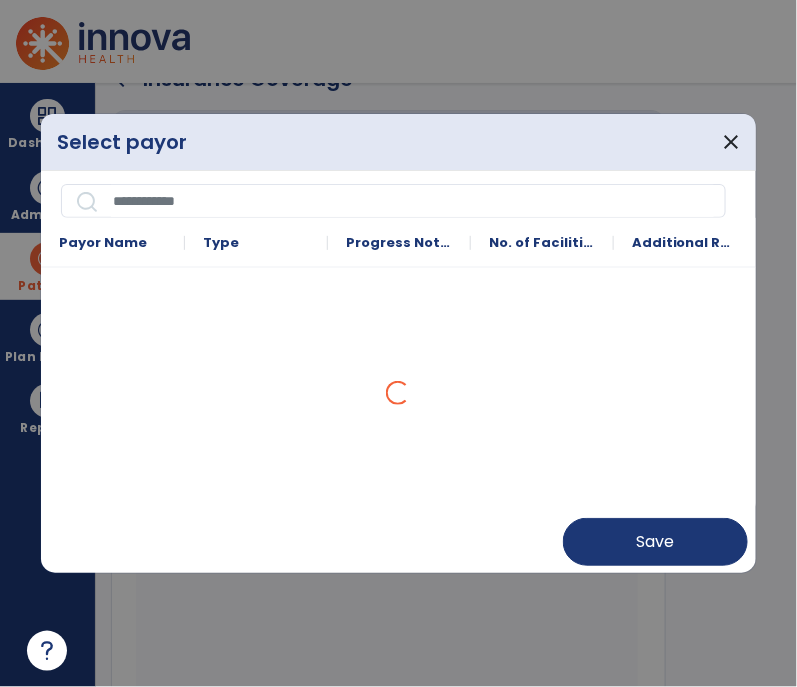 click on "Progress Note Frequency" at bounding box center [399, 242] 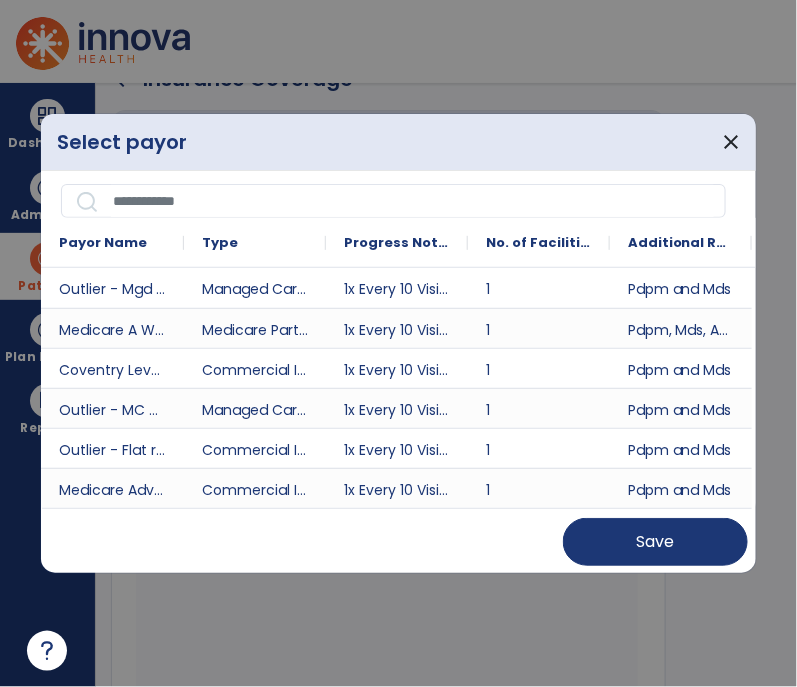 click at bounding box center (412, 201) 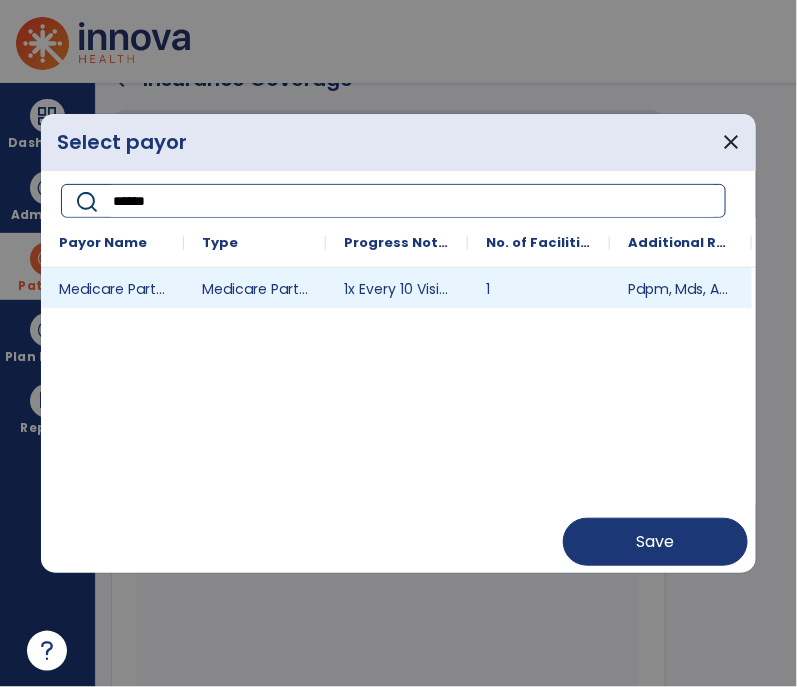 type on "******" 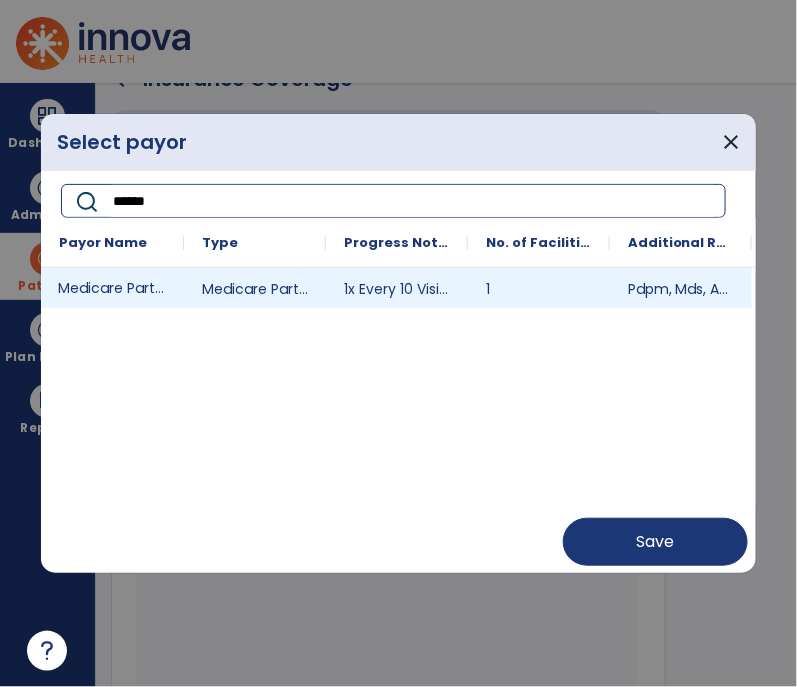 click on "Medicare Part A" at bounding box center [112, 288] 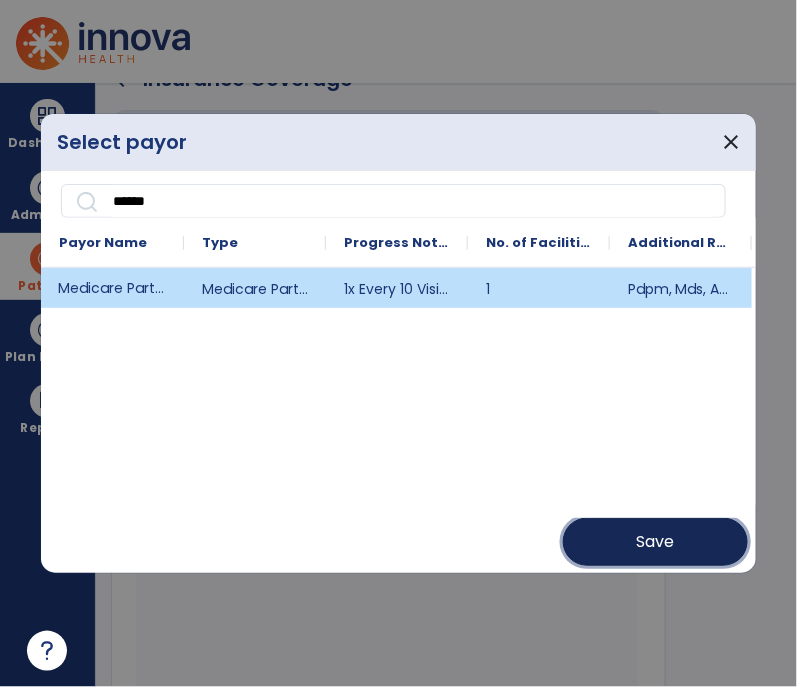 click on "Save" at bounding box center [656, 542] 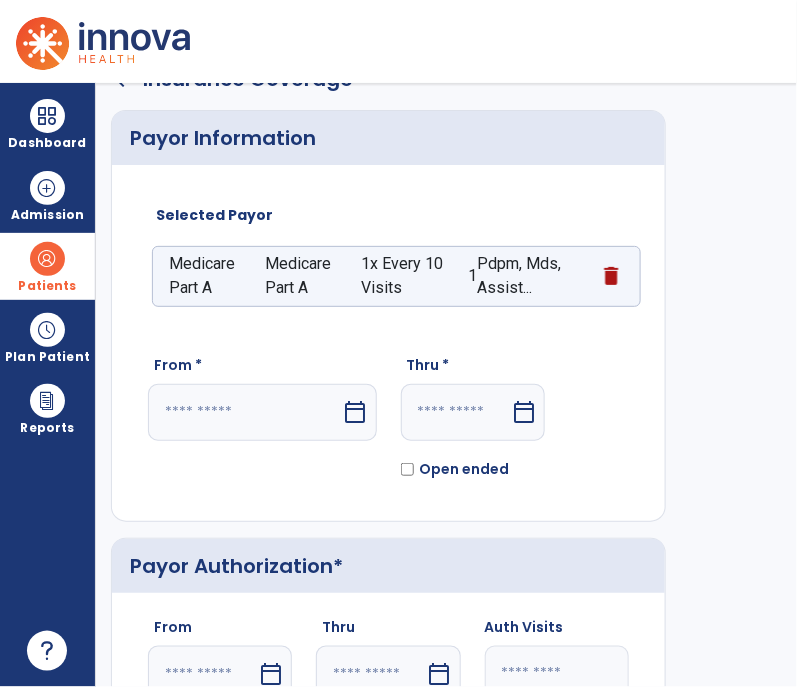 click on "calendar_today" at bounding box center [358, 412] 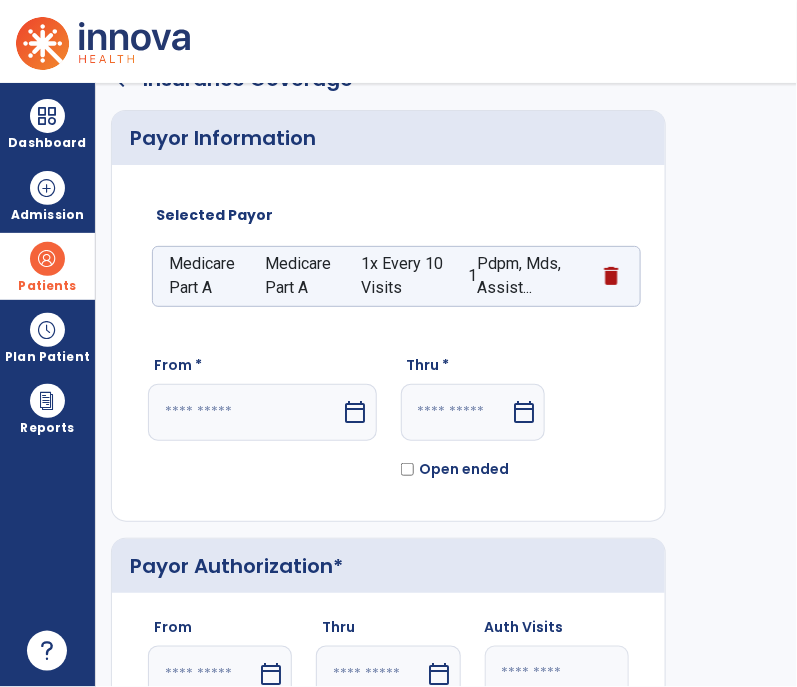select on "*" 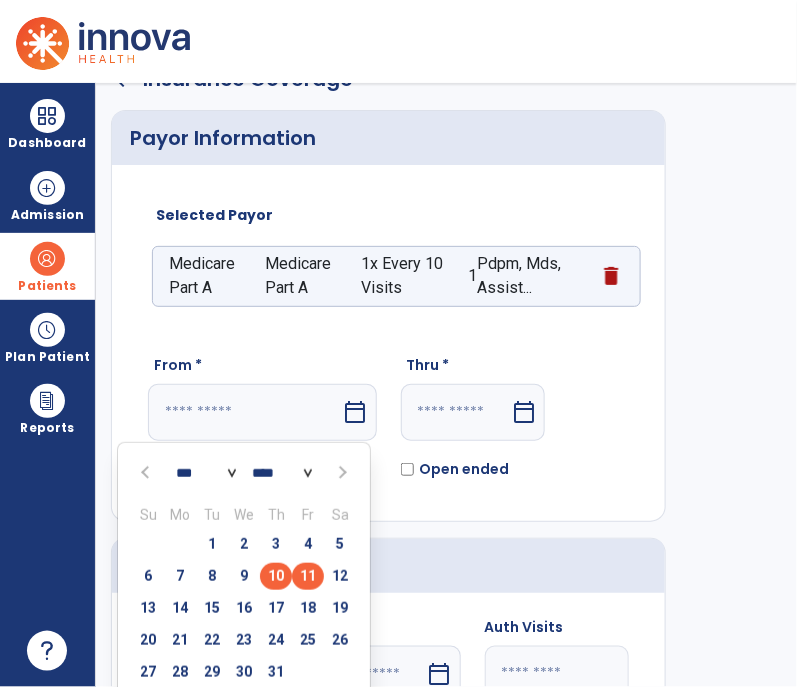 click on "10" at bounding box center (276, 576) 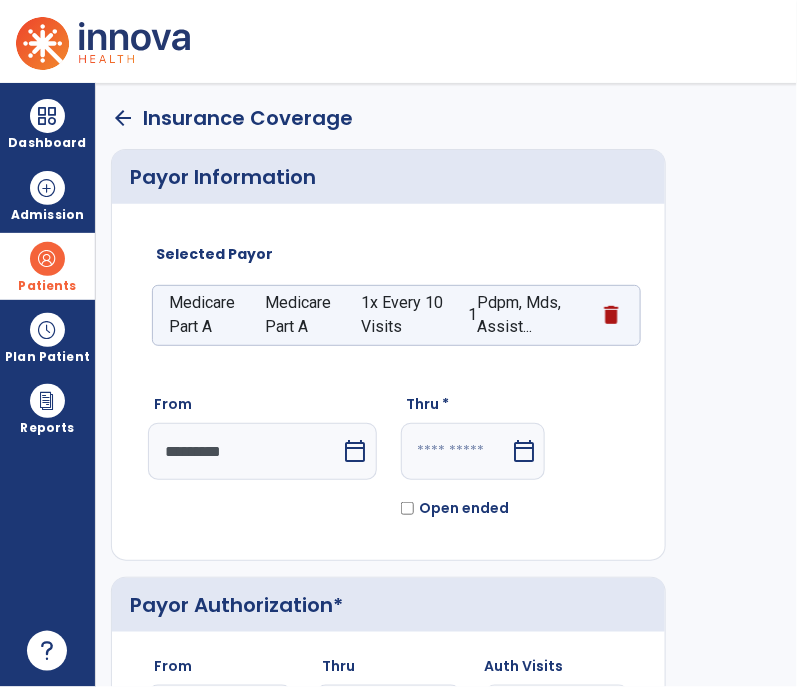 scroll, scrollTop: 0, scrollLeft: 0, axis: both 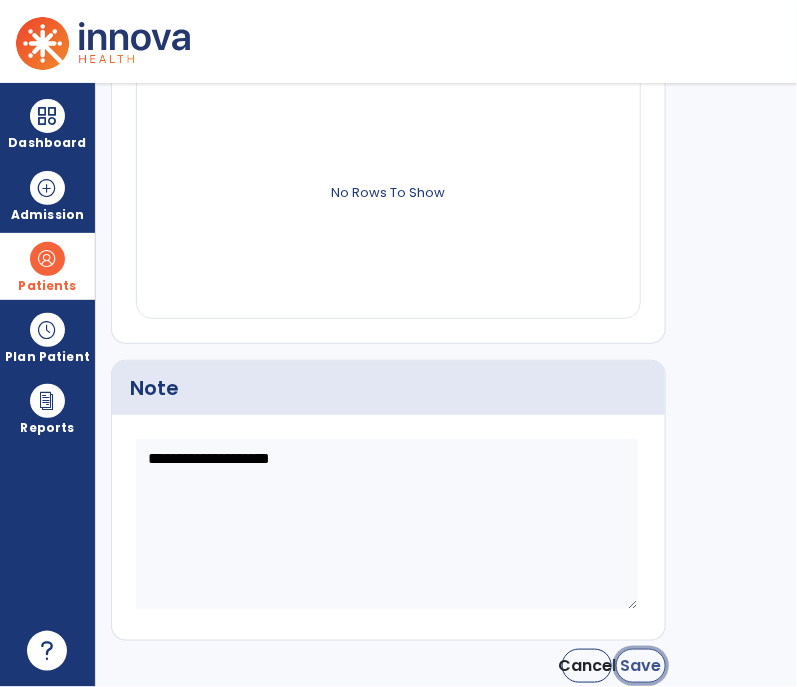 click on "Save" 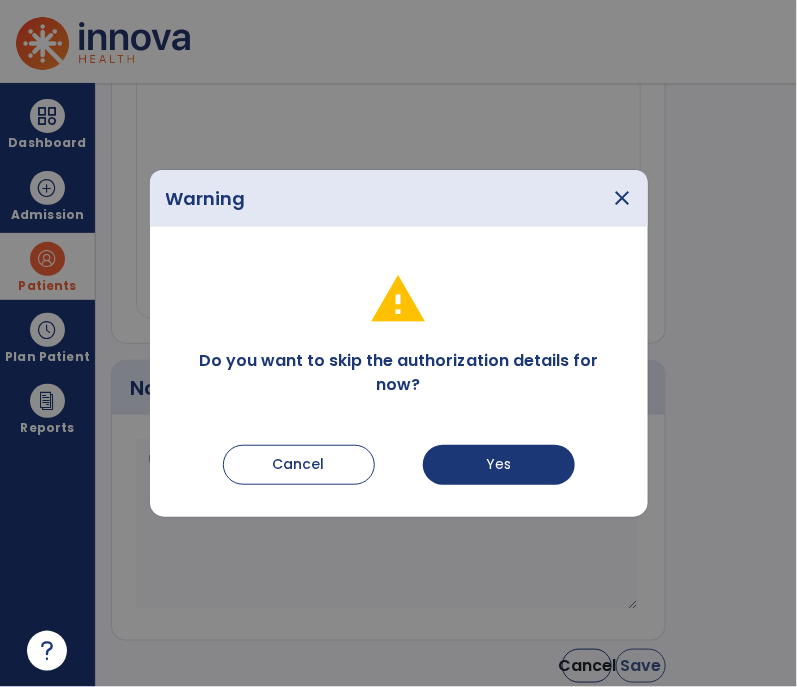 click at bounding box center [398, 343] 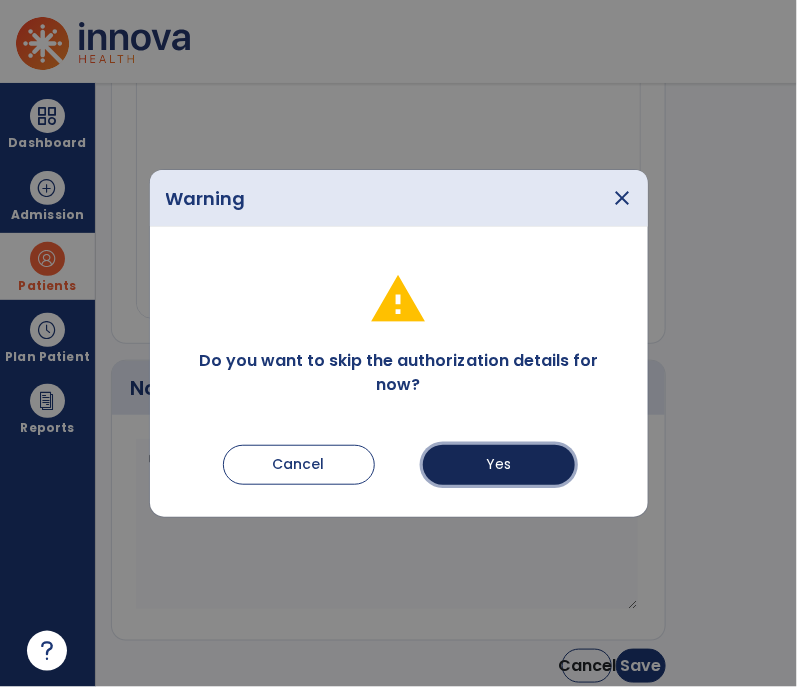 click on "Yes" at bounding box center [499, 465] 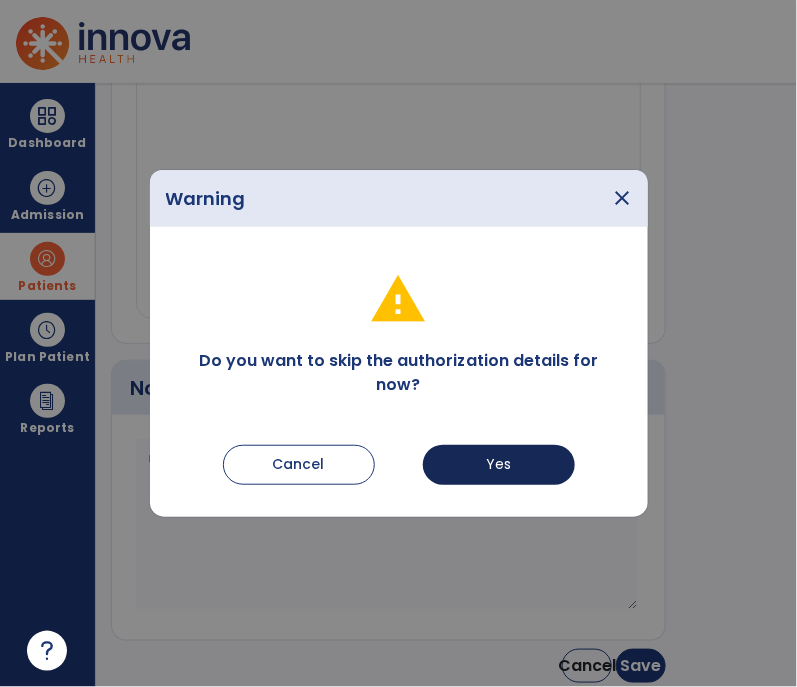 type on "*********" 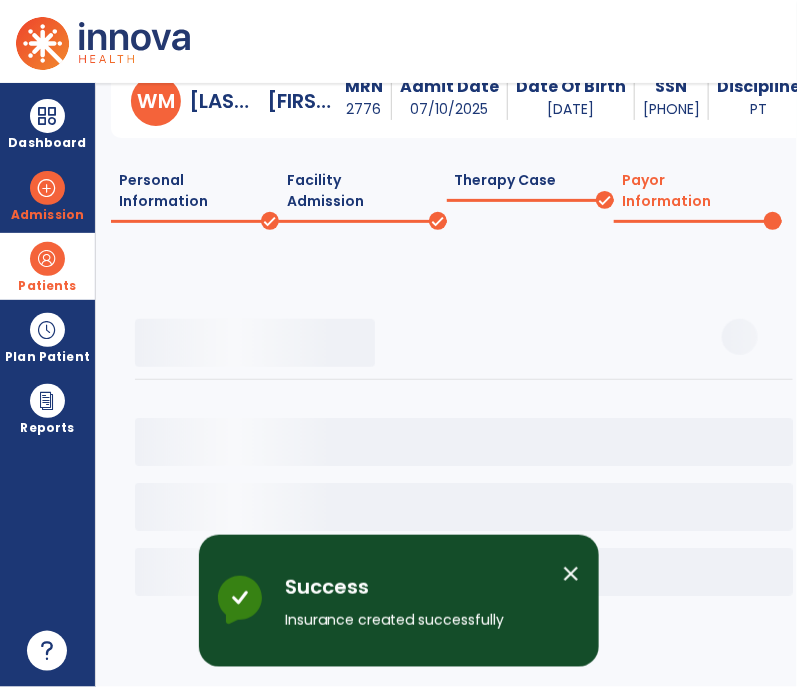 scroll, scrollTop: 82, scrollLeft: 0, axis: vertical 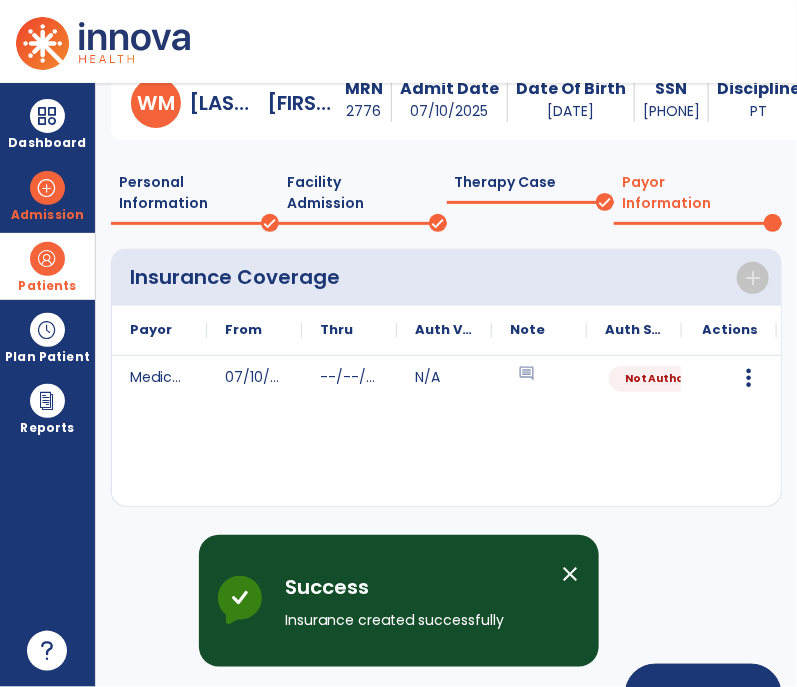 click on "close" at bounding box center [571, 574] 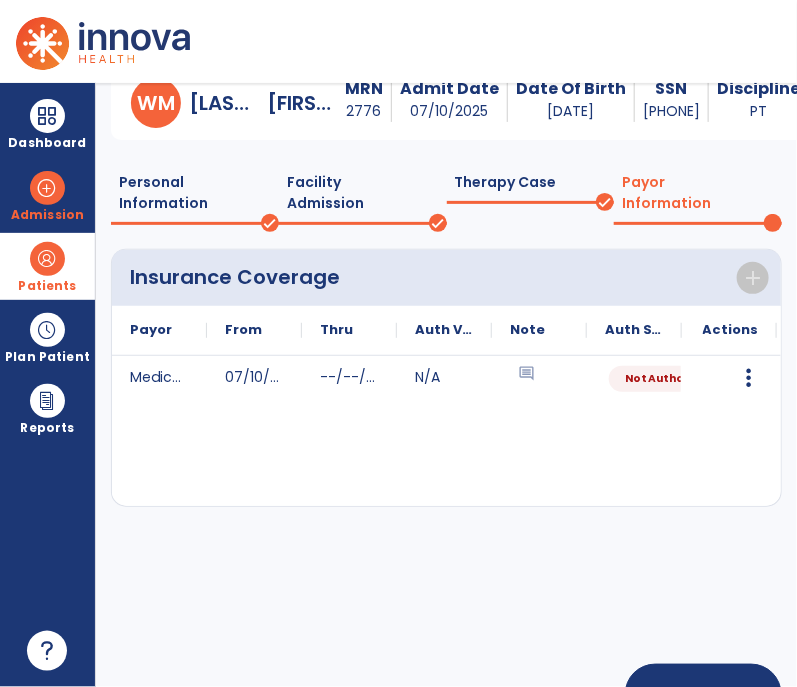 scroll, scrollTop: 144, scrollLeft: 0, axis: vertical 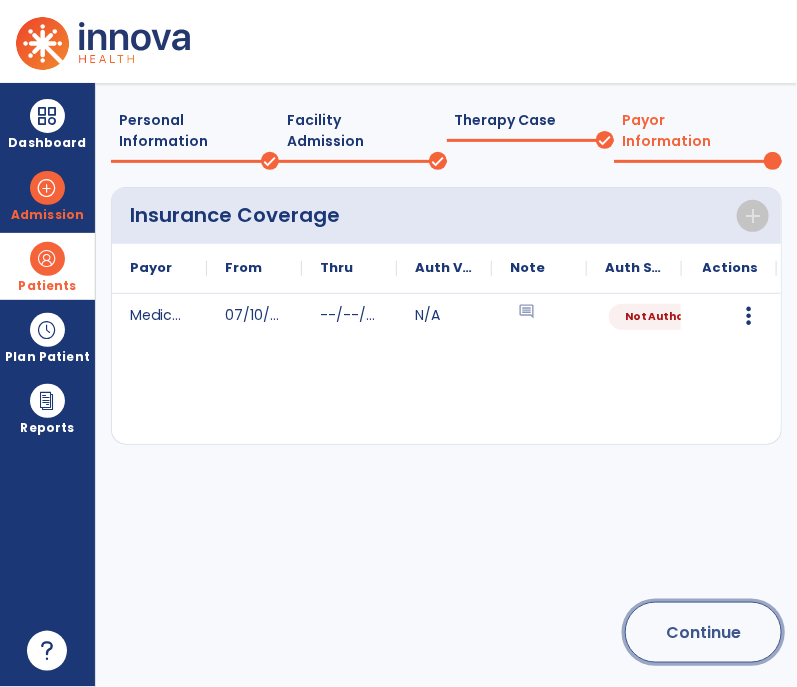 click on "Continue" 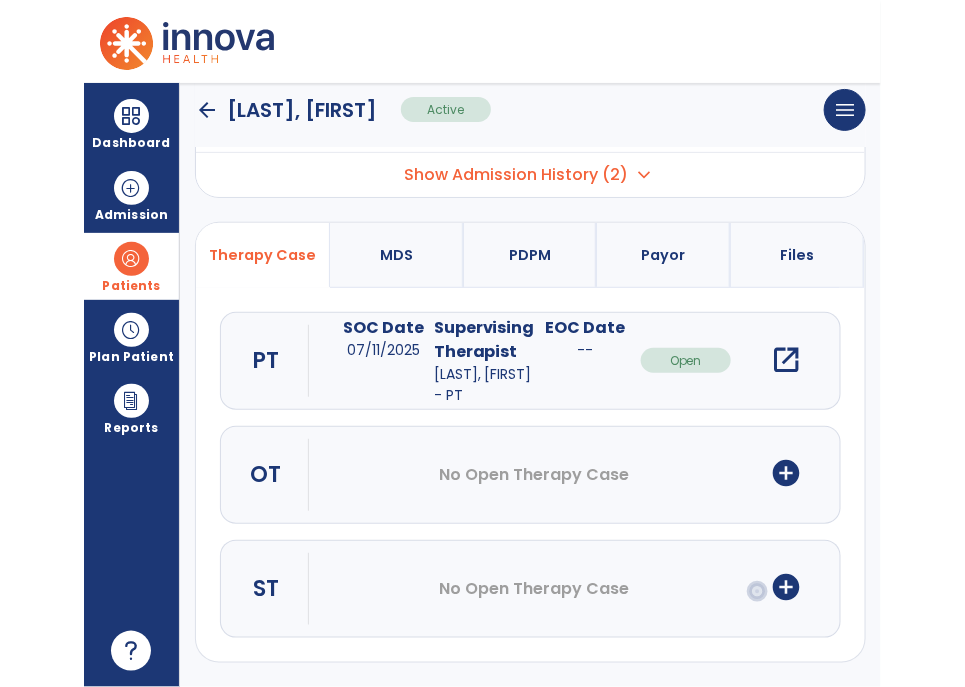 scroll, scrollTop: 0, scrollLeft: 0, axis: both 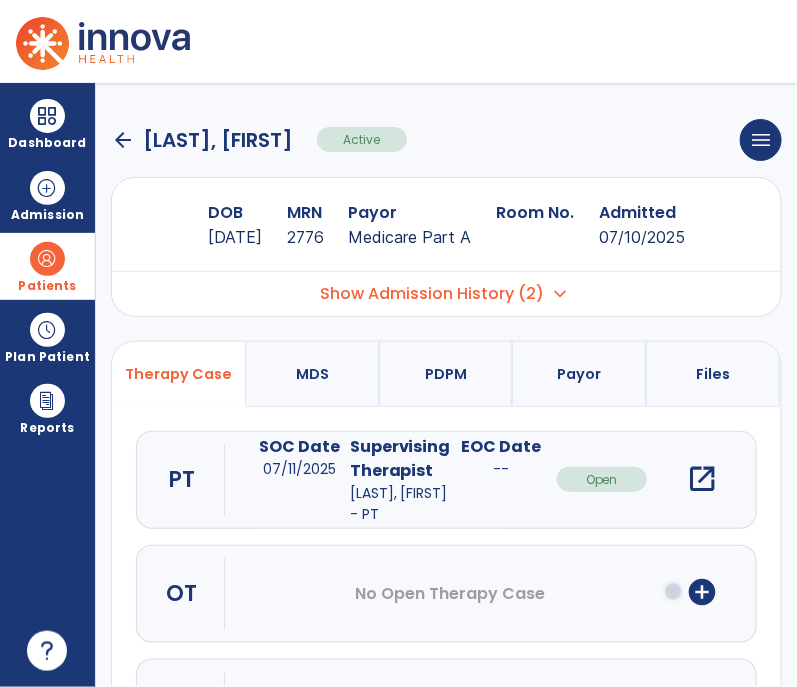 click on "open_in_new" at bounding box center (703, 479) 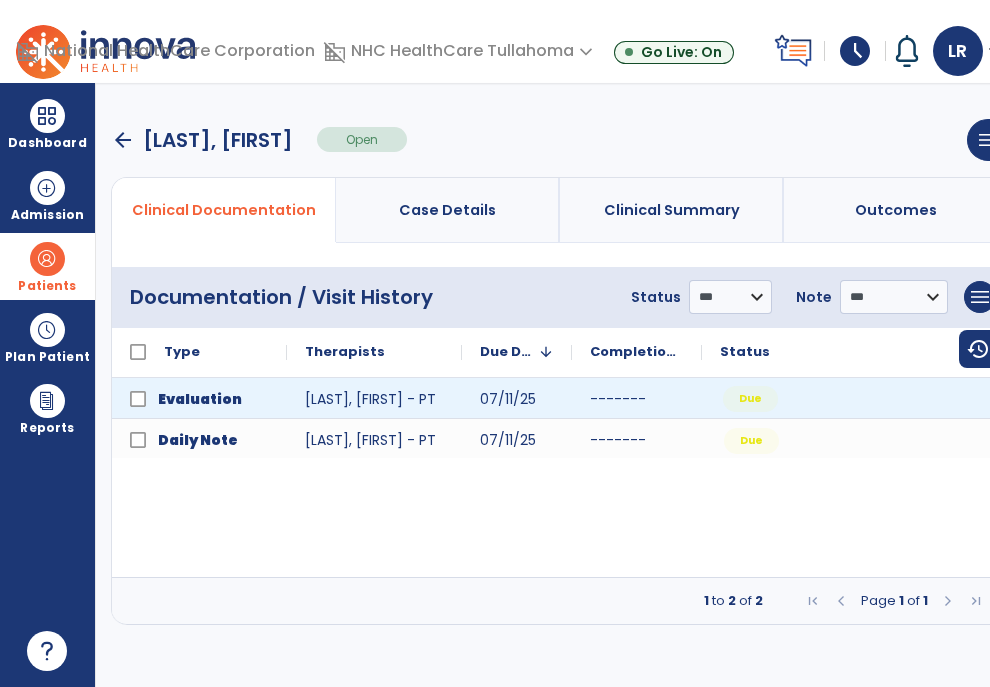 click on "Due" 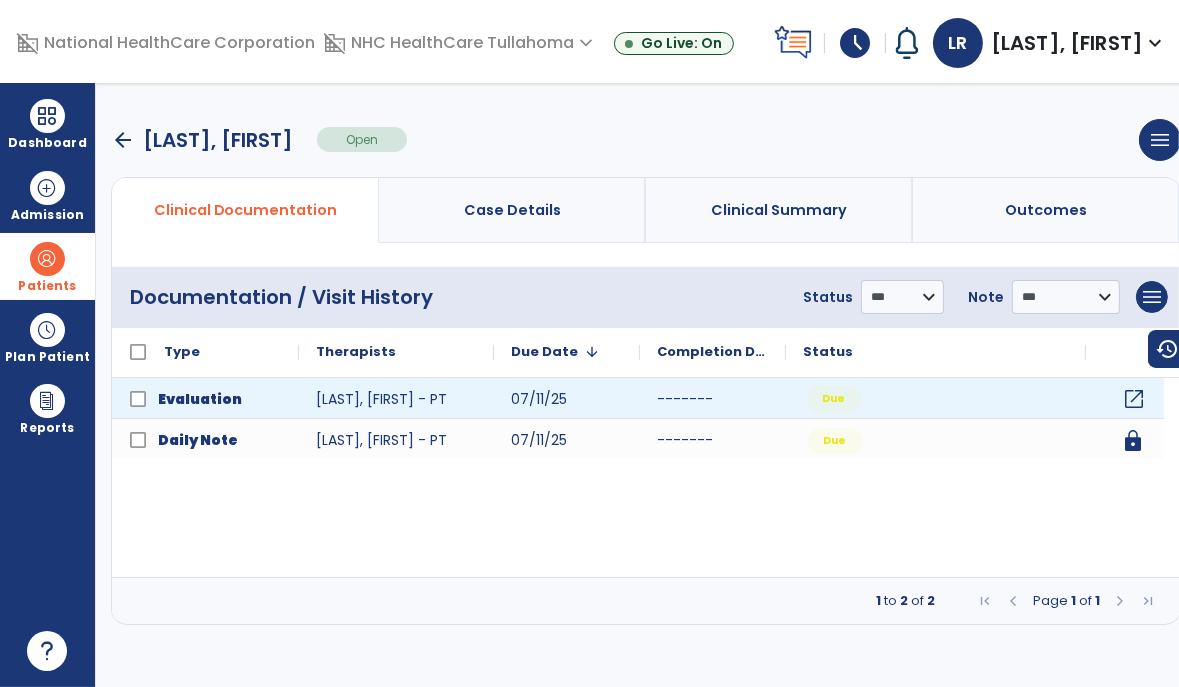 click on "open_in_new" 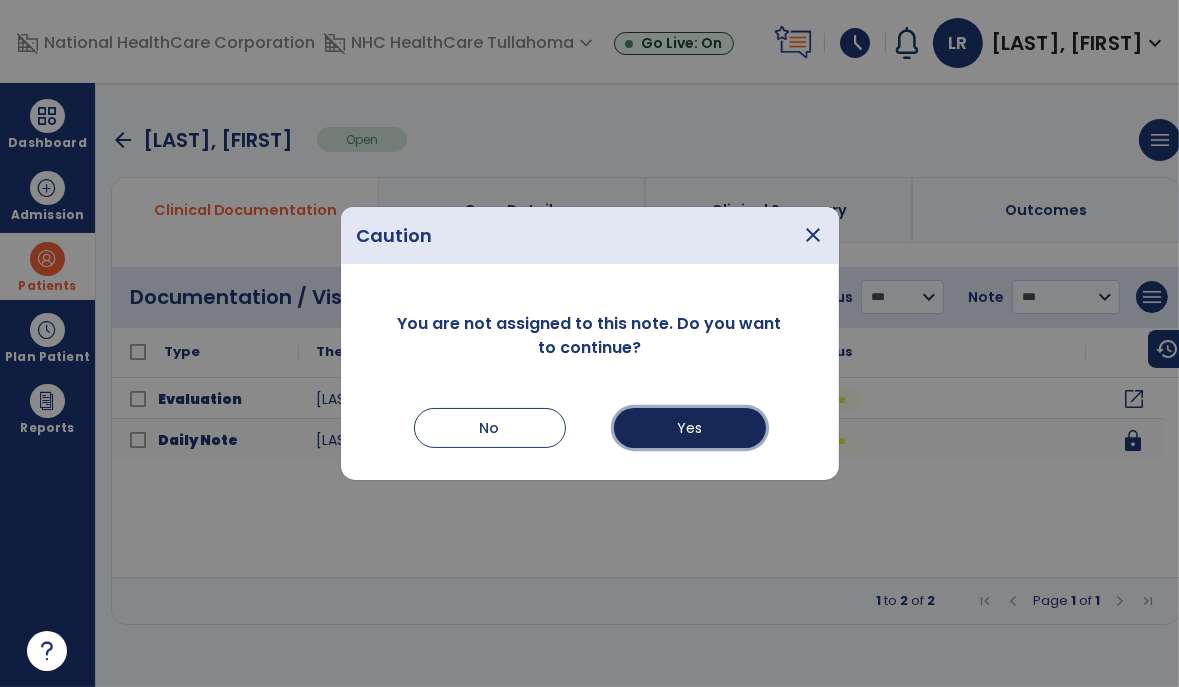 click on "Yes" at bounding box center (690, 428) 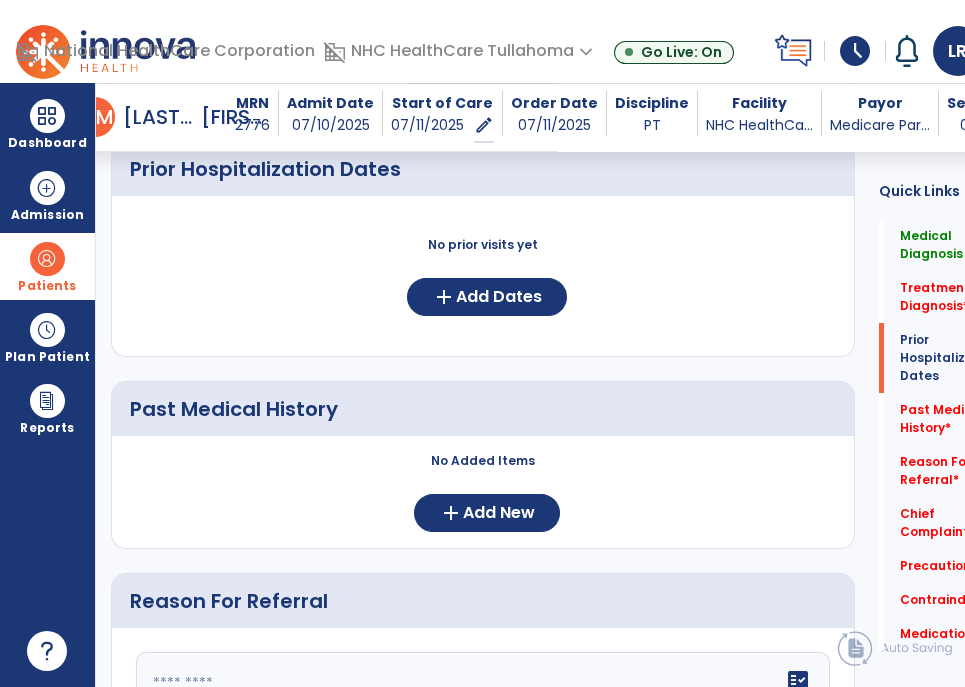 scroll, scrollTop: 664, scrollLeft: 0, axis: vertical 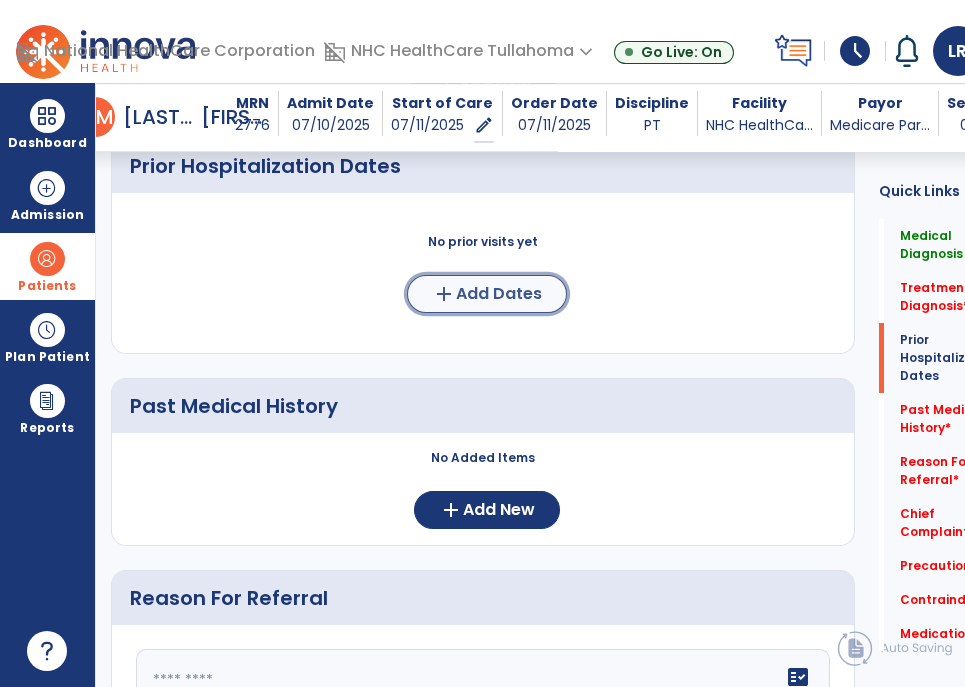 click on "Add Dates" 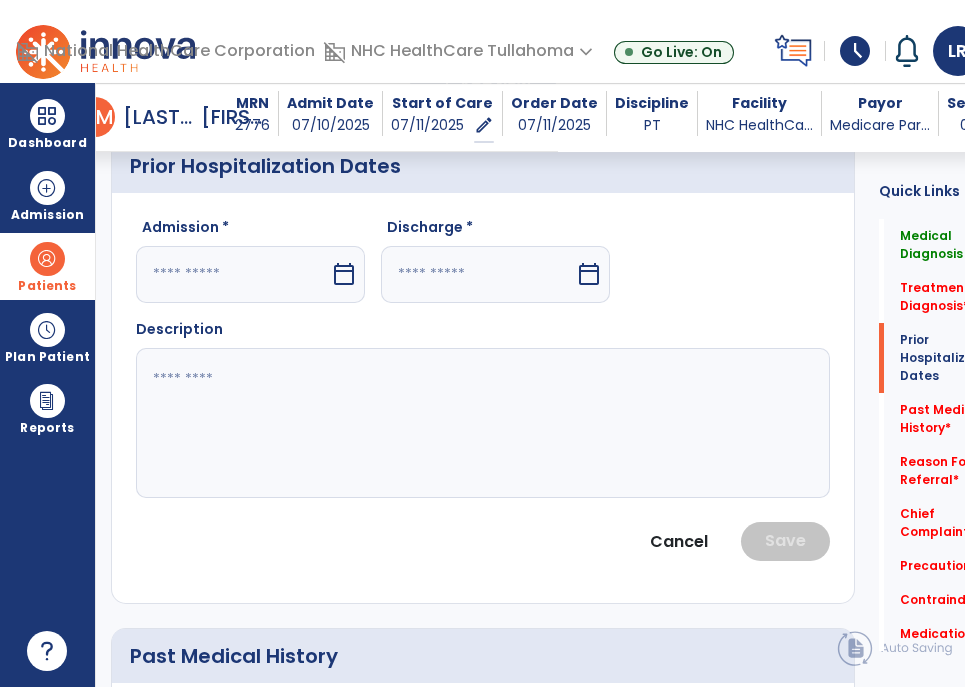 click on "calendar_today" at bounding box center (344, 274) 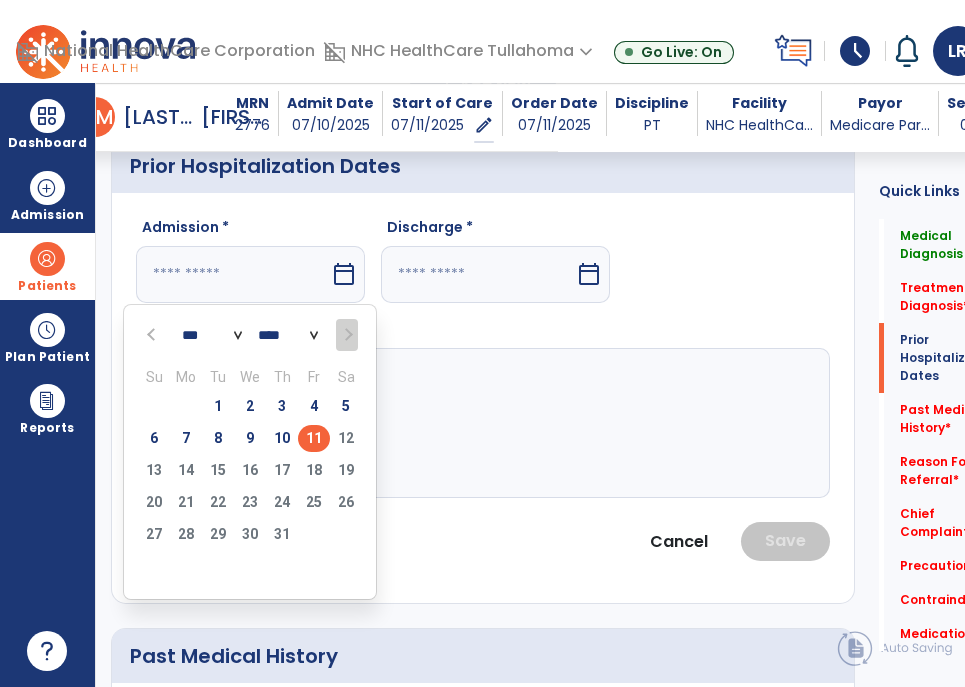 click at bounding box center (153, 334) 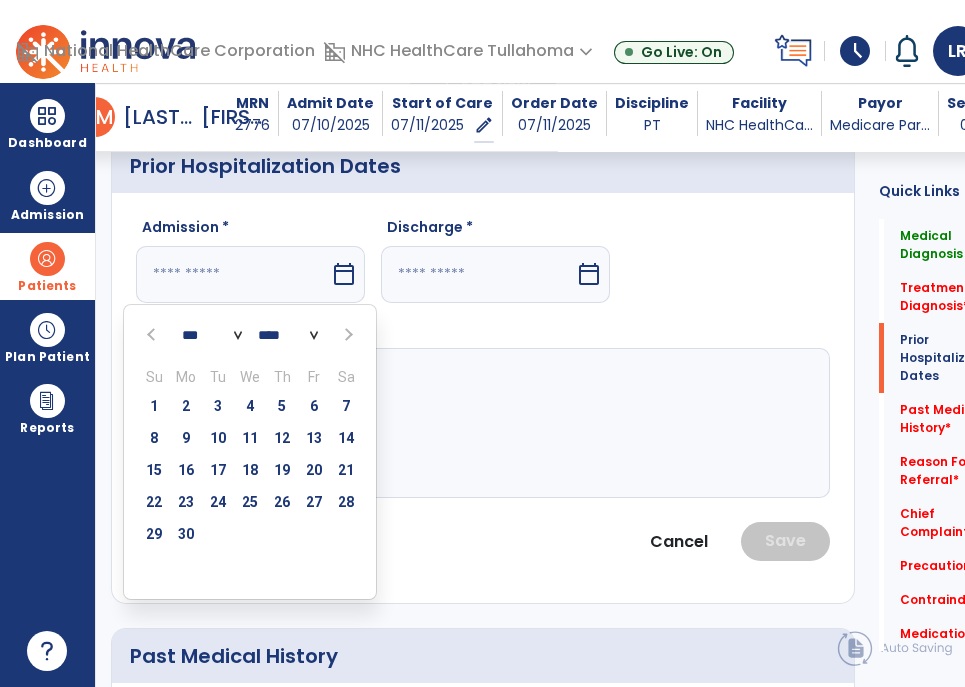 click at bounding box center (153, 334) 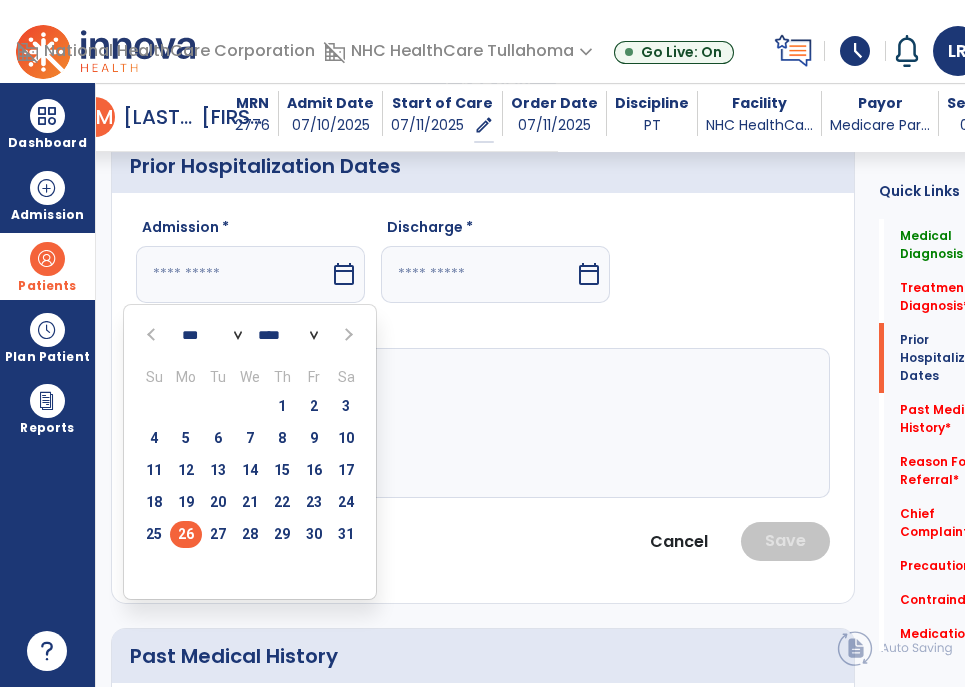 click on "26" at bounding box center (186, 534) 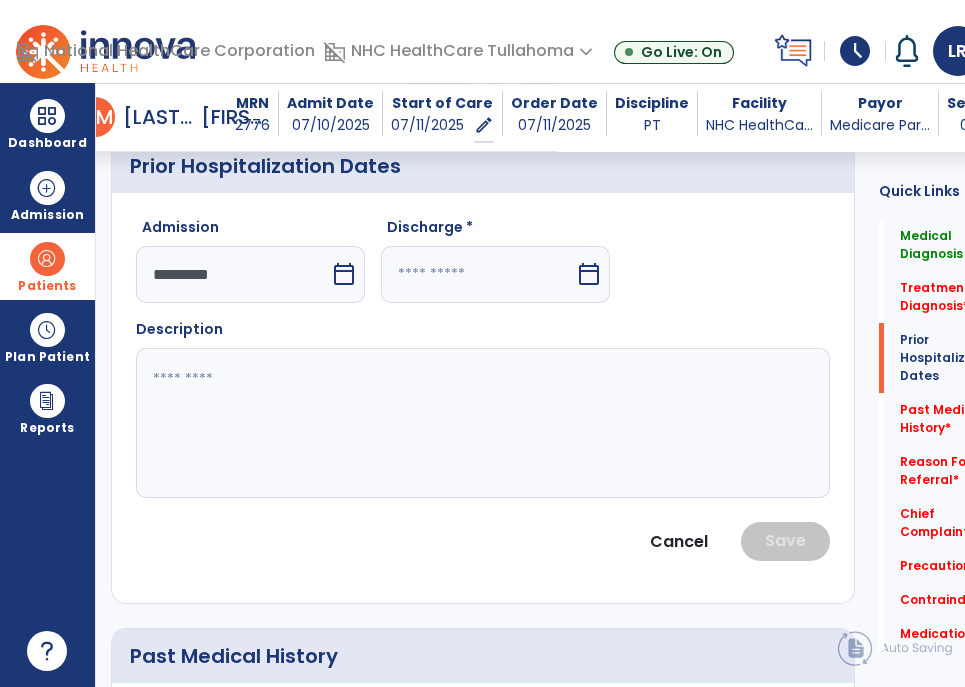 click on "calendar_today" at bounding box center [589, 274] 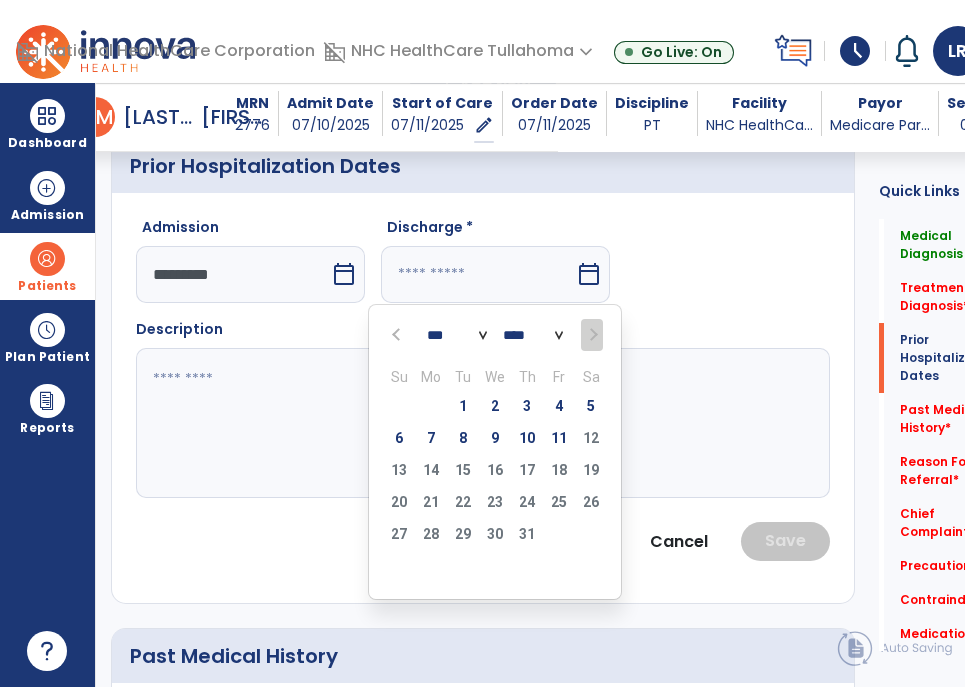 click at bounding box center (398, 334) 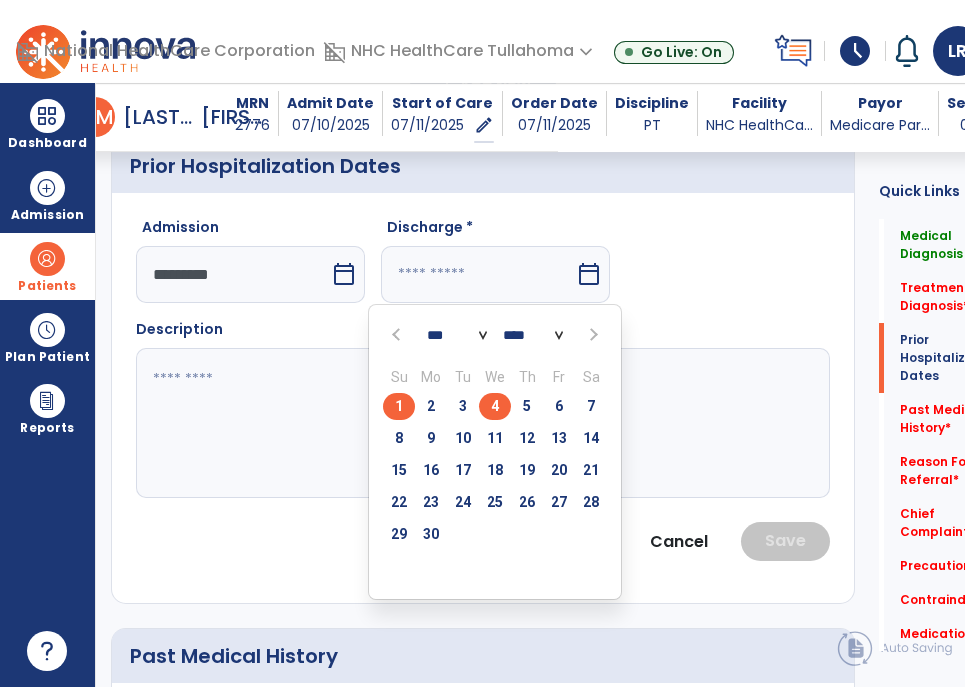click on "4" at bounding box center (495, 406) 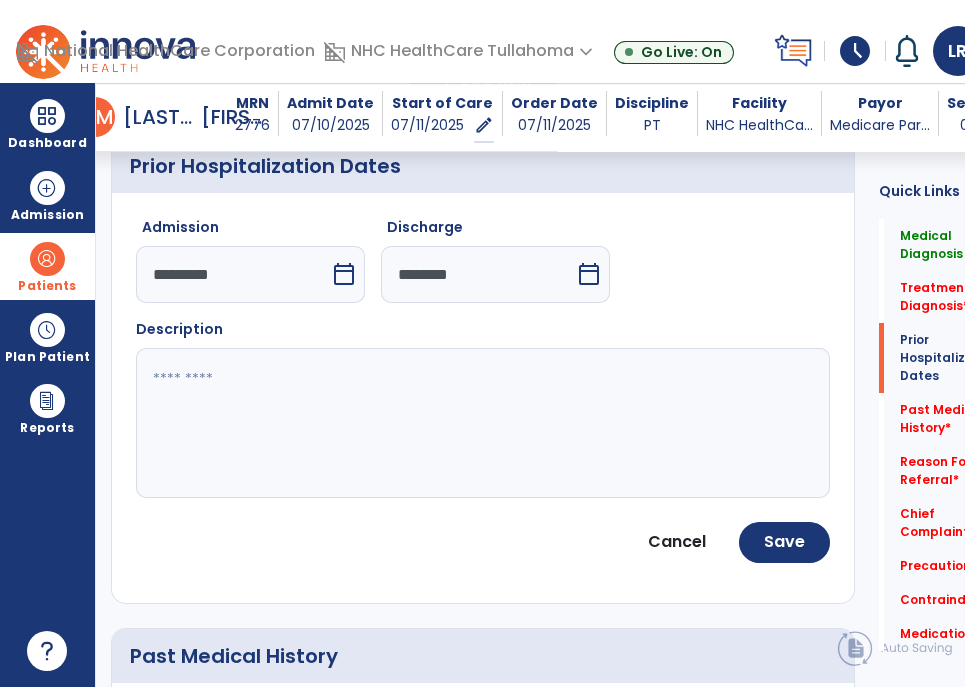 click 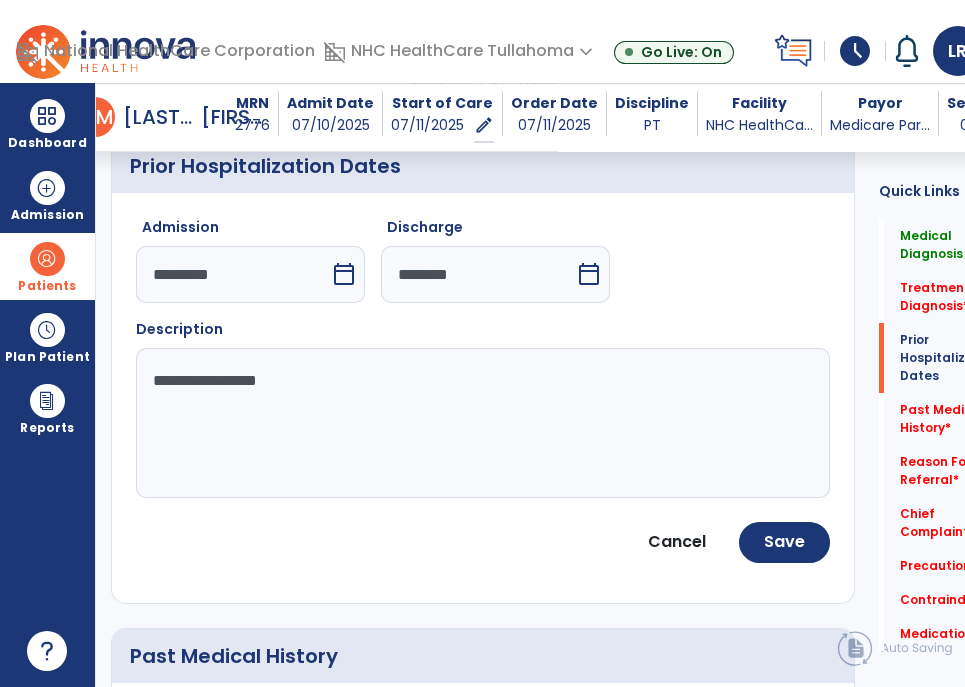 click on "**********" 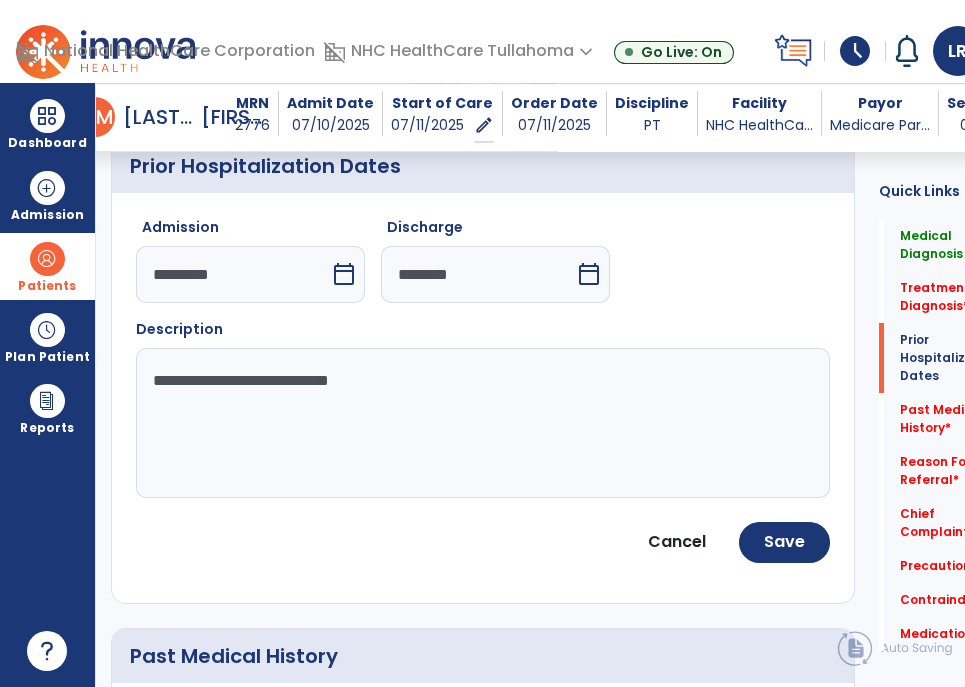 click on "**********" 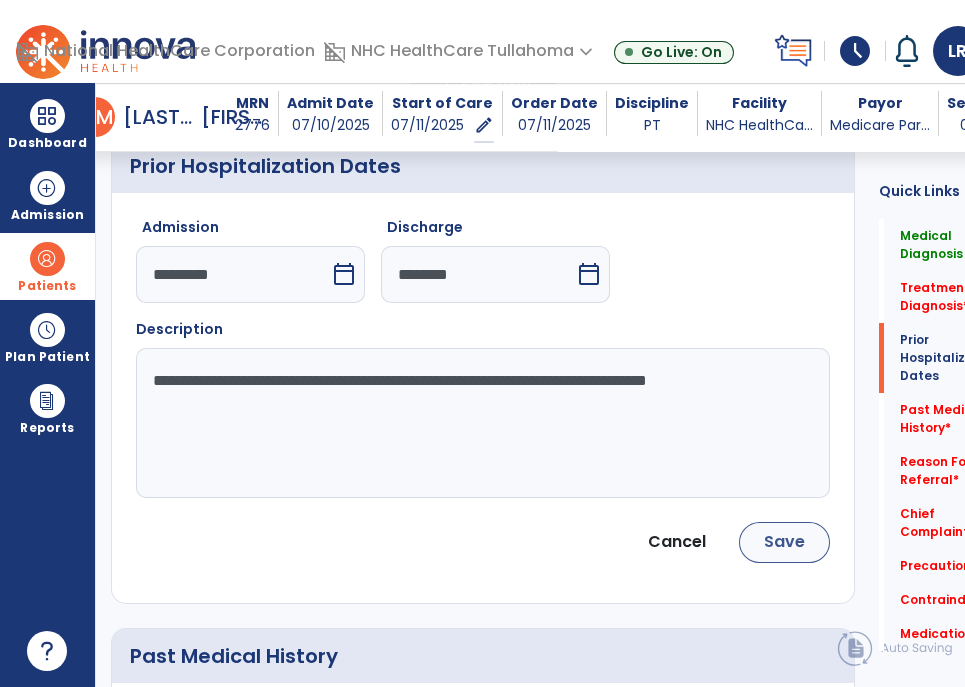 type on "**********" 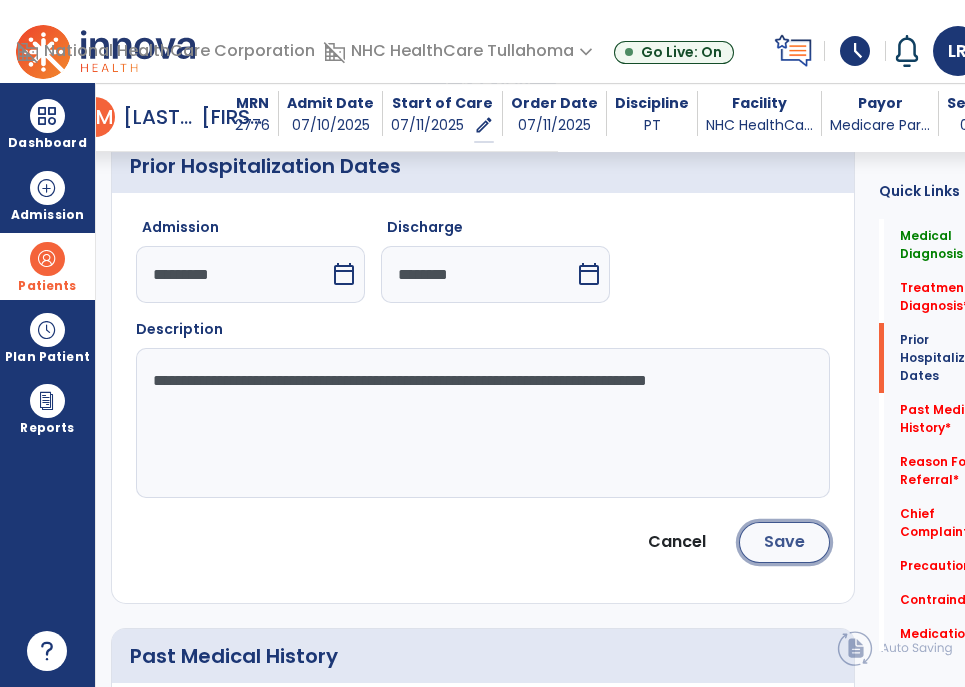 click on "Save" 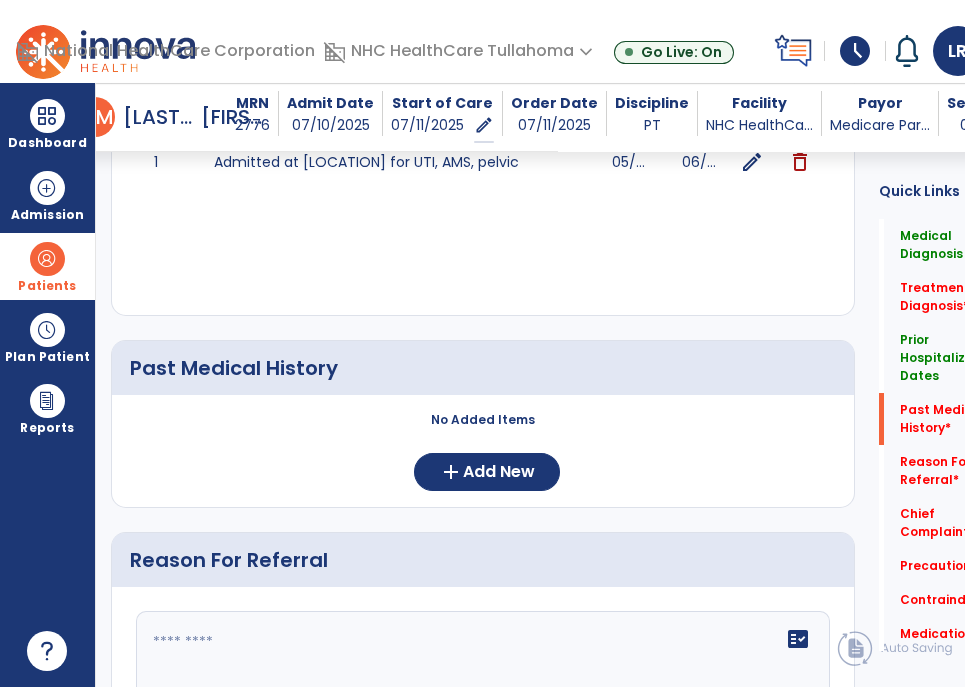 scroll, scrollTop: 854, scrollLeft: 0, axis: vertical 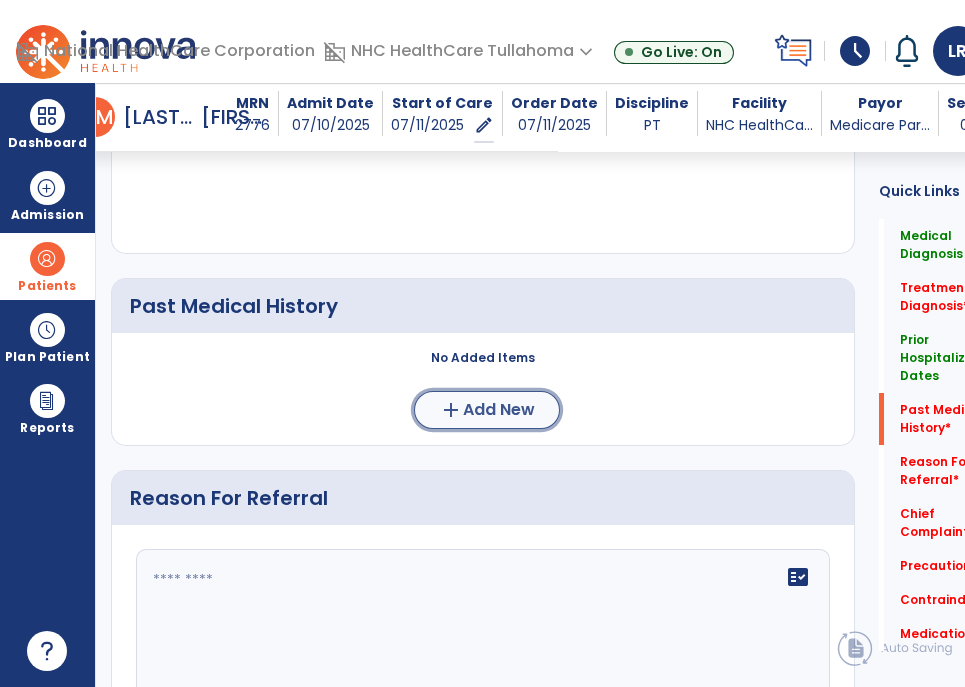 click on "add  Add New" 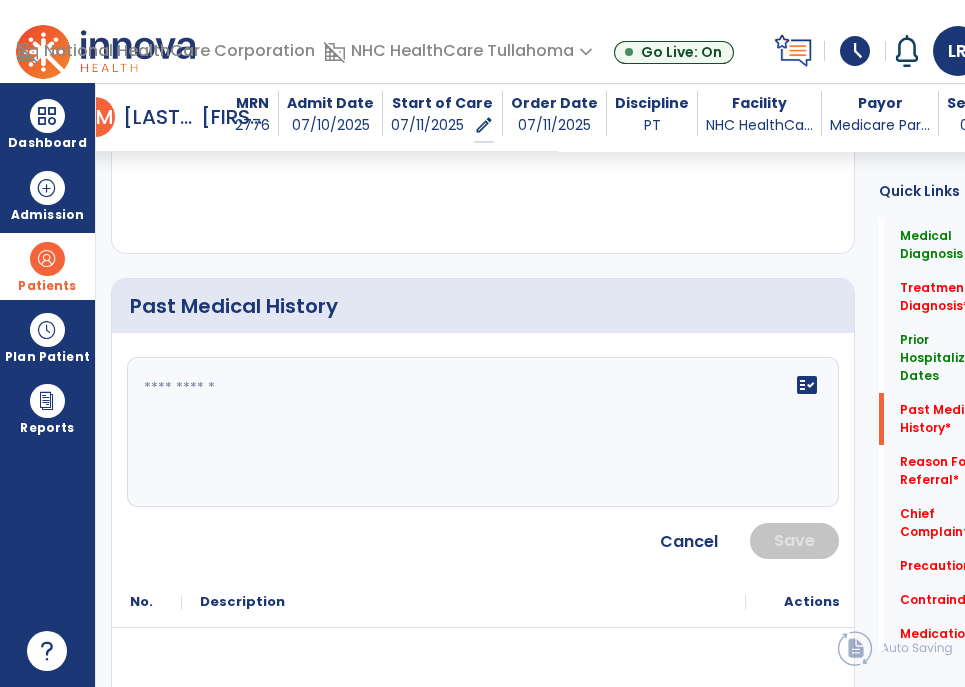 click 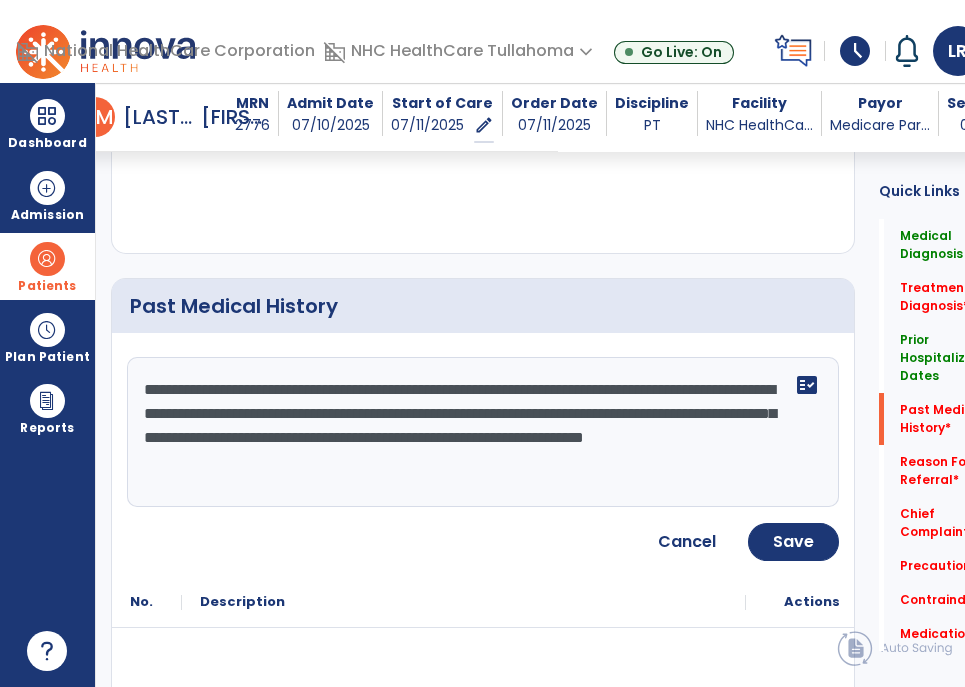 type on "**********" 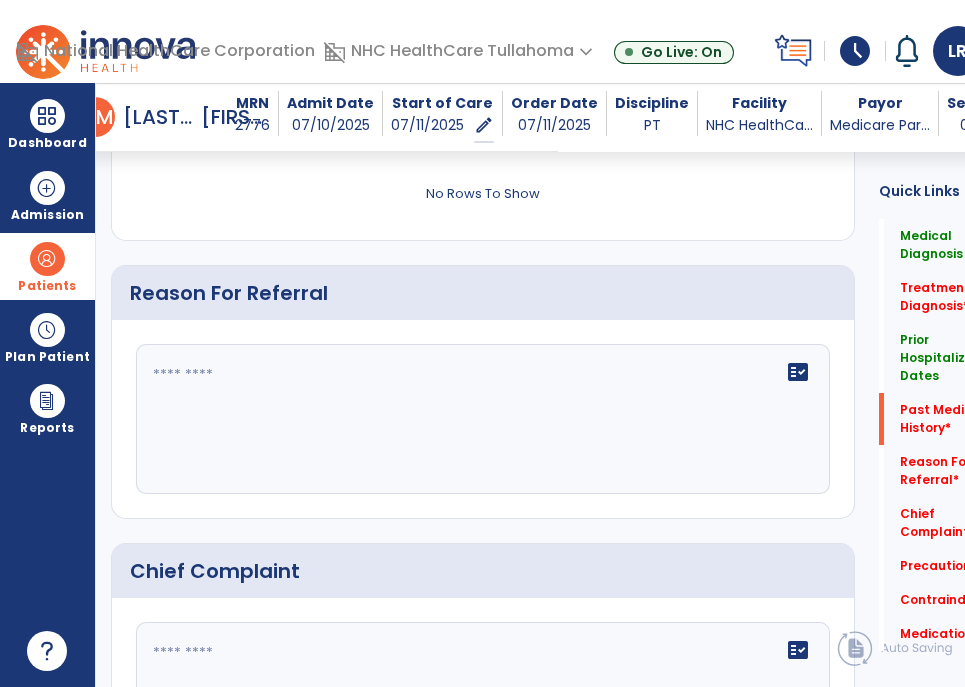 scroll, scrollTop: 1394, scrollLeft: 0, axis: vertical 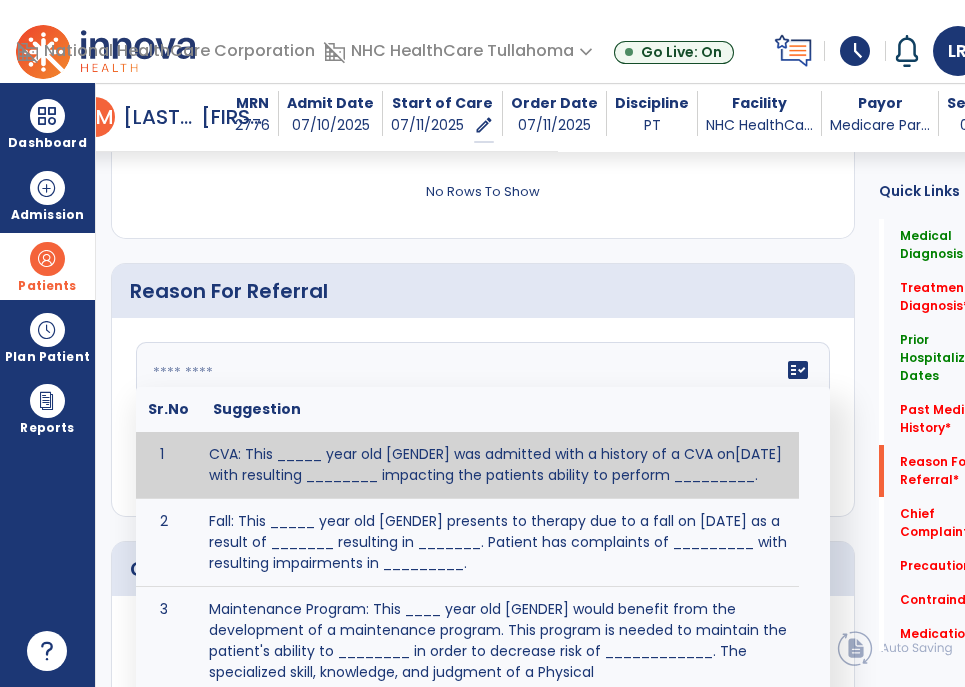 click on "fact_check  Sr.No Suggestion 1 CVA: This _____ year old [GENDER] was admitted with a history of a CVA on[DATE] with resulting ________ impacting the patients ability to perform _________. 2 Fall: This _____ year old [GENDER] presents to therapy due to a fall on [DATE] as a result of _______ resulting in _______.  Patient has complaints of _________ with resulting impairments in _________. 3 Maintenance Program: This ____ year old [GENDER] would benefit from the development of a maintenance program.  This program is needed to maintain the patient's ability to ________ in order to decrease risk of ____________.  The specialized skill, knowledge, and judgment of a Physical  4 Fall at Home: This _____ year old [GENDER] fell at home, resulting  in ________.  This has impacted this patient's _______.  As a result of these noted limitations in functional activities, this patient is unable to safely return to home.  This patient requires skilled therapy in order to improve safety and function. 5 6 7 8 9 10" 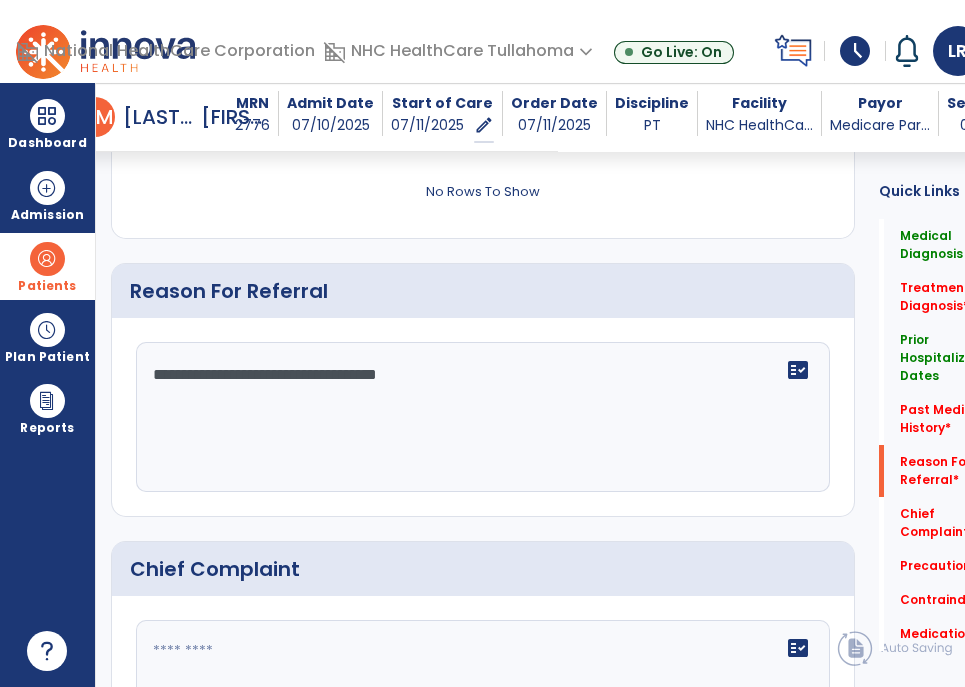 paste on "**********" 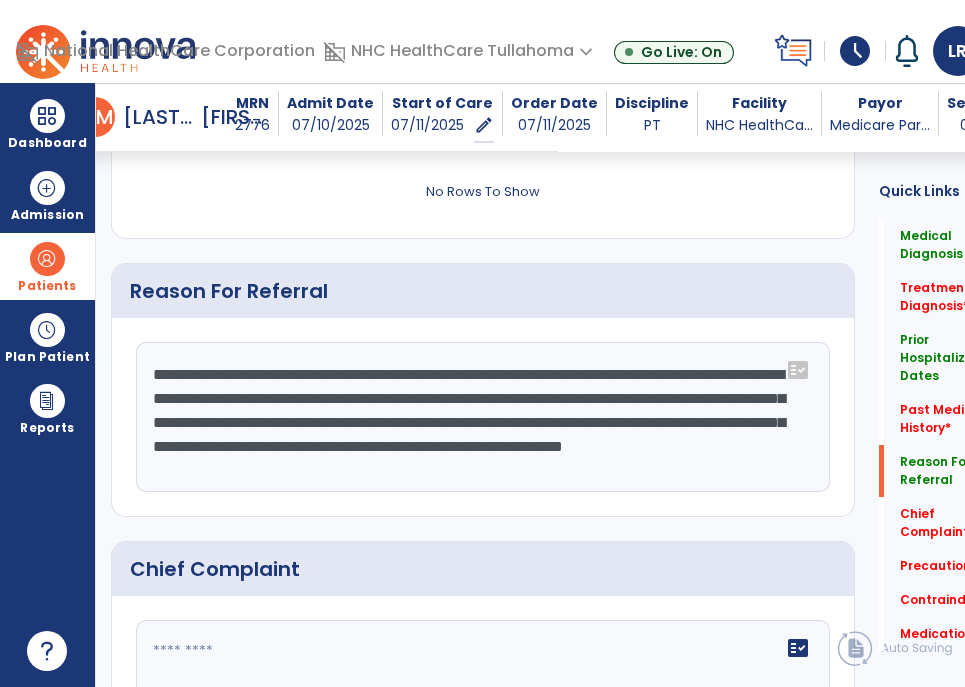 scroll, scrollTop: 14, scrollLeft: 0, axis: vertical 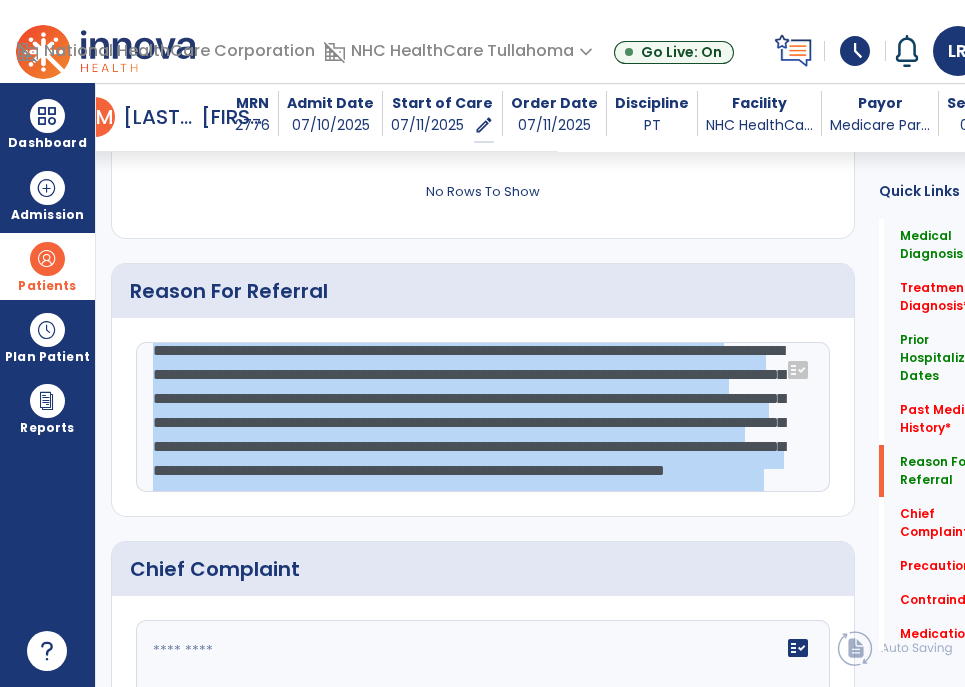 drag, startPoint x: 643, startPoint y: 481, endPoint x: 507, endPoint y: 315, distance: 214.59729 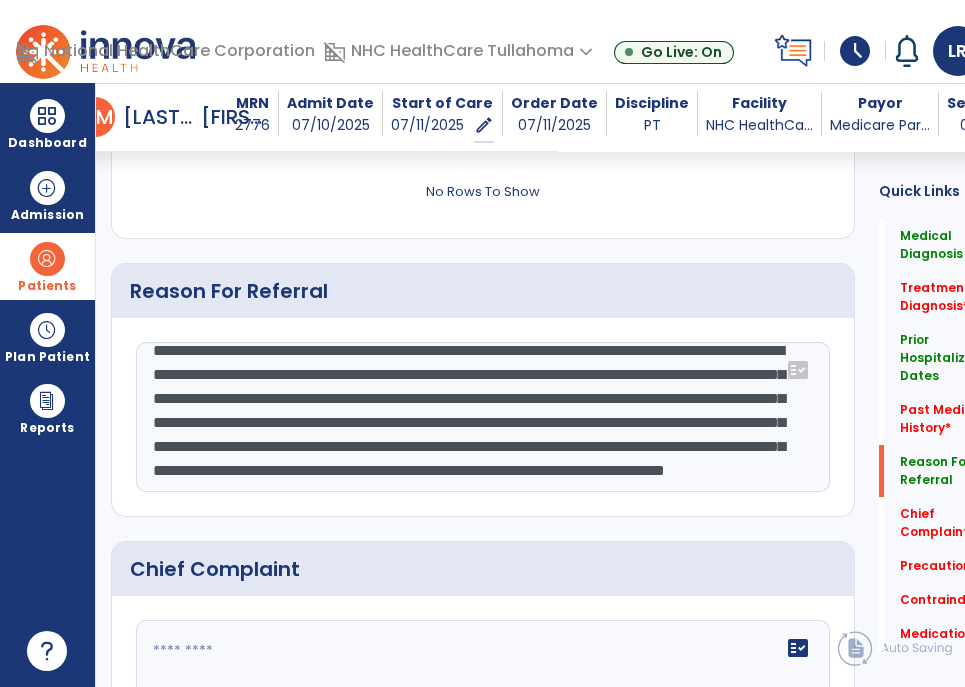 click on "**********" 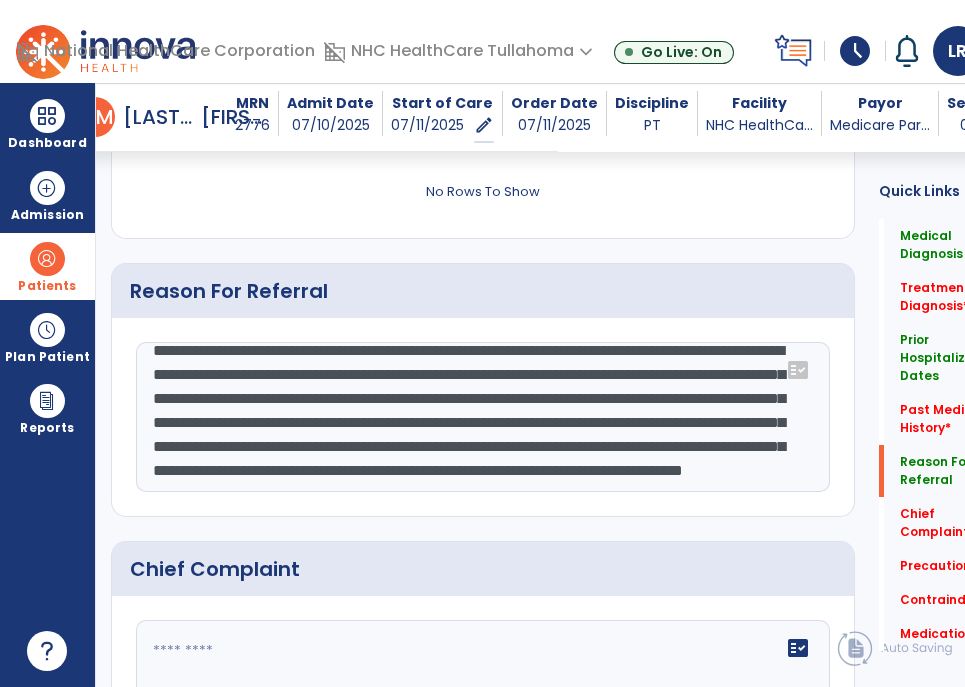scroll, scrollTop: 86, scrollLeft: 0, axis: vertical 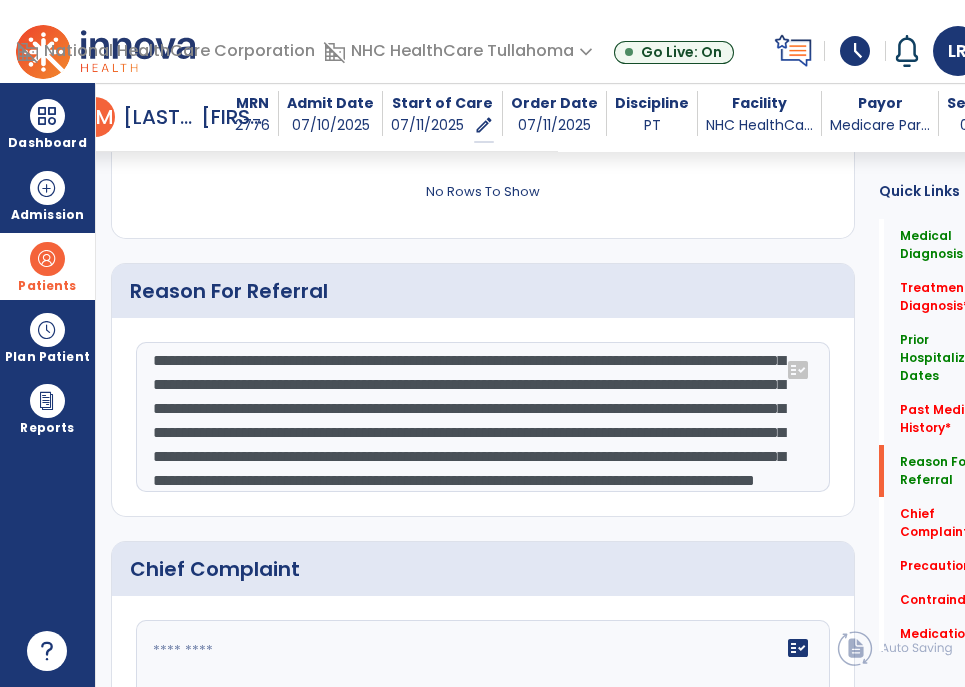 click on "**********" 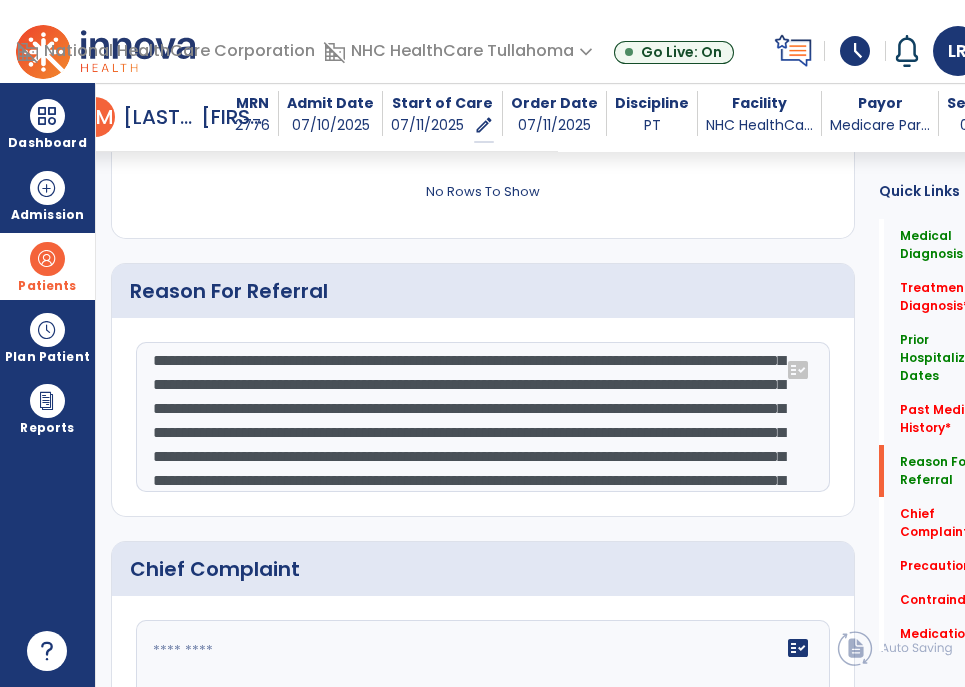 type on "**********" 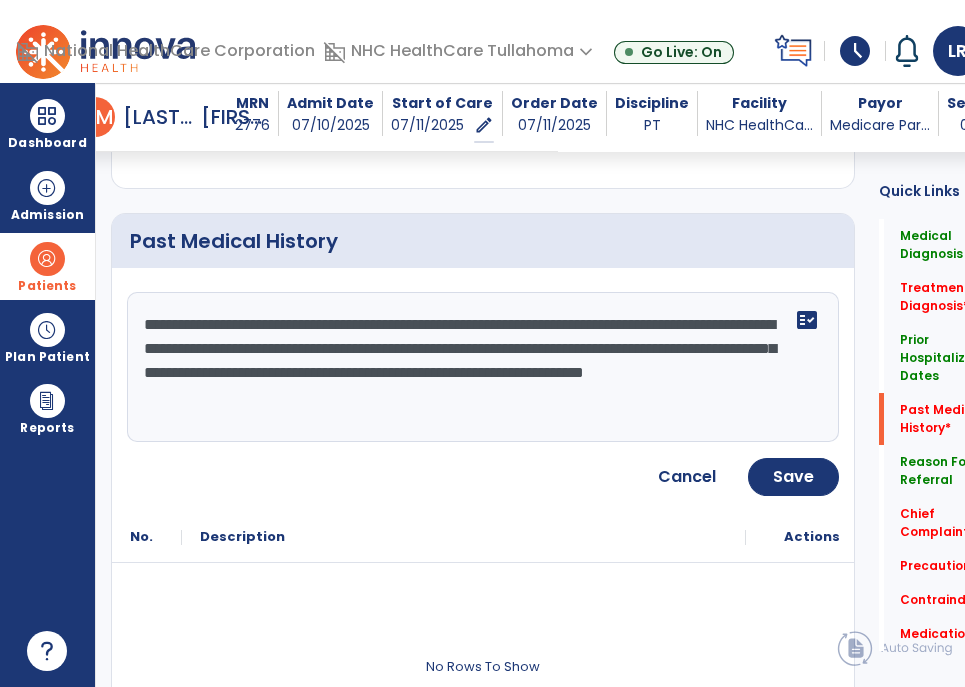 scroll, scrollTop: 921, scrollLeft: 0, axis: vertical 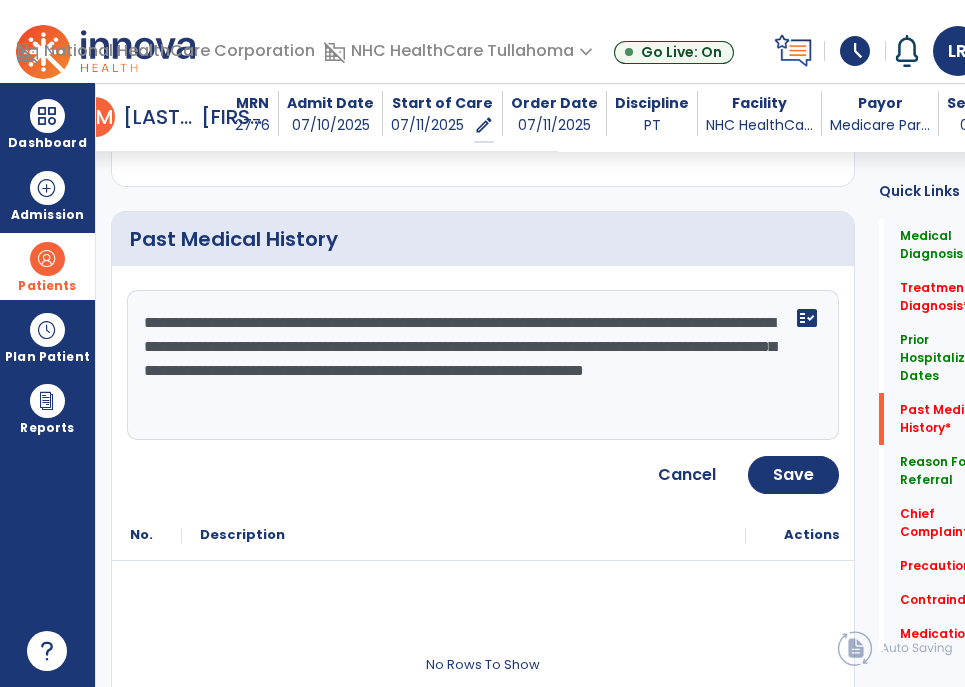 click on "**********" 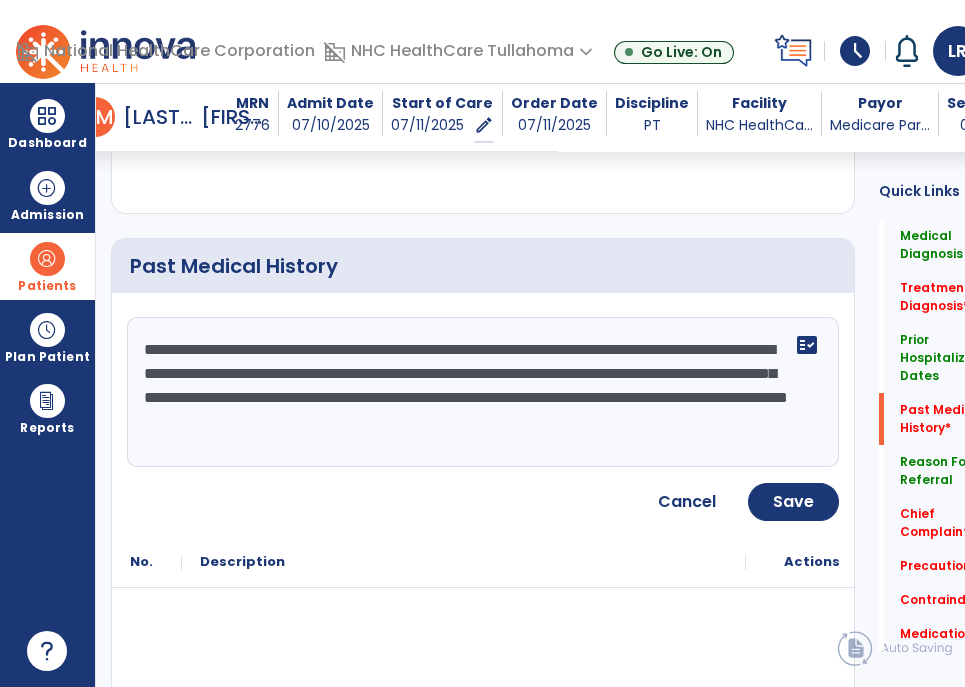 scroll, scrollTop: 887, scrollLeft: 0, axis: vertical 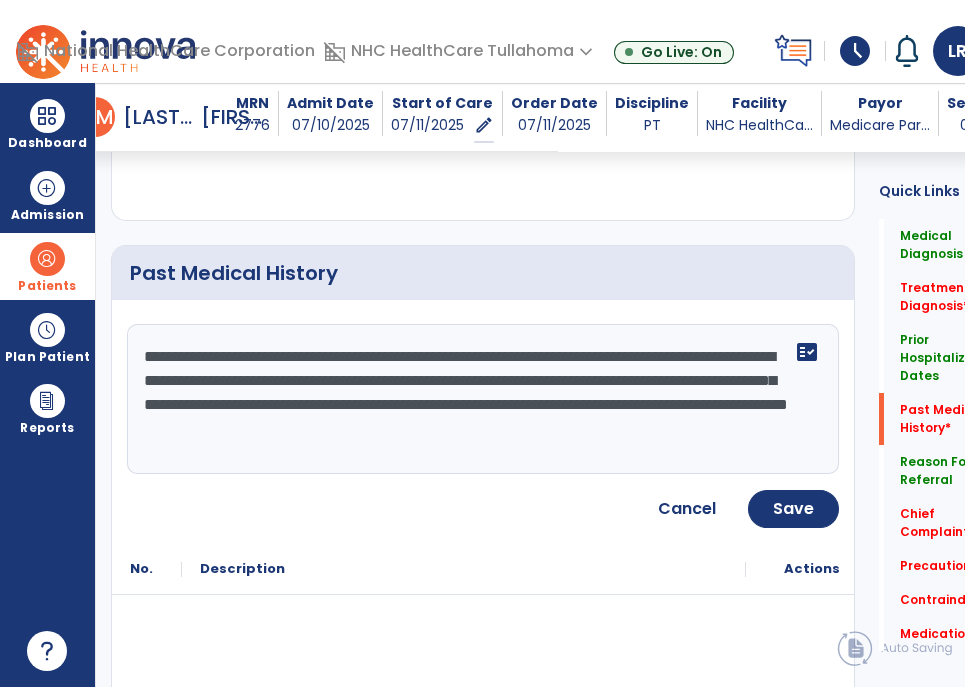 click on "**********" 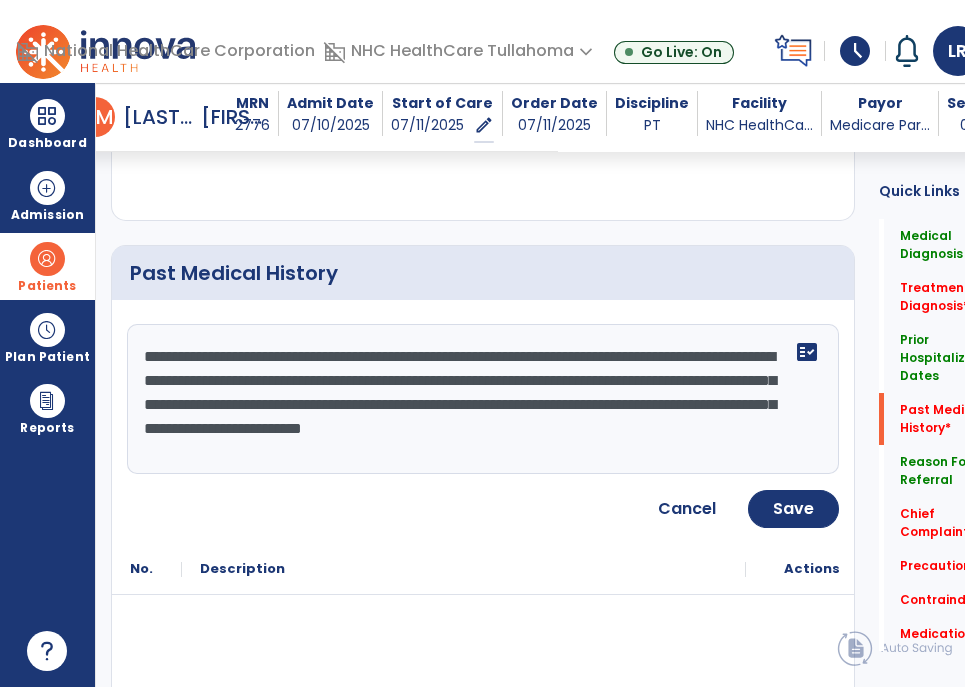 click on "**********" 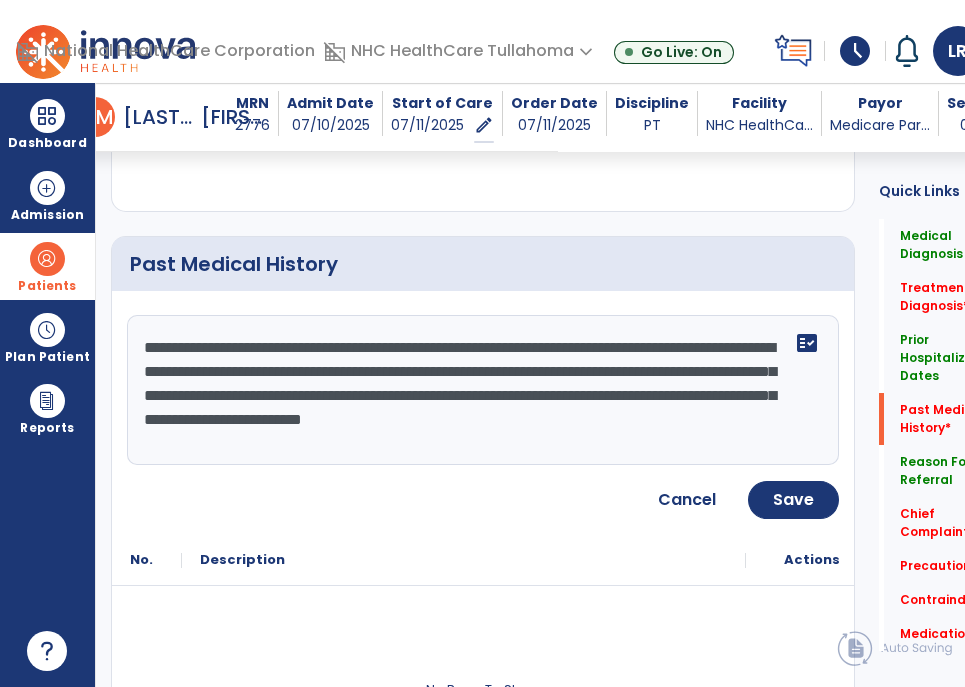 click on "**********" 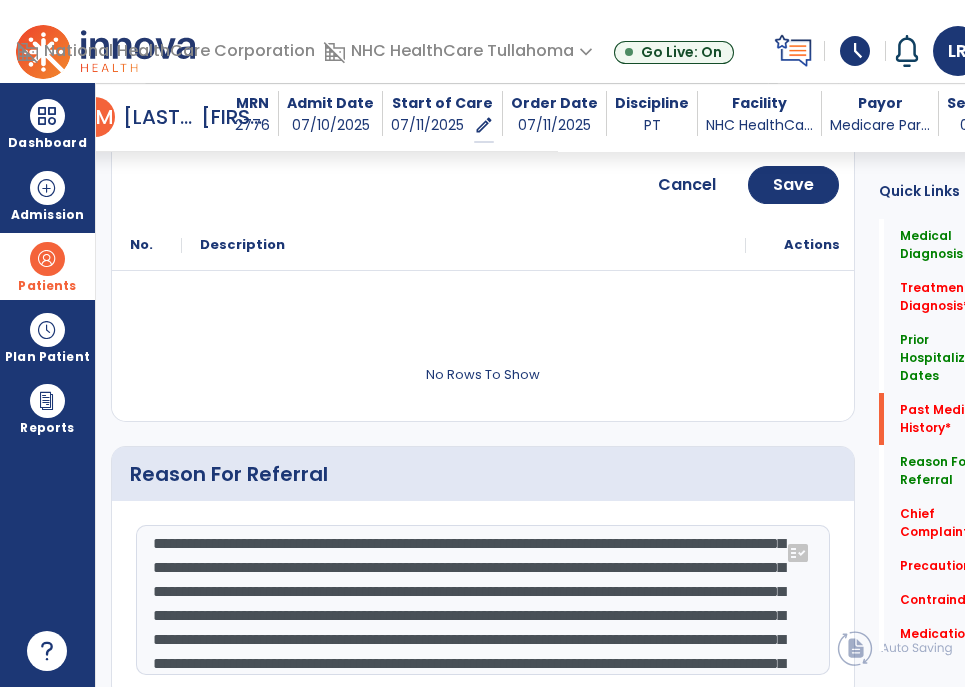 scroll, scrollTop: 1356, scrollLeft: 0, axis: vertical 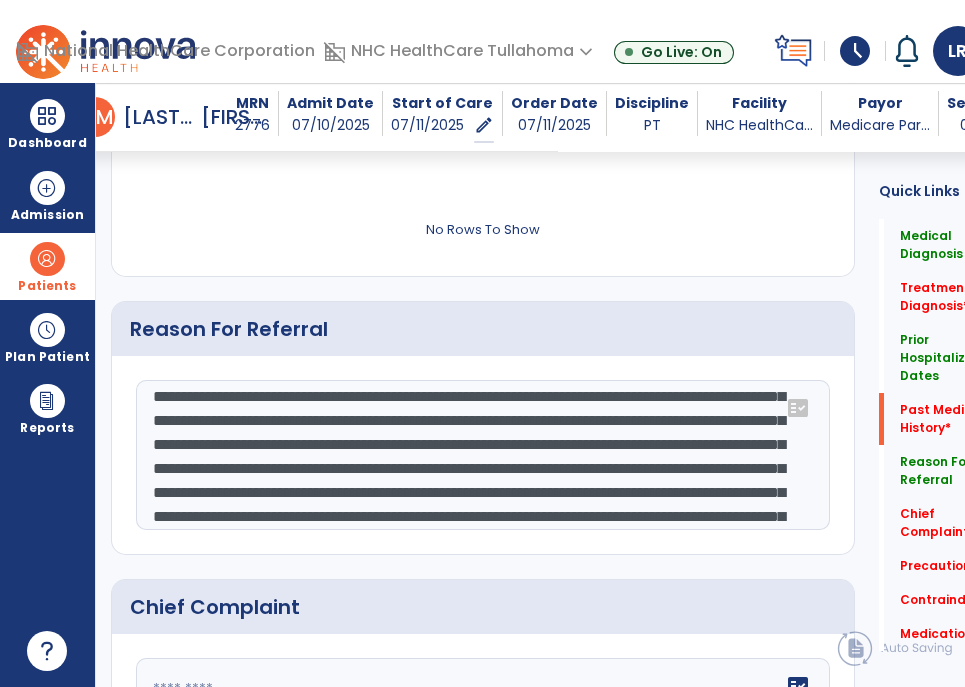 type on "**********" 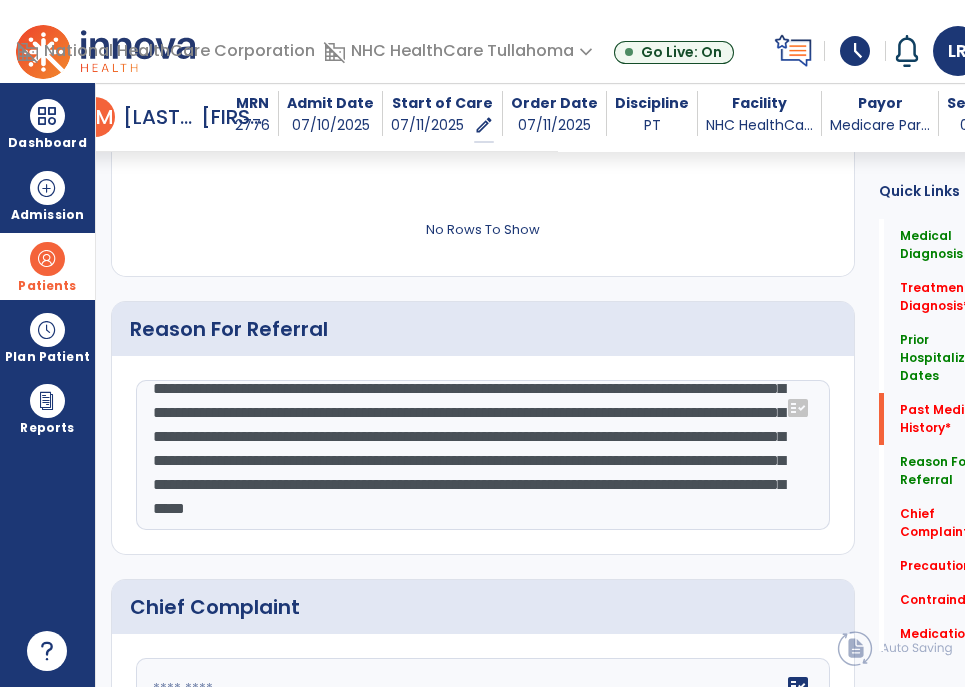 click 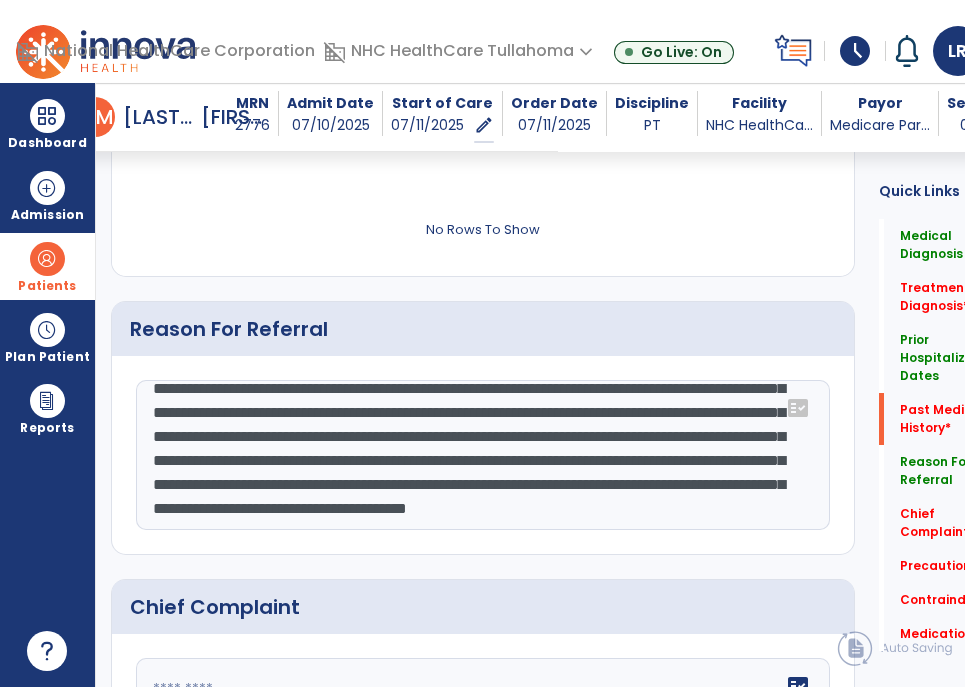 scroll, scrollTop: 90, scrollLeft: 0, axis: vertical 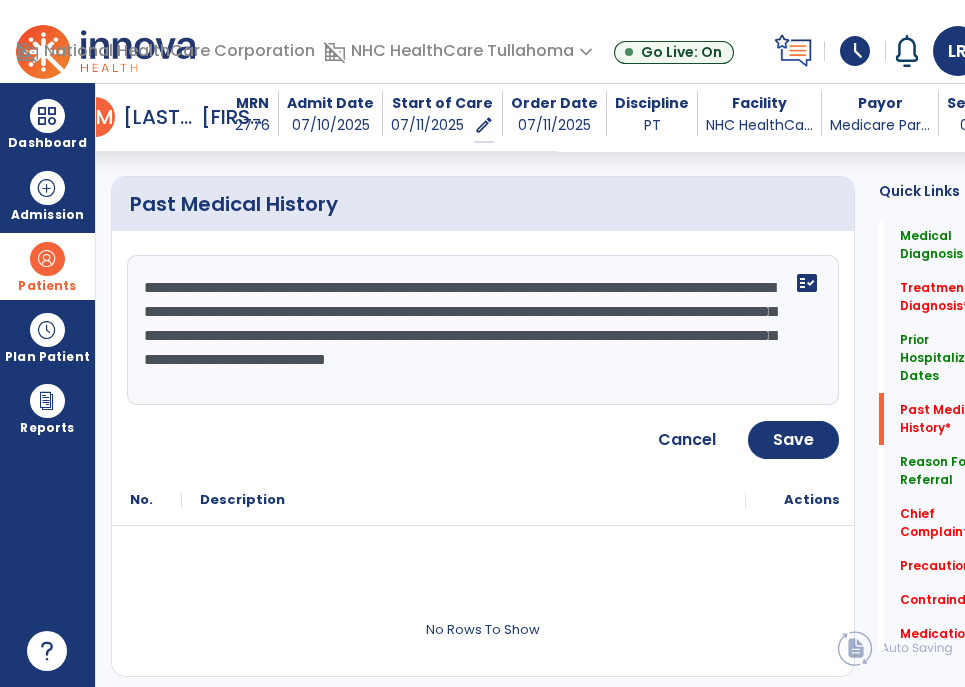 drag, startPoint x: 360, startPoint y: 377, endPoint x: 108, endPoint y: 281, distance: 269.66647 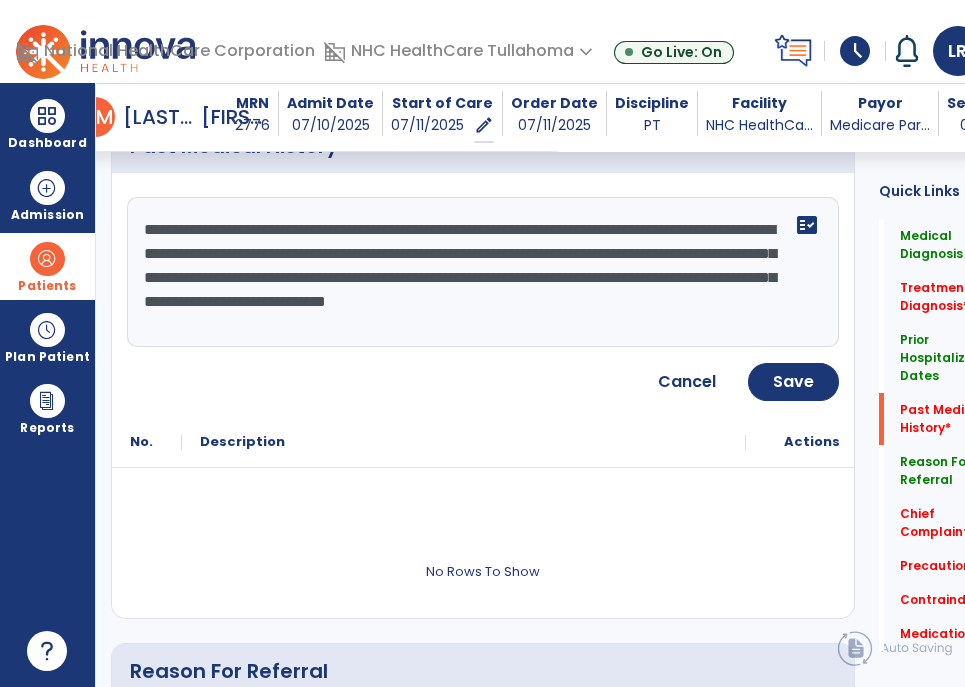 scroll, scrollTop: 1012, scrollLeft: 0, axis: vertical 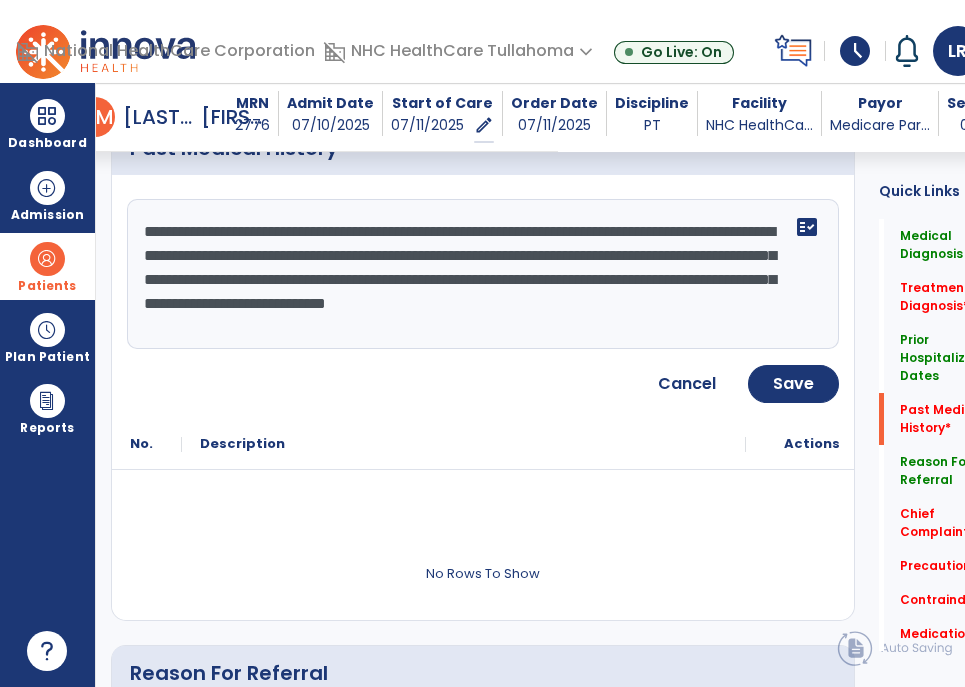 drag, startPoint x: 545, startPoint y: 297, endPoint x: 713, endPoint y: 316, distance: 169.07098 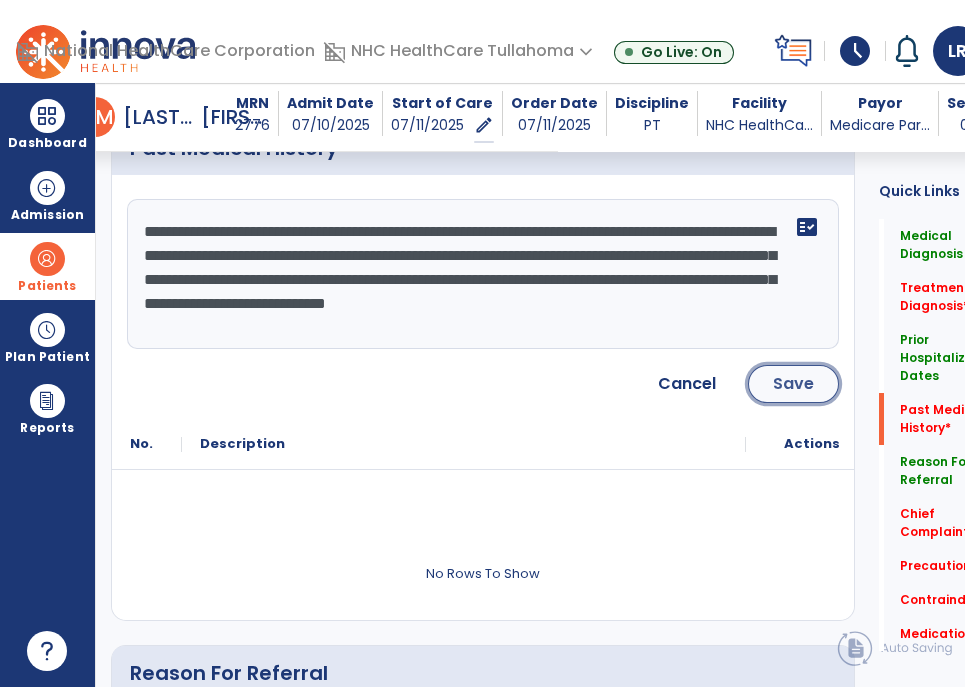 click on "Save" 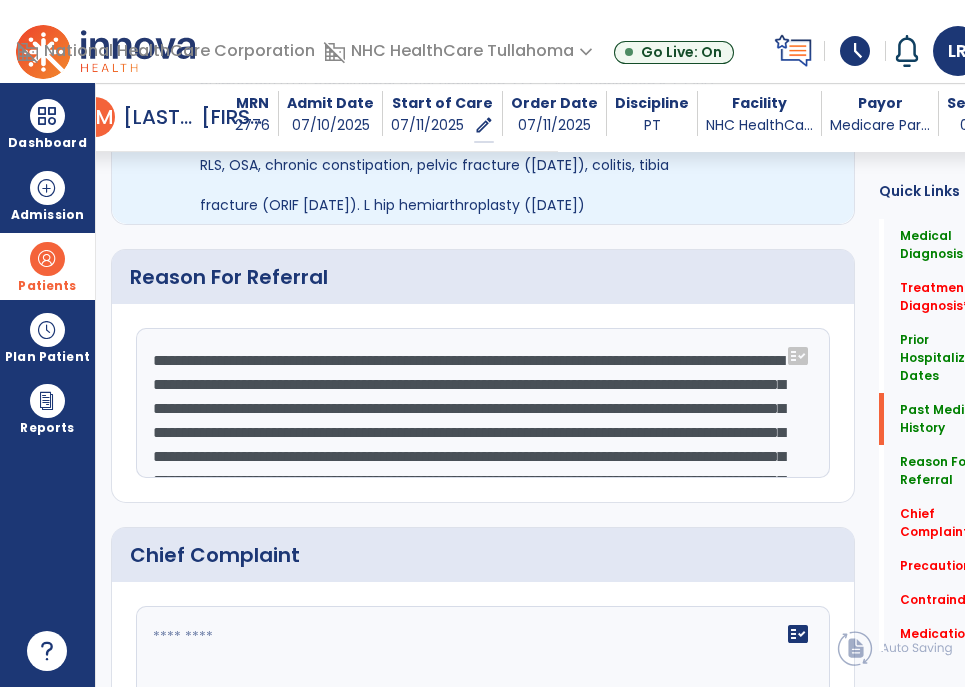 scroll, scrollTop: 1236, scrollLeft: 0, axis: vertical 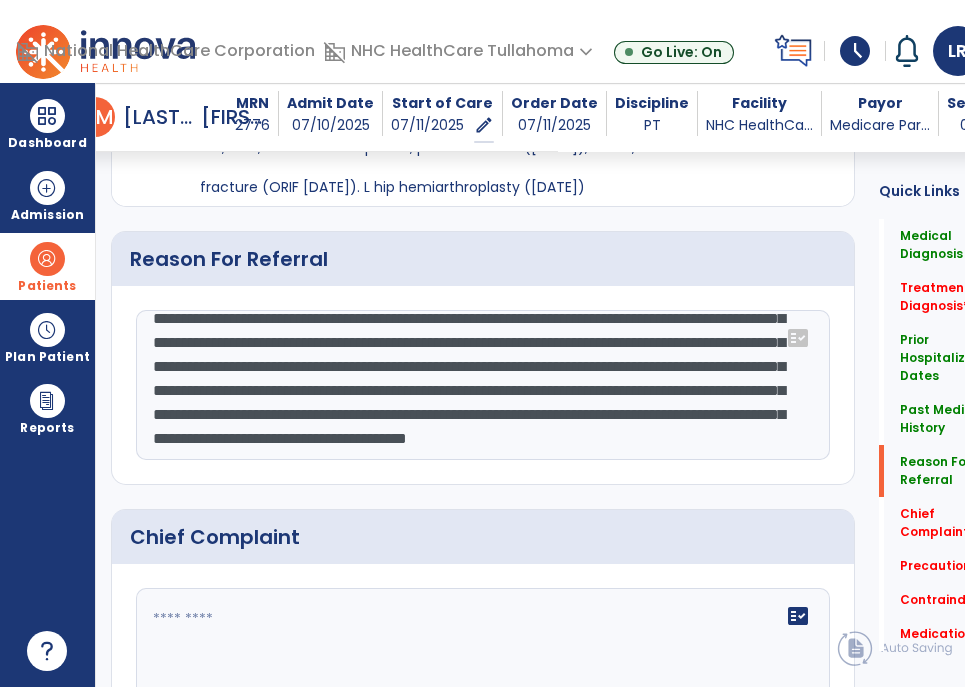 click 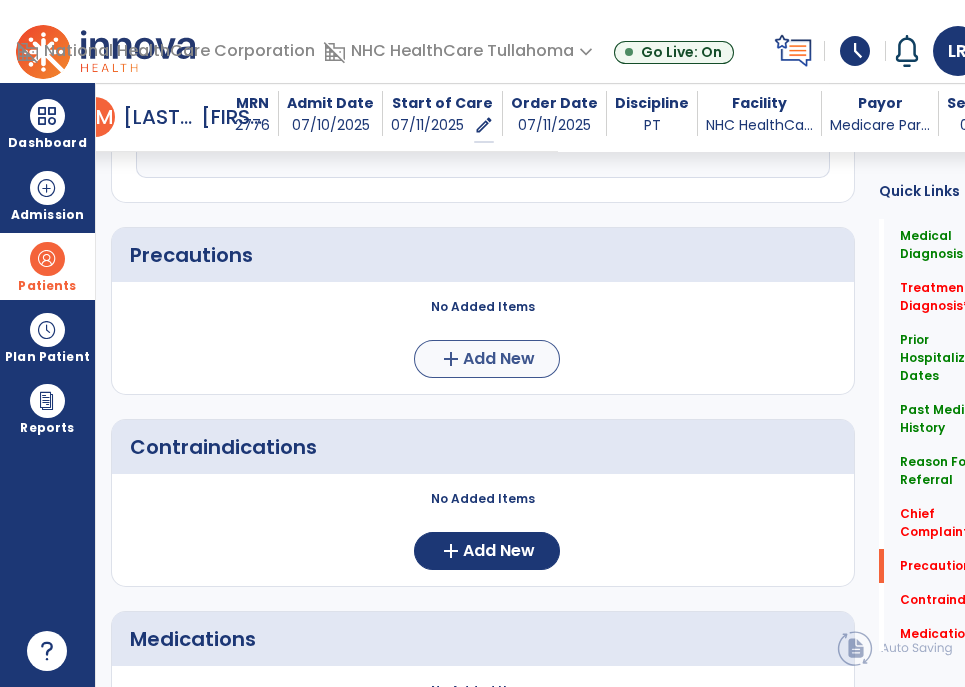 scroll, scrollTop: 1964, scrollLeft: 0, axis: vertical 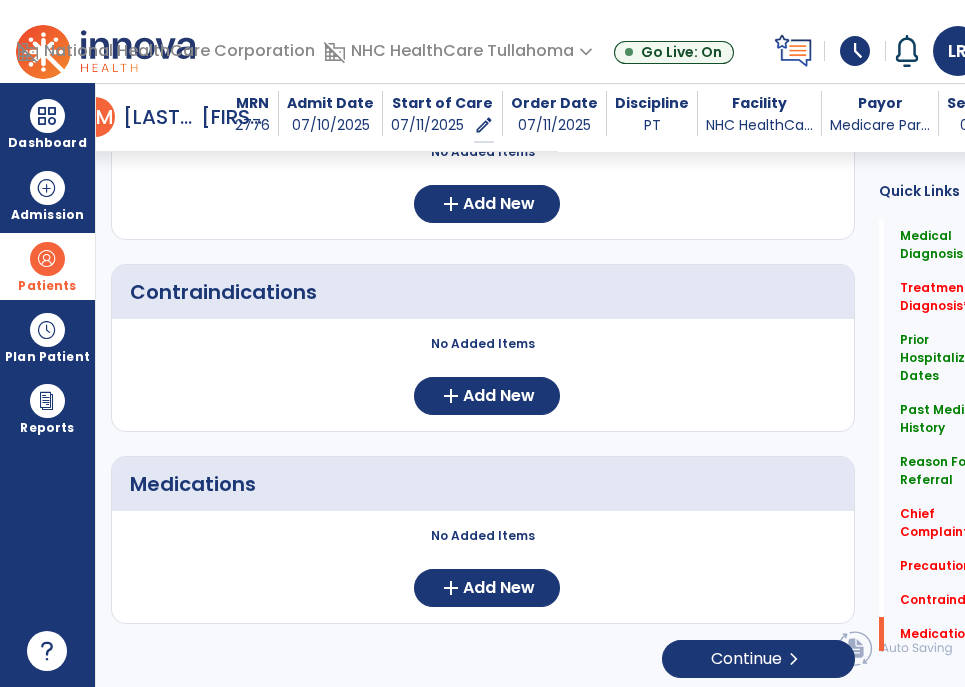type on "**********" 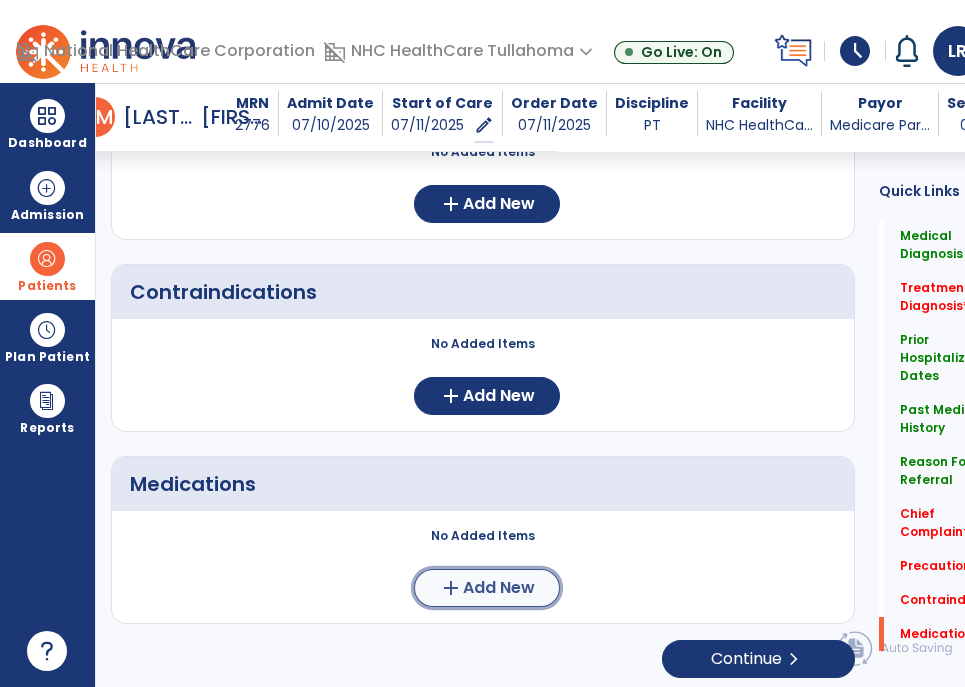 click on "Add New" 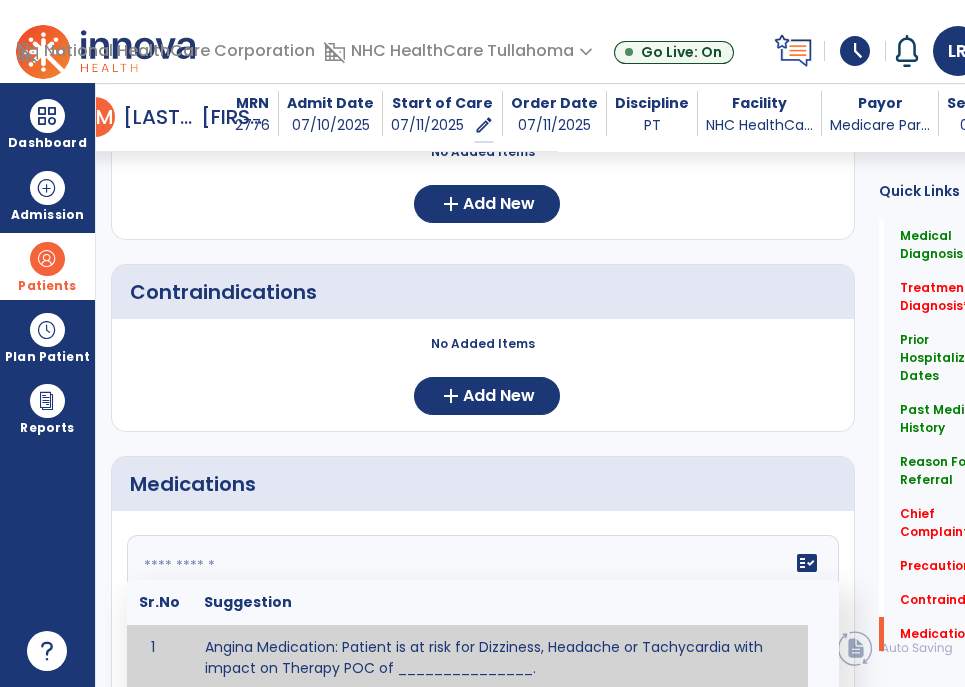 click 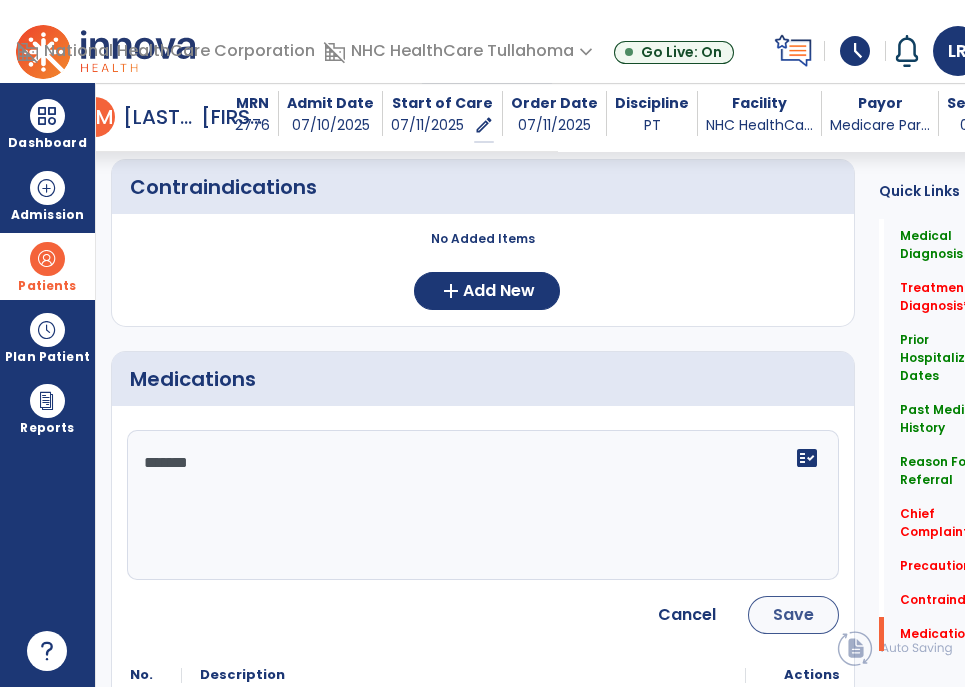type on "*******" 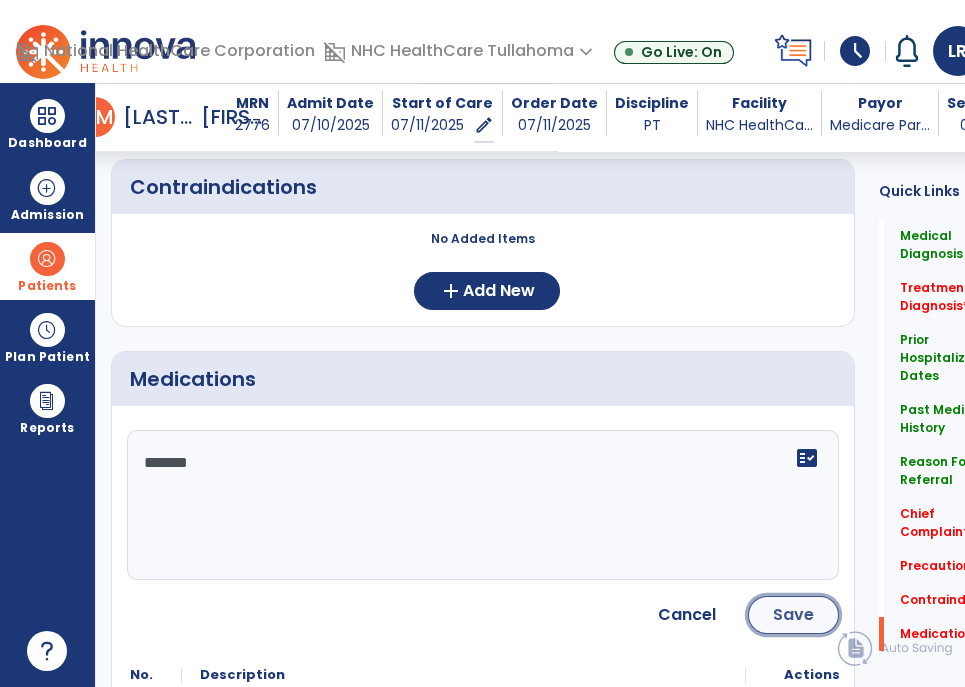 click on "Save" 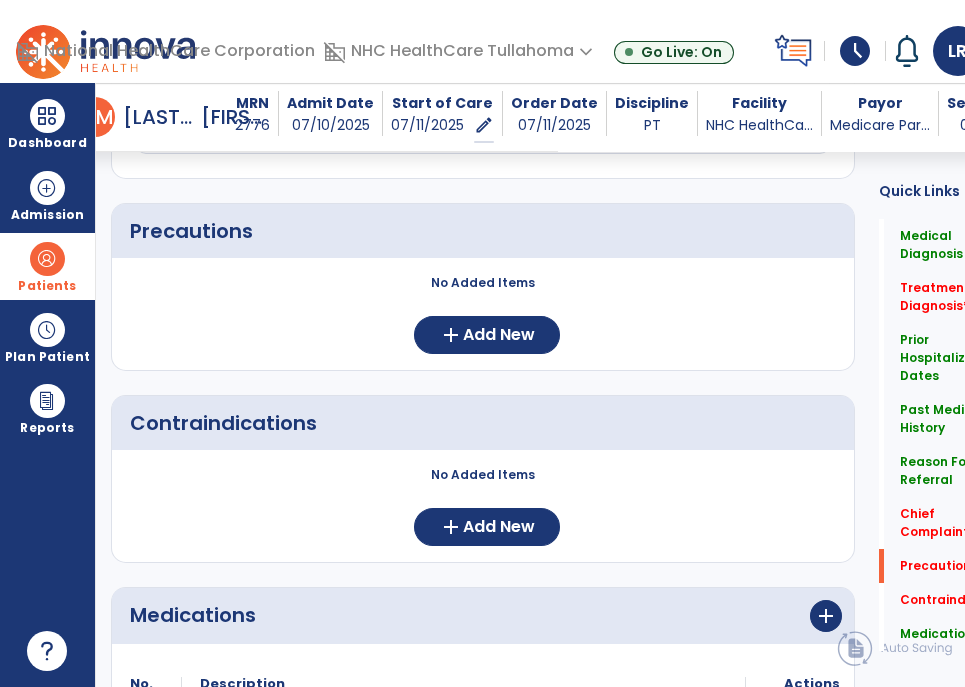 scroll, scrollTop: 1834, scrollLeft: 0, axis: vertical 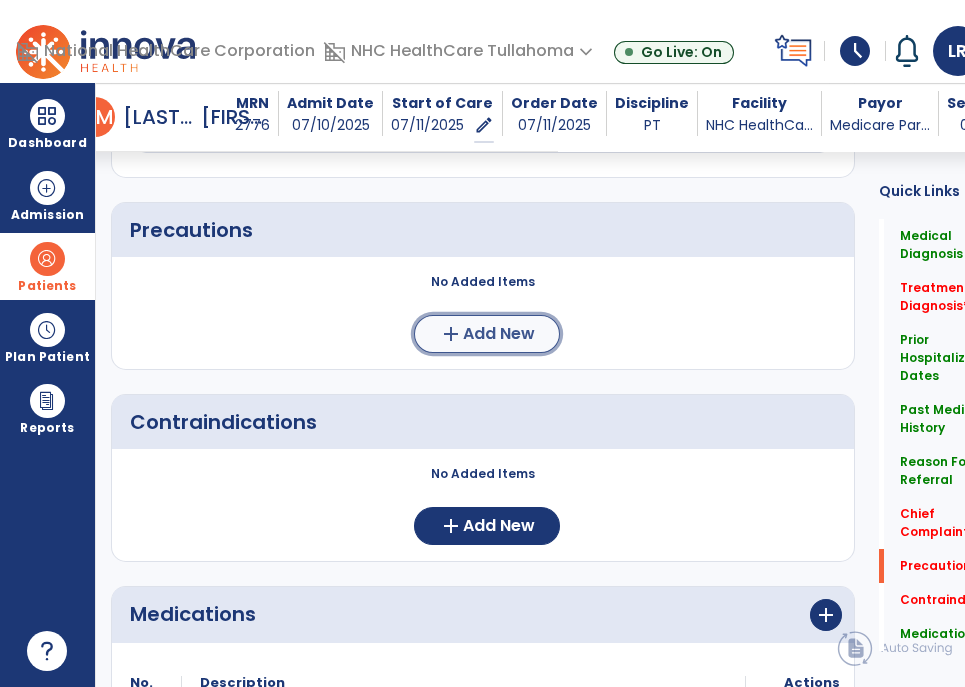 click on "Add New" 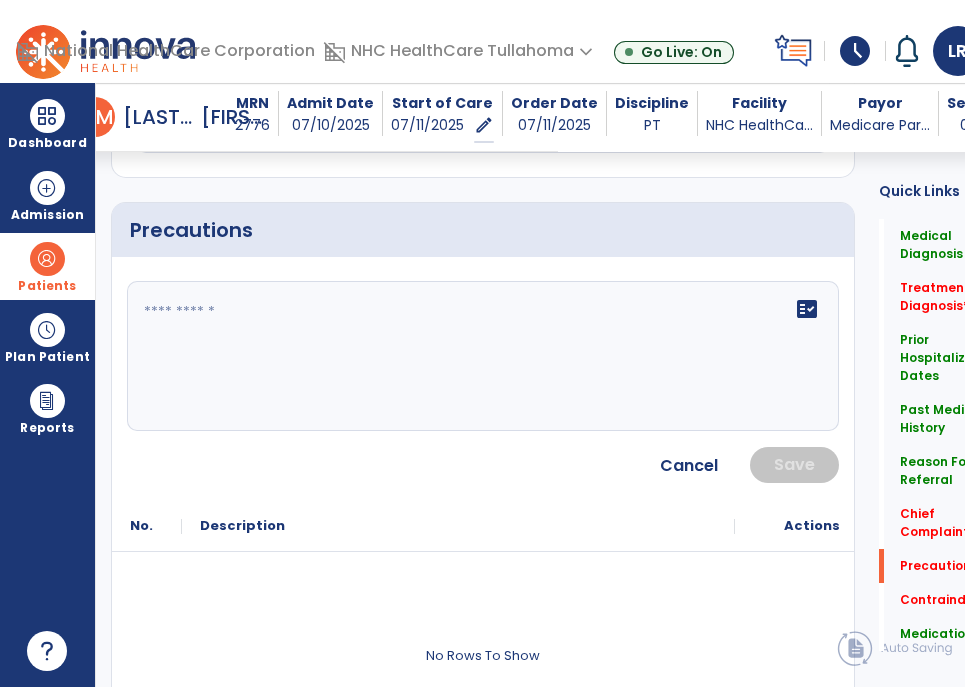 click on "fact_check" 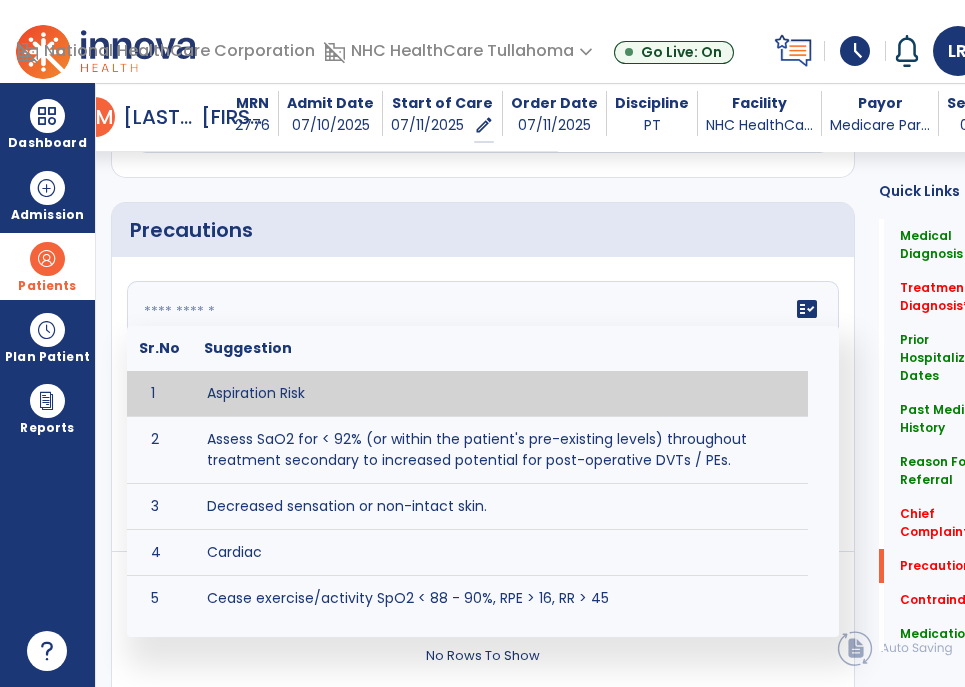 paste on "**********" 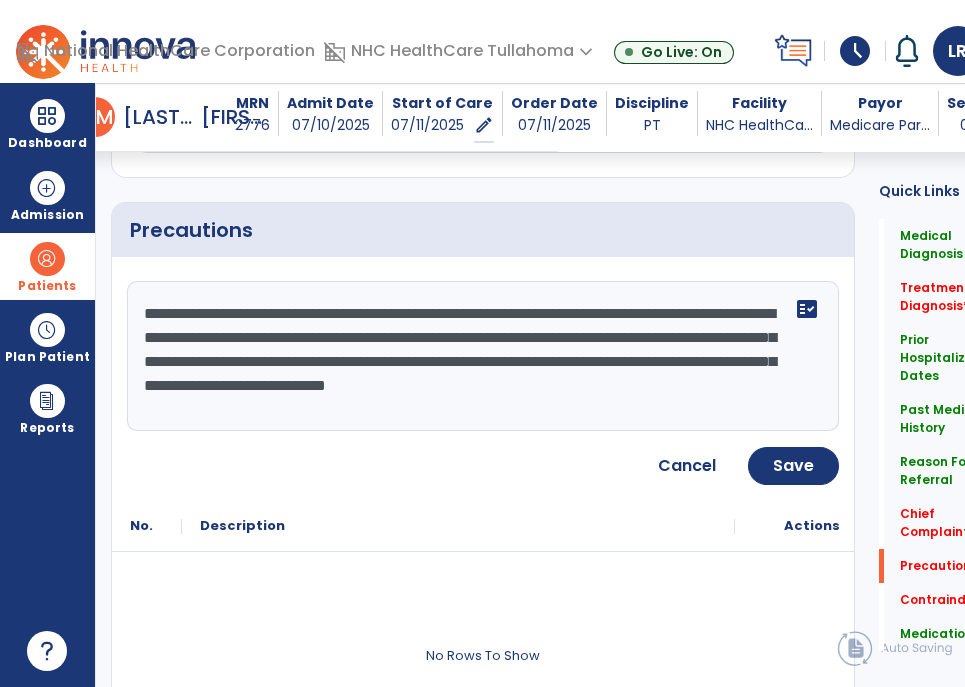 click on "**********" 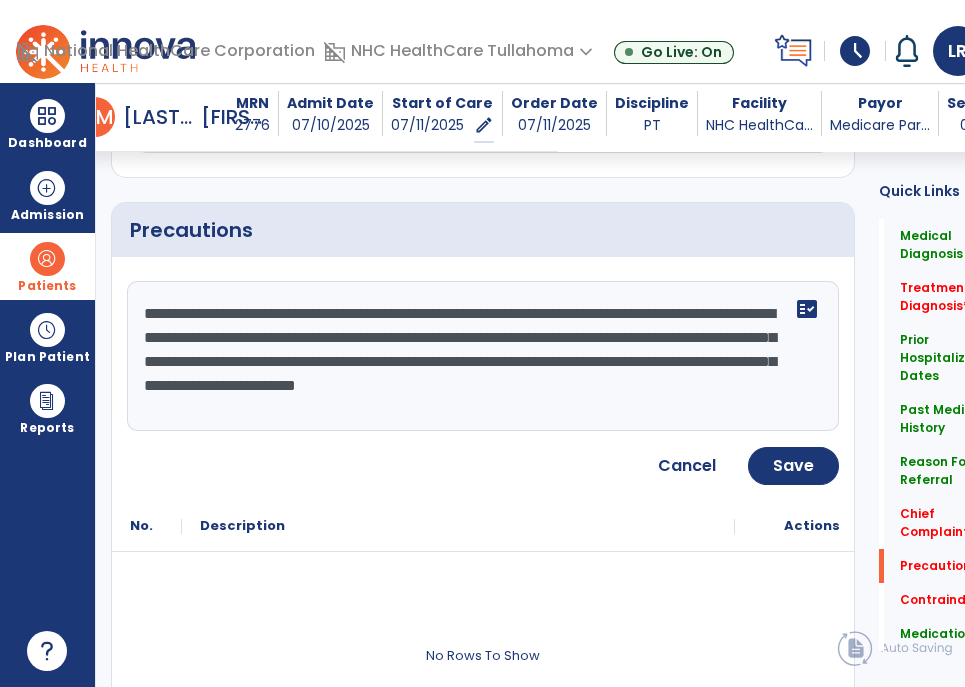 drag, startPoint x: 488, startPoint y: 333, endPoint x: 405, endPoint y: 320, distance: 84.0119 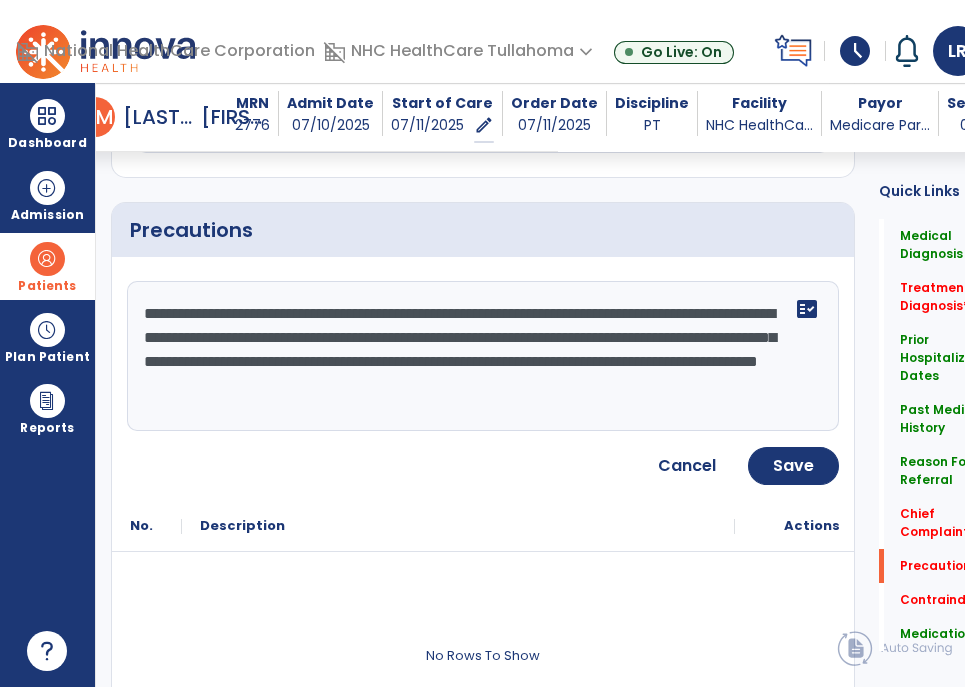 drag, startPoint x: 308, startPoint y: 334, endPoint x: 408, endPoint y: 310, distance: 102.83968 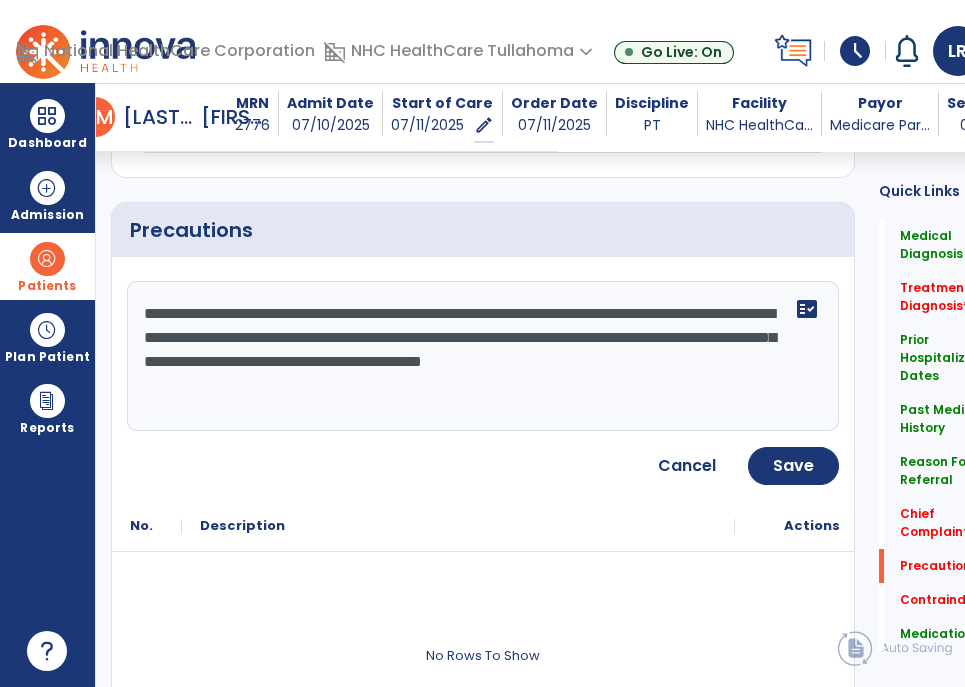 drag, startPoint x: 248, startPoint y: 353, endPoint x: 112, endPoint y: 334, distance: 137.32079 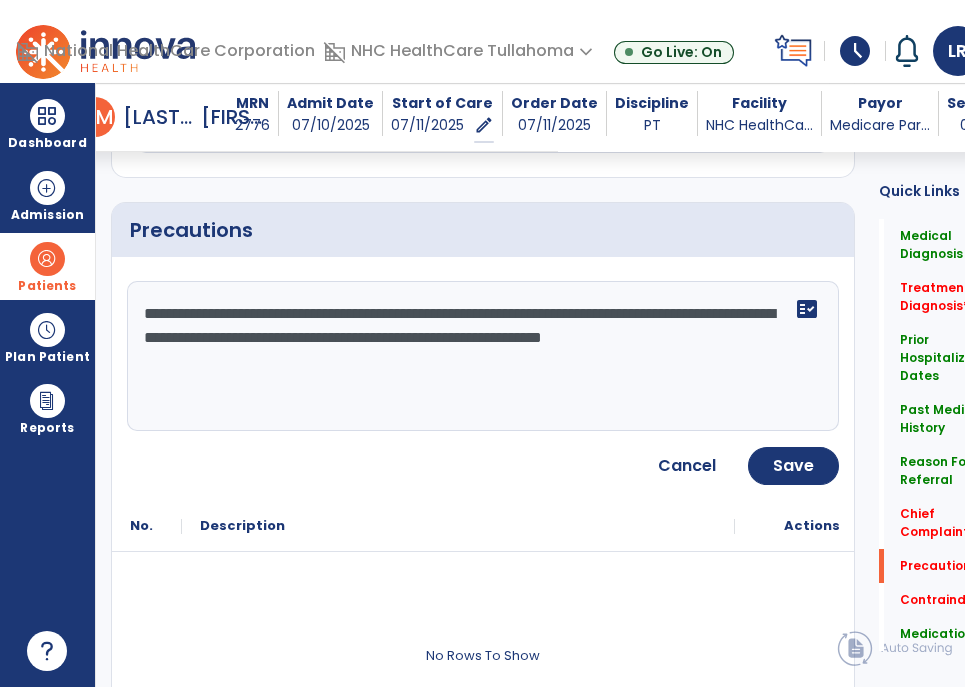 click on "**********" 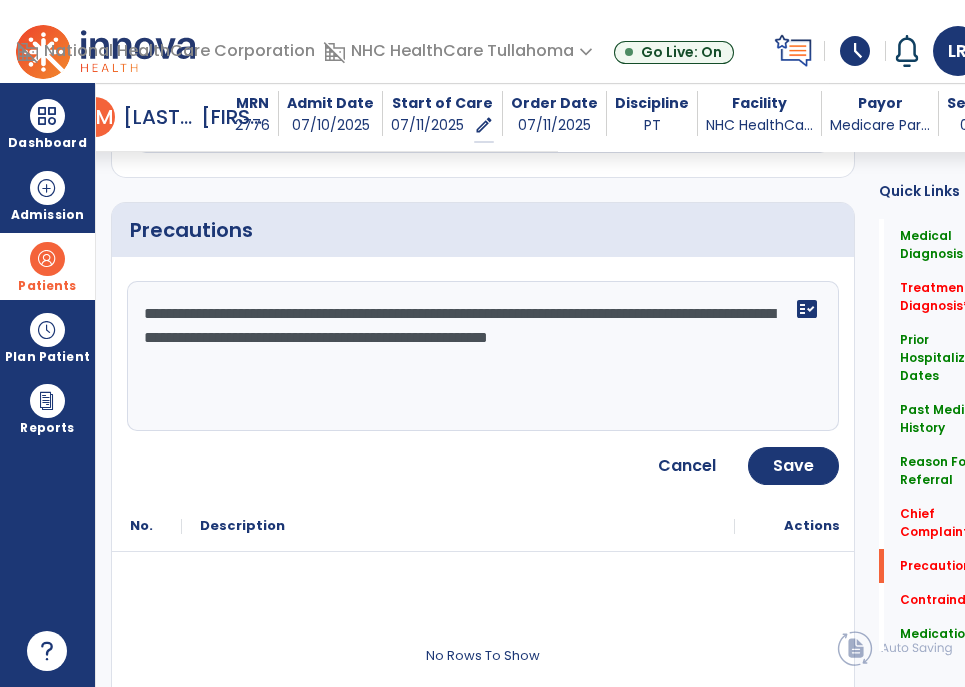 click on "**********" 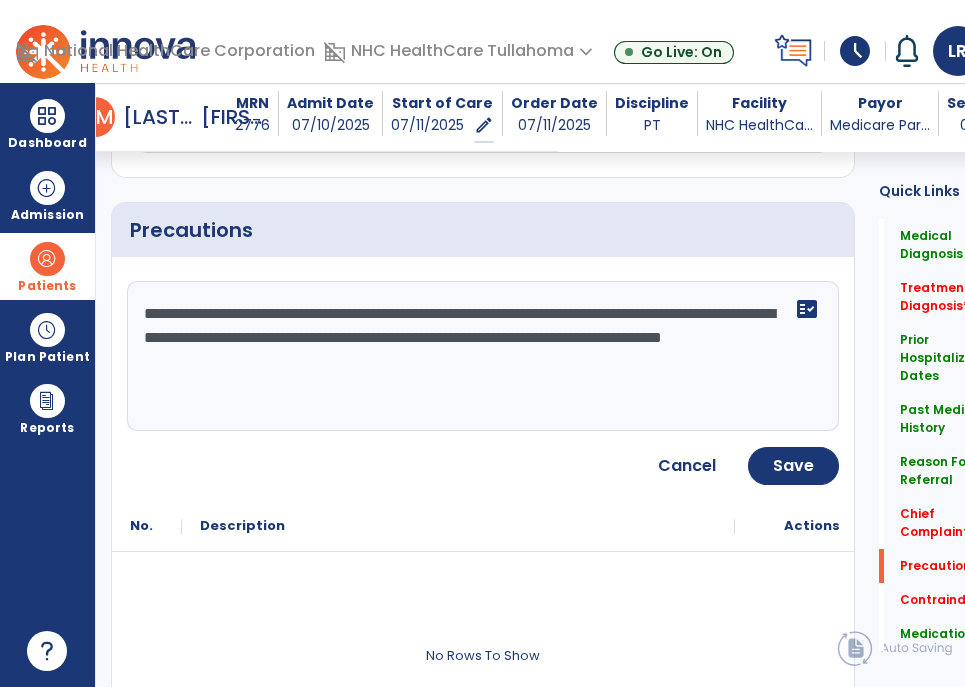drag, startPoint x: 788, startPoint y: 359, endPoint x: 779, endPoint y: 335, distance: 25.632011 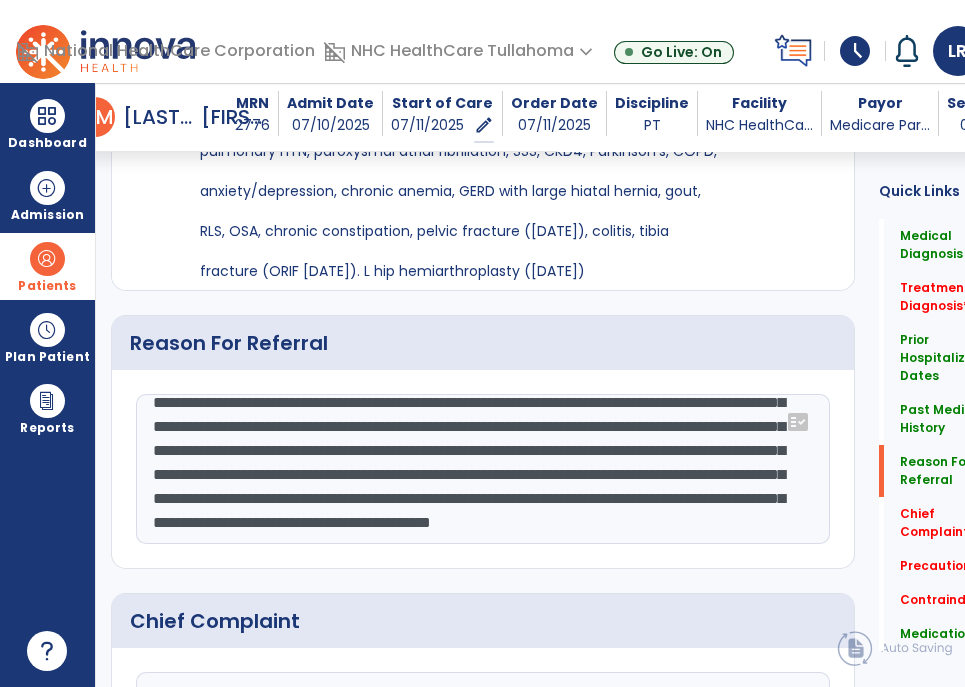 scroll, scrollTop: 1150, scrollLeft: 0, axis: vertical 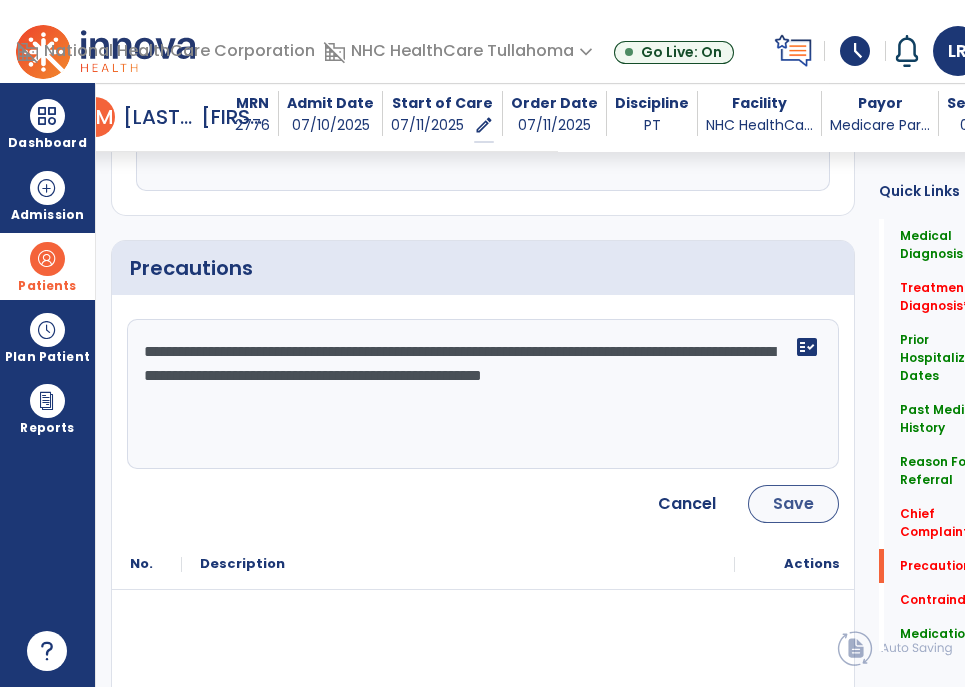 type on "**********" 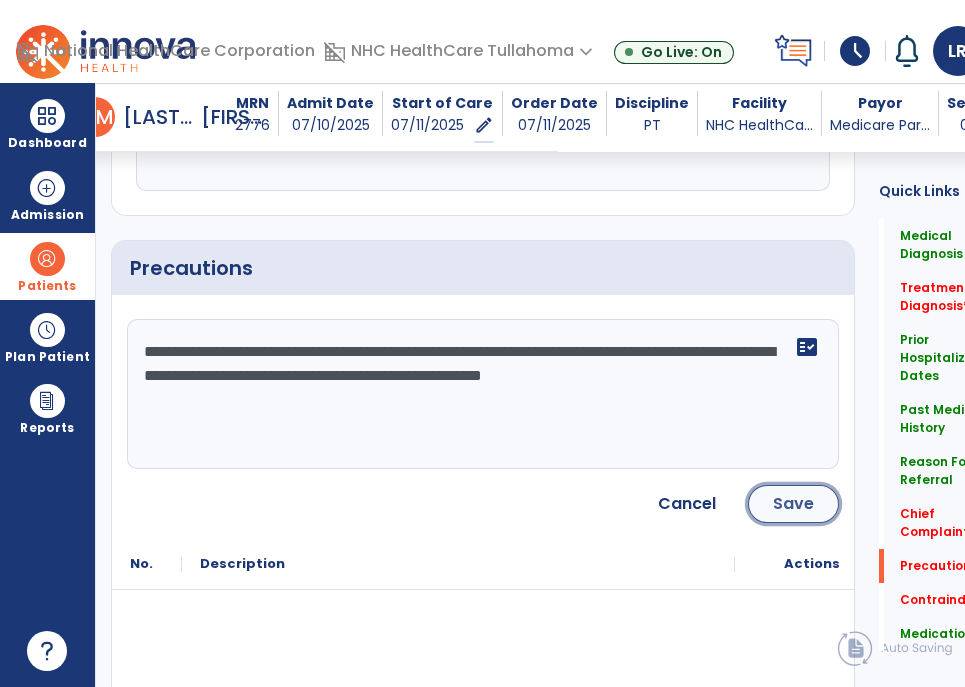 click on "Save" 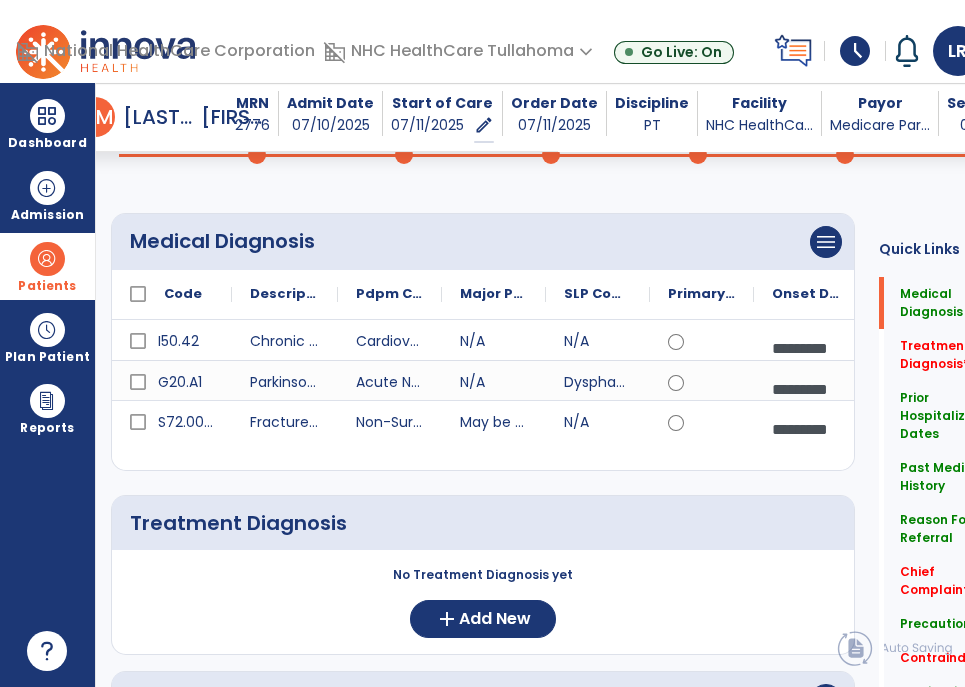 scroll, scrollTop: 0, scrollLeft: 0, axis: both 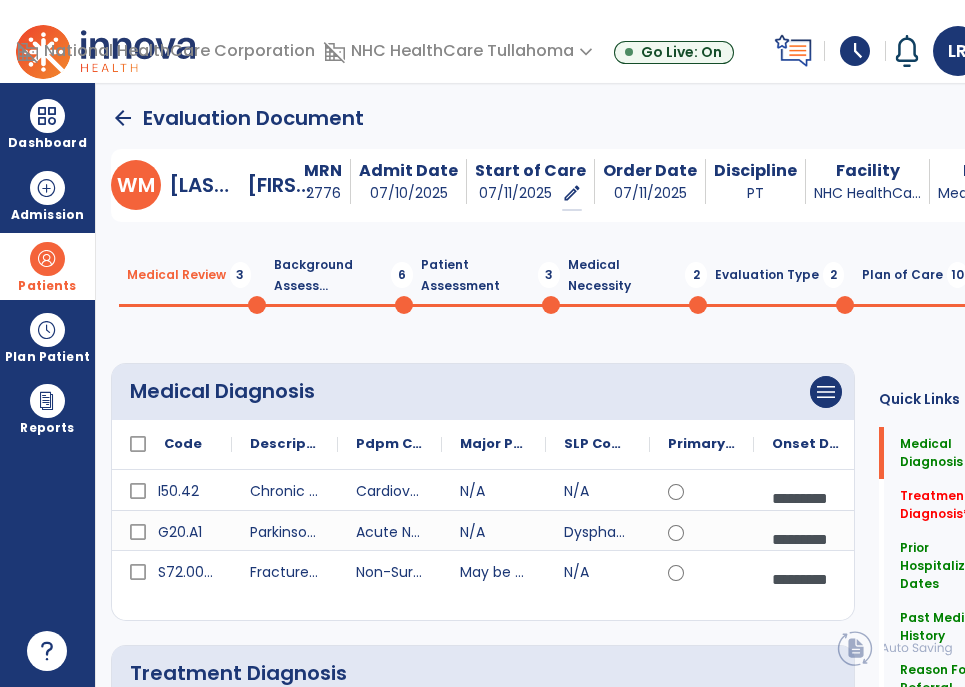 click on "Background Assess...  6" 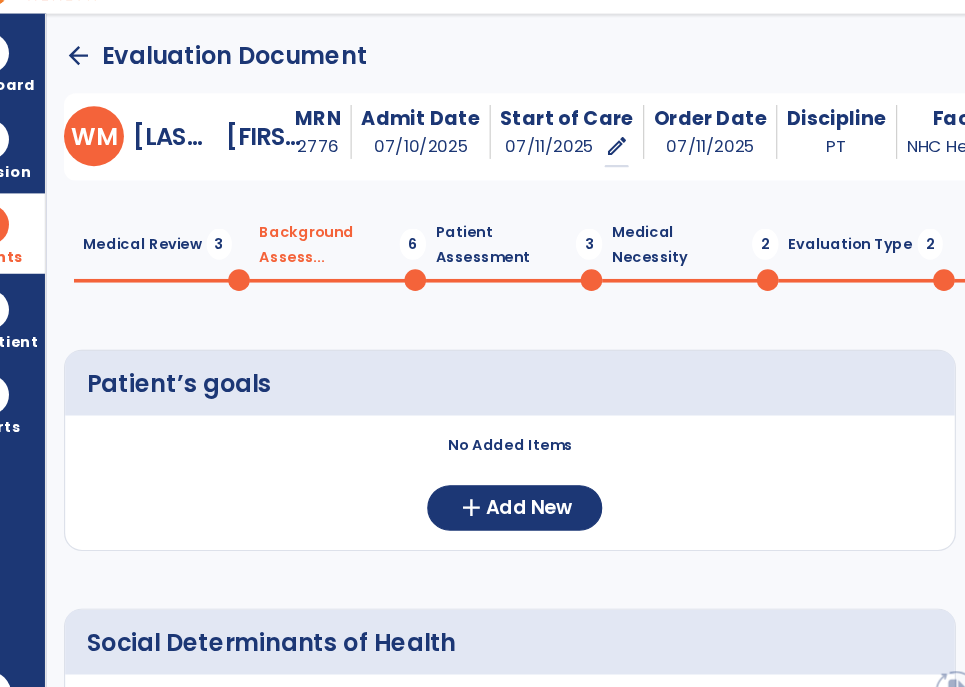 drag, startPoint x: 345, startPoint y: 430, endPoint x: 201, endPoint y: 345, distance: 167.21542 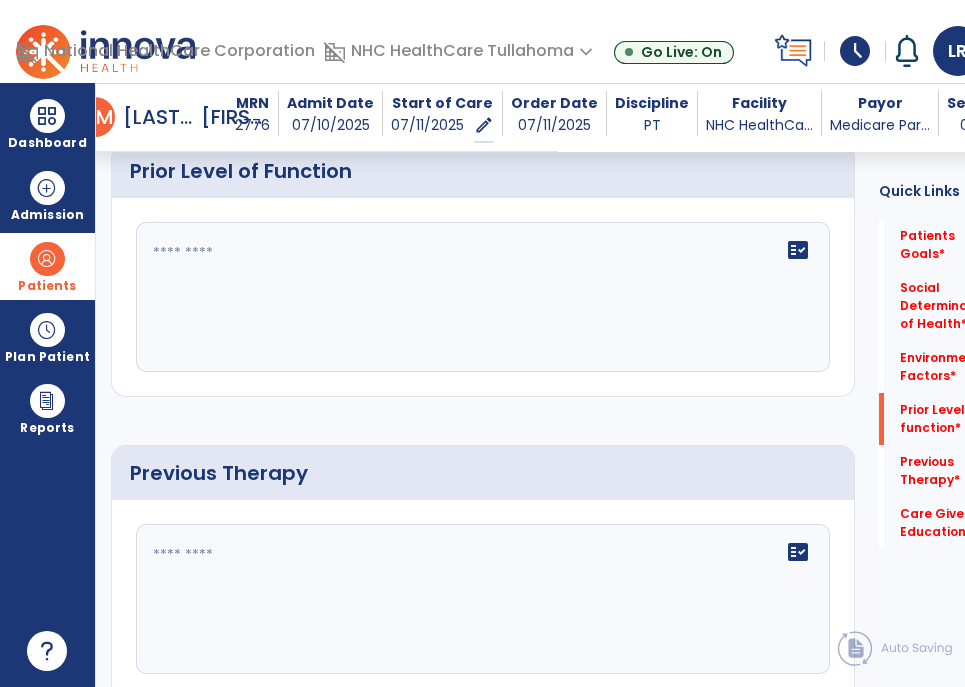 scroll, scrollTop: 849, scrollLeft: 0, axis: vertical 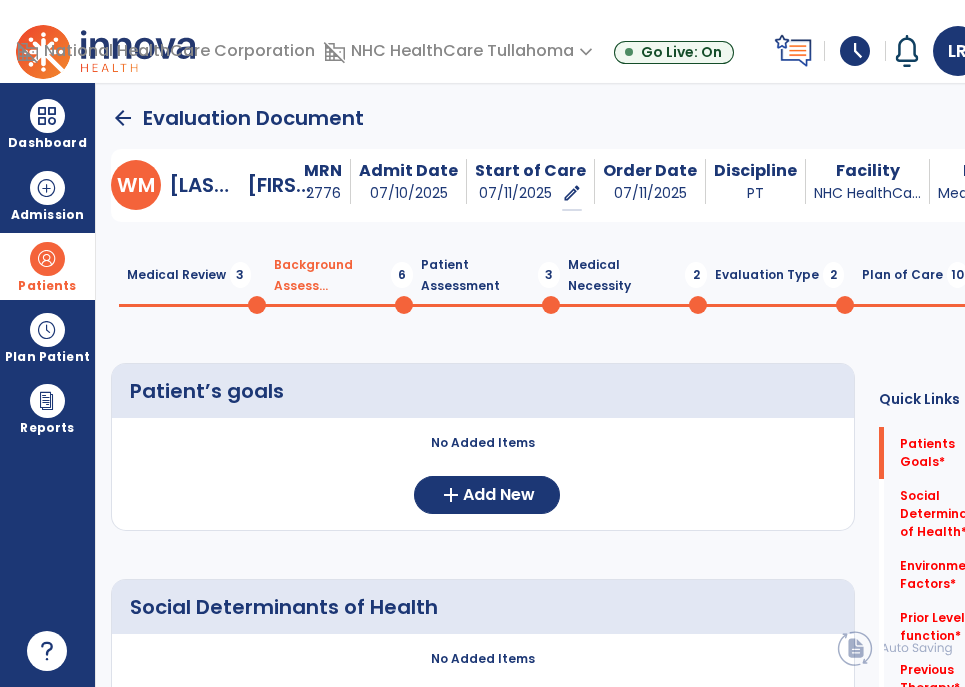 type on "**********" 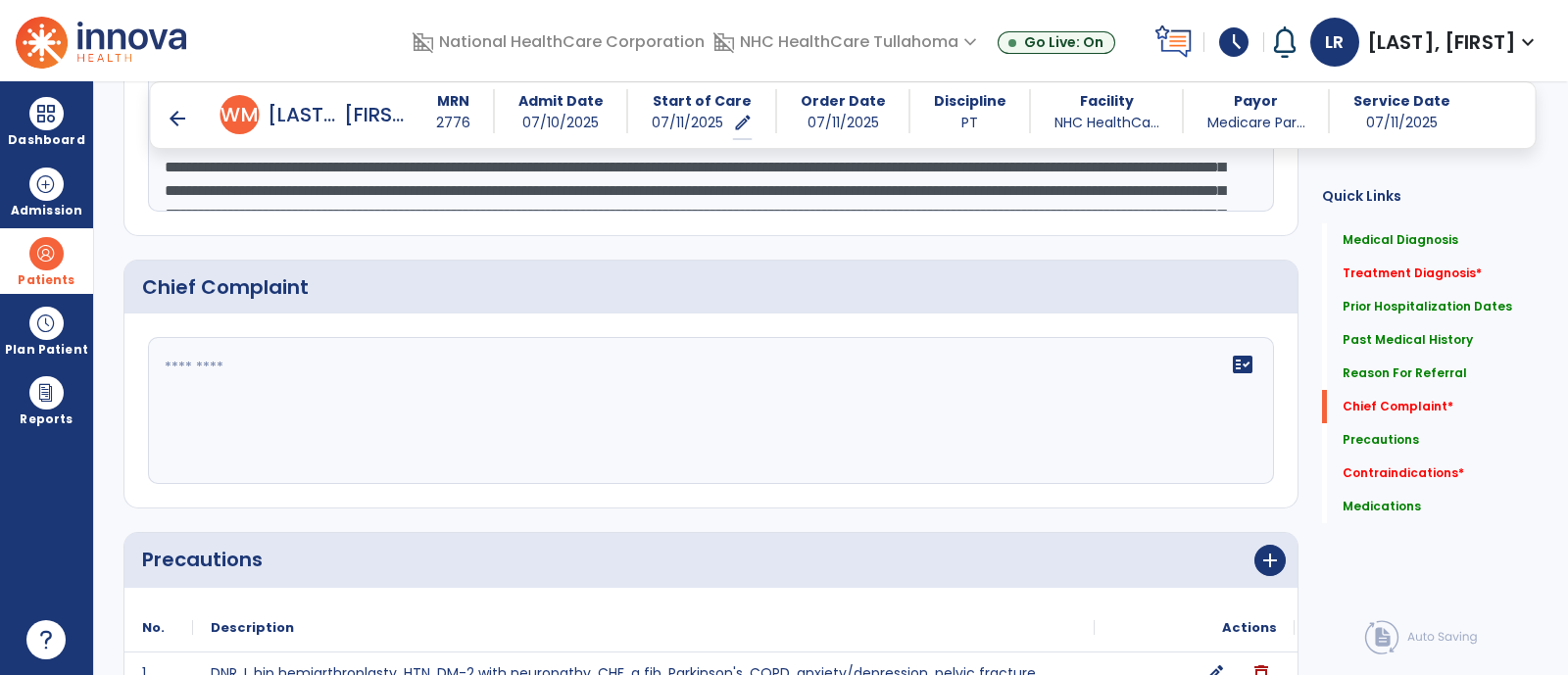 scroll, scrollTop: 1407, scrollLeft: 0, axis: vertical 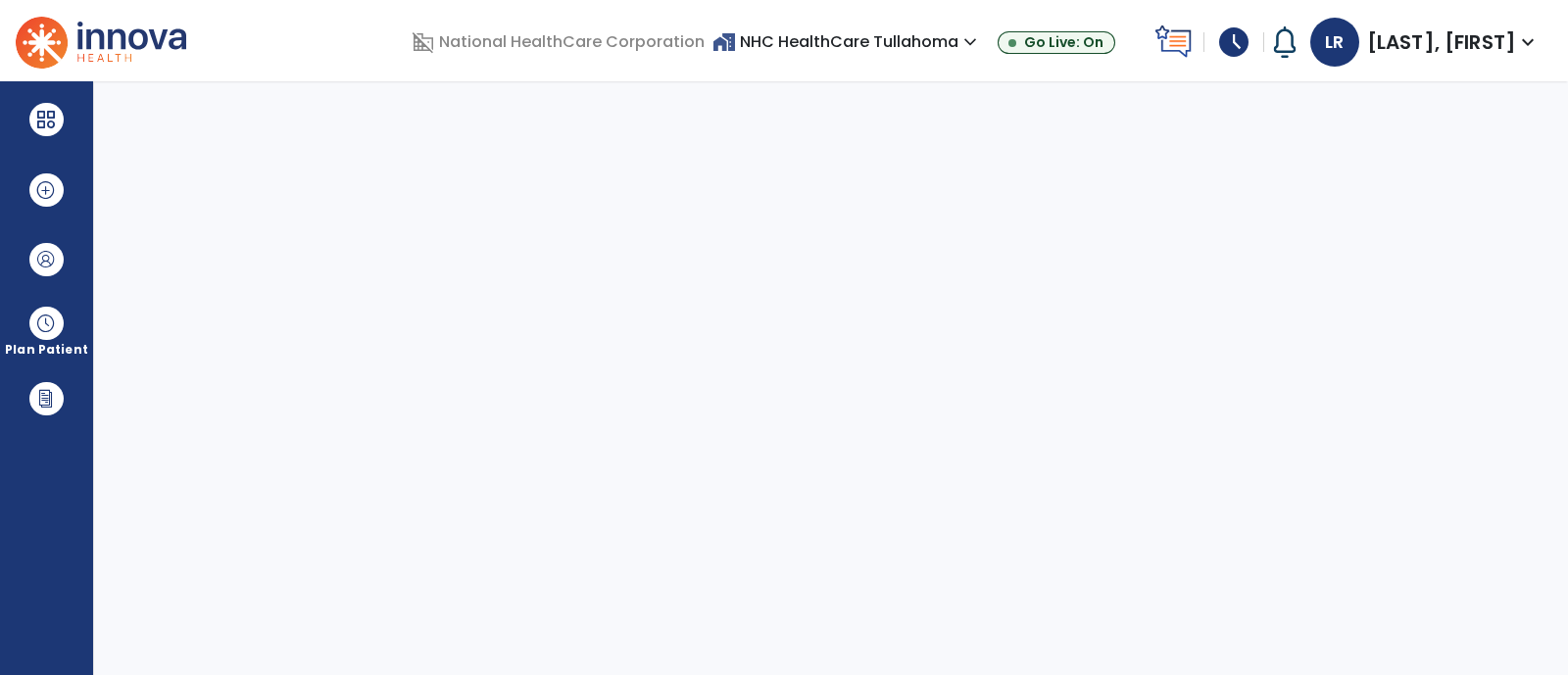 select on "****" 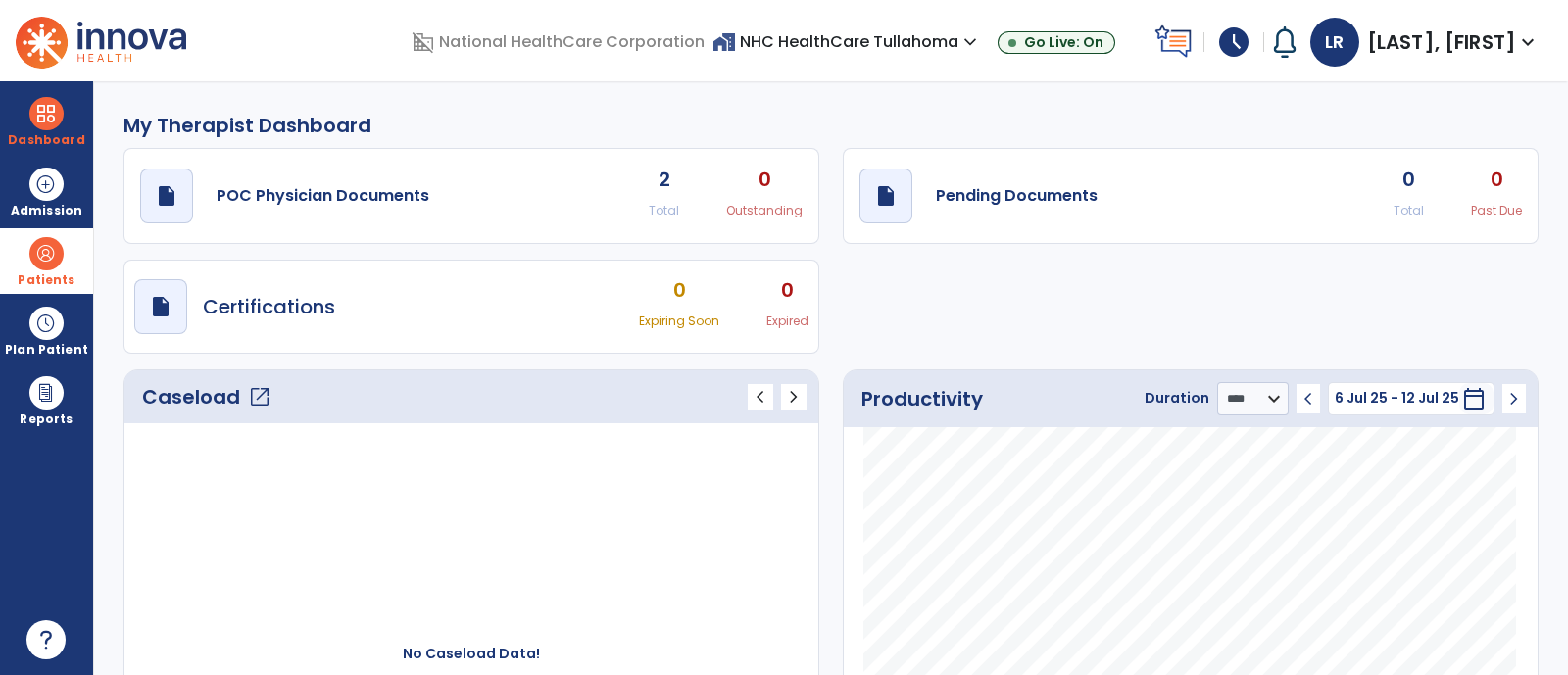 click on "Patients" at bounding box center [46, 261] 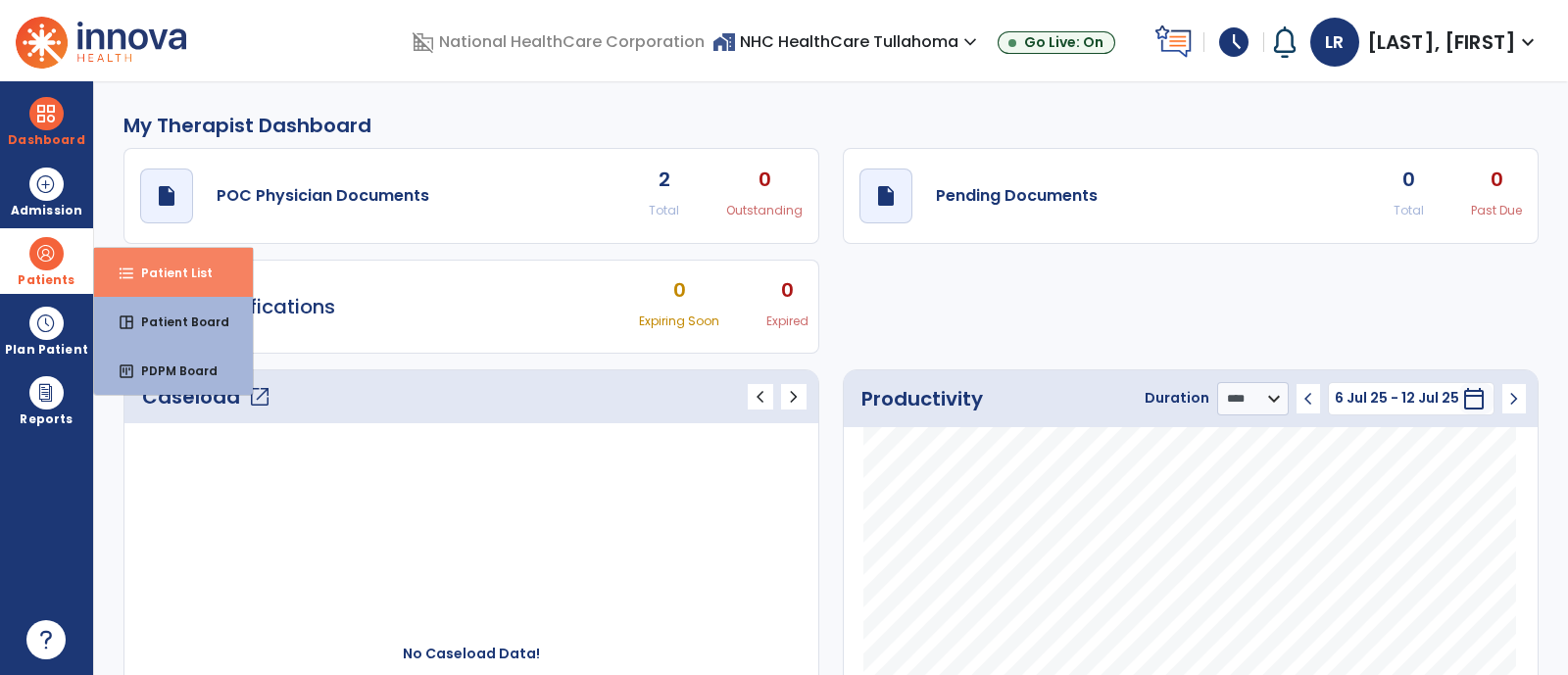 click on "Patient List" at bounding box center (169, 272) 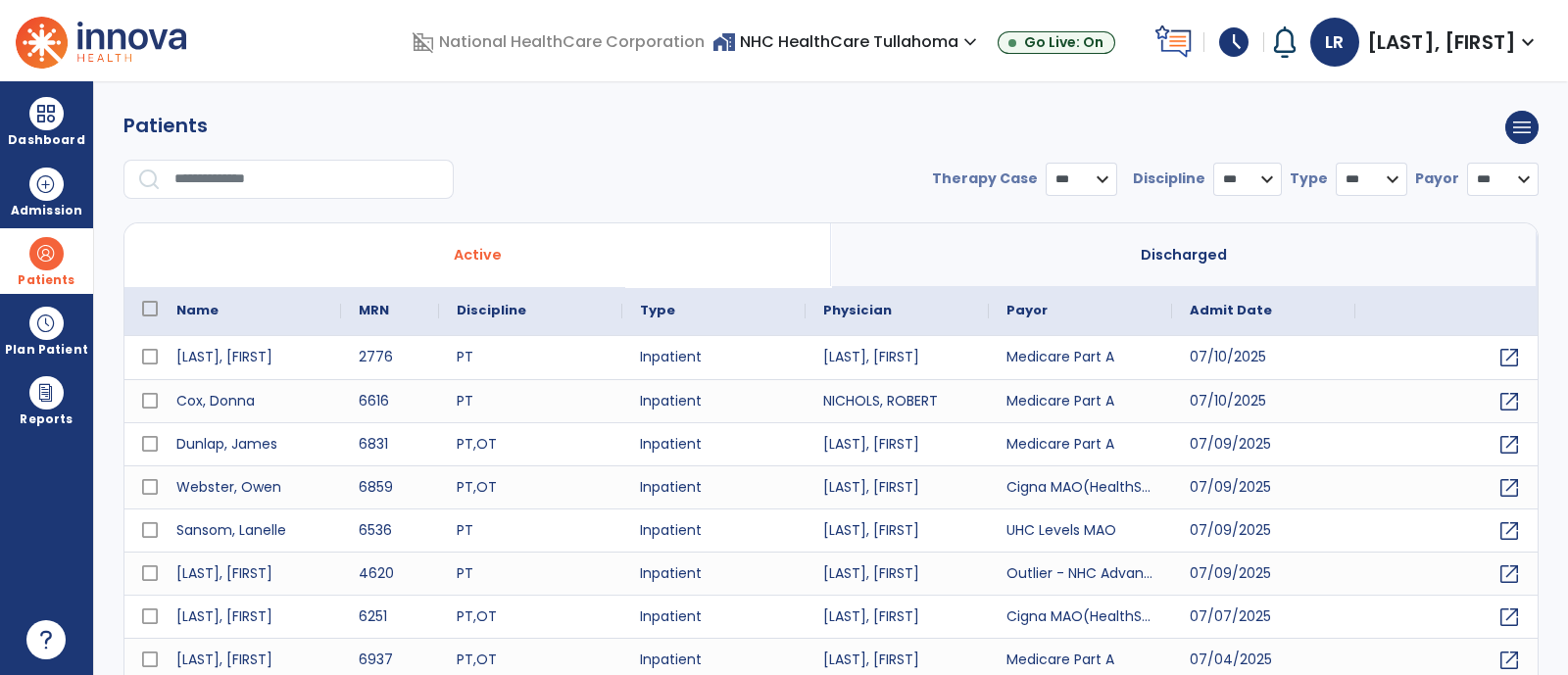 select on "***" 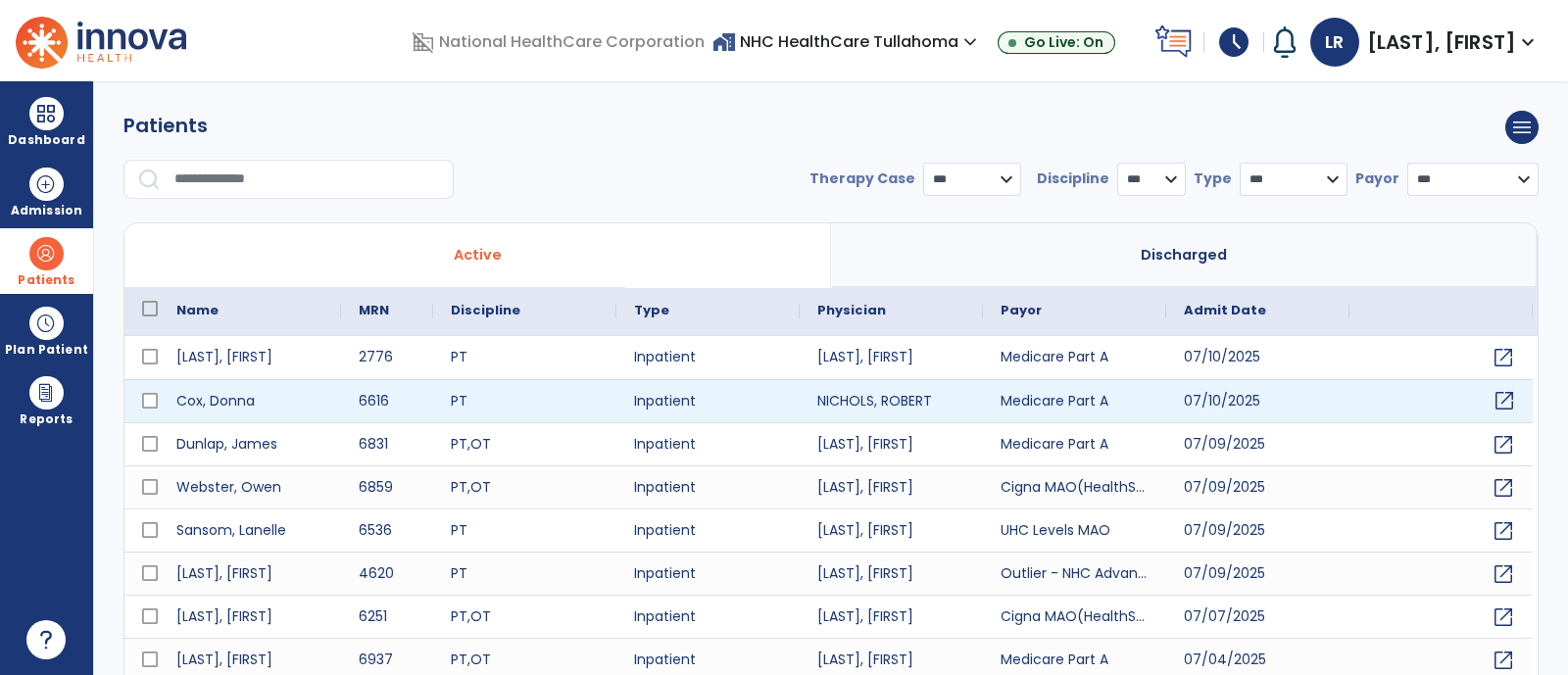 click on "open_in_new" at bounding box center (1504, 401) 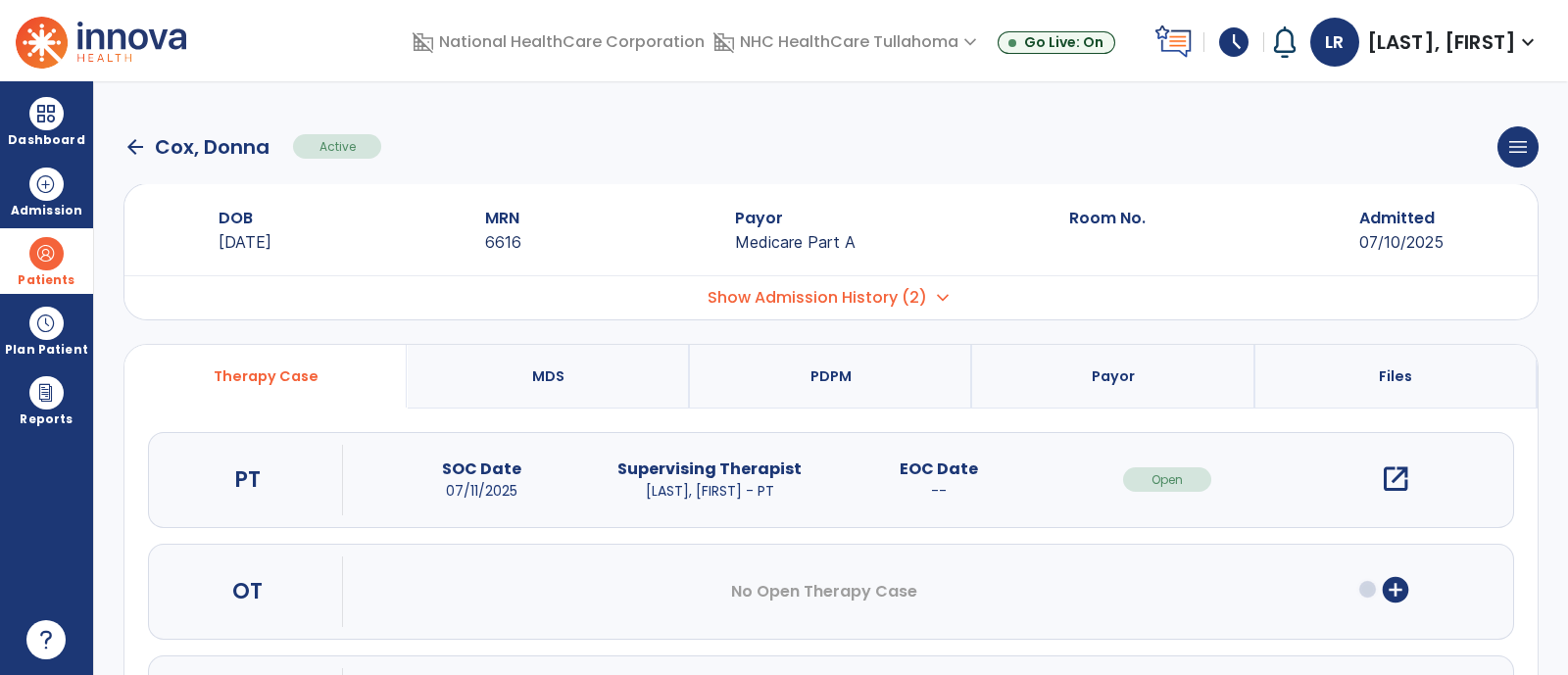 click on "open_in_new" at bounding box center [1396, 479] 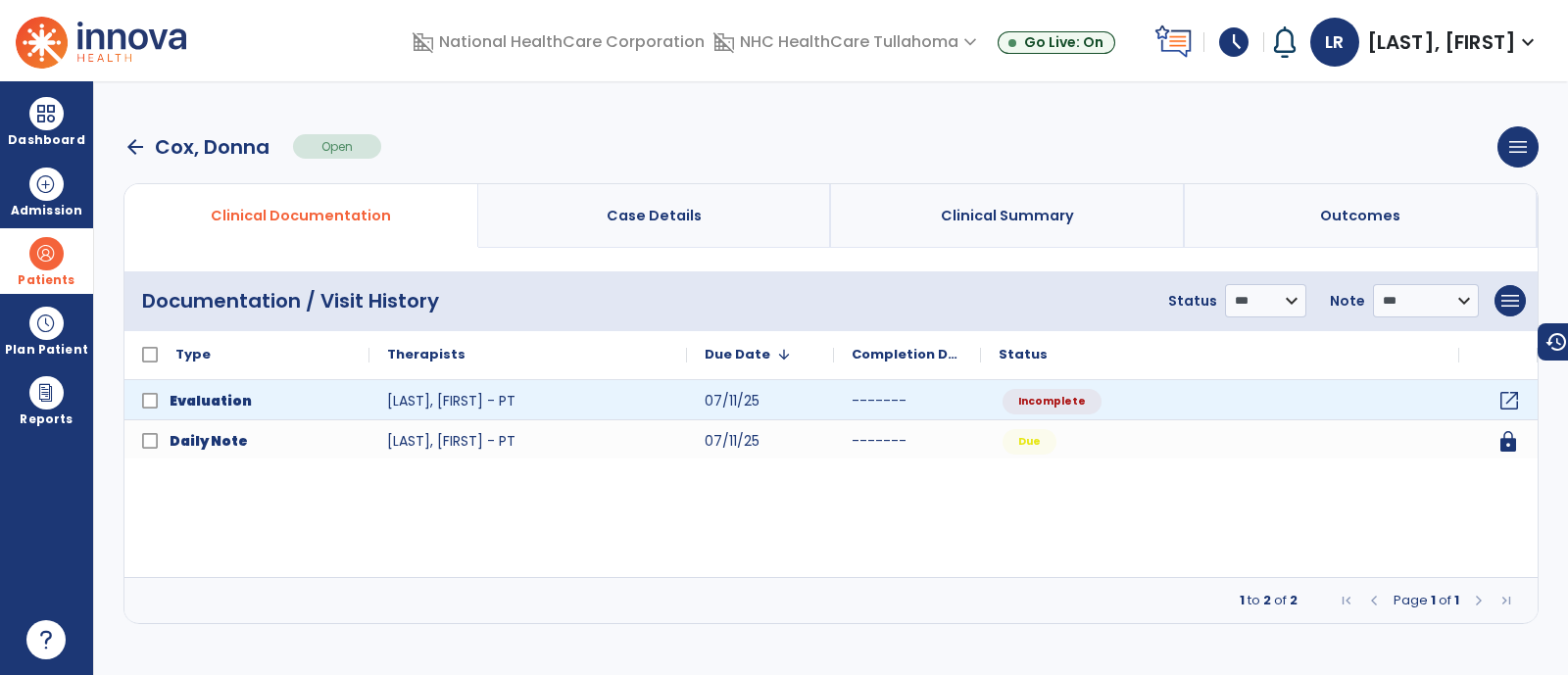 click on "open_in_new" 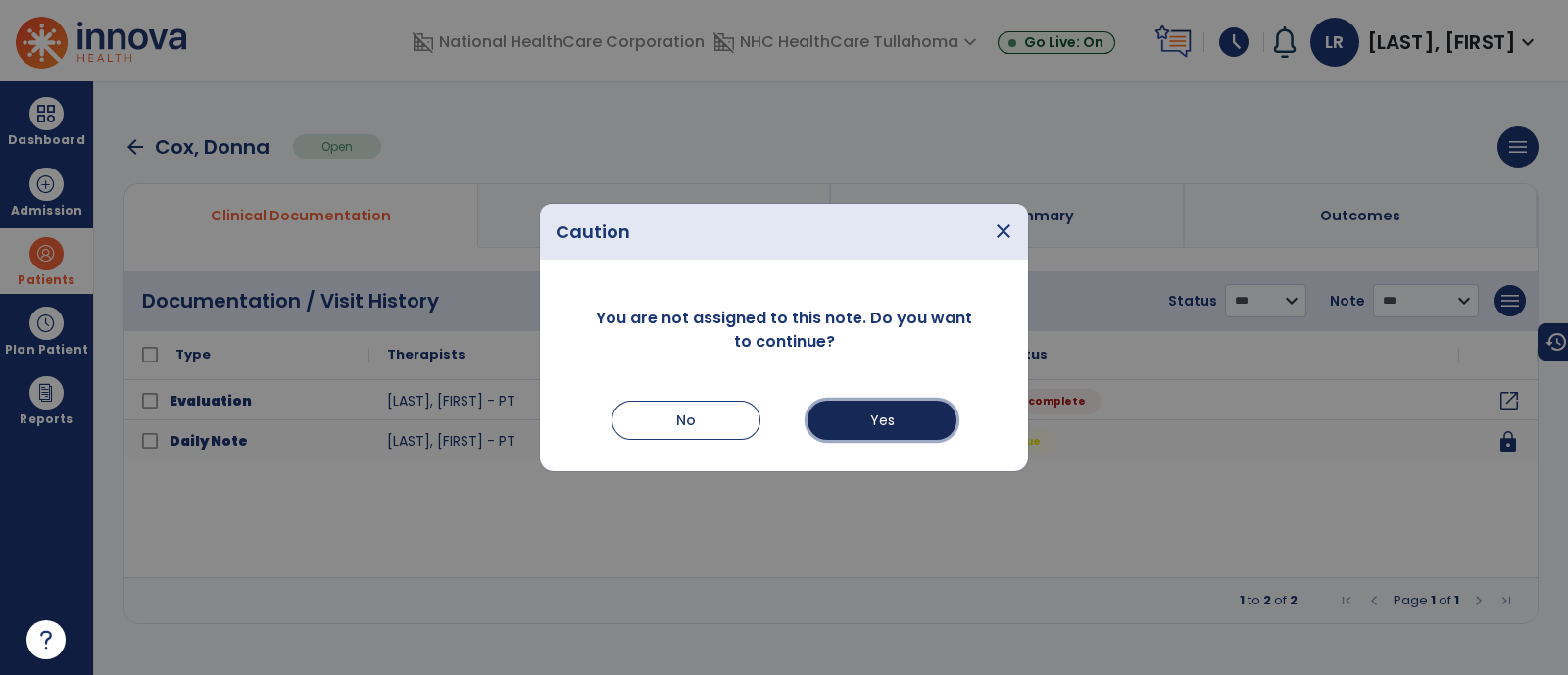 click on "Yes" at bounding box center [882, 420] 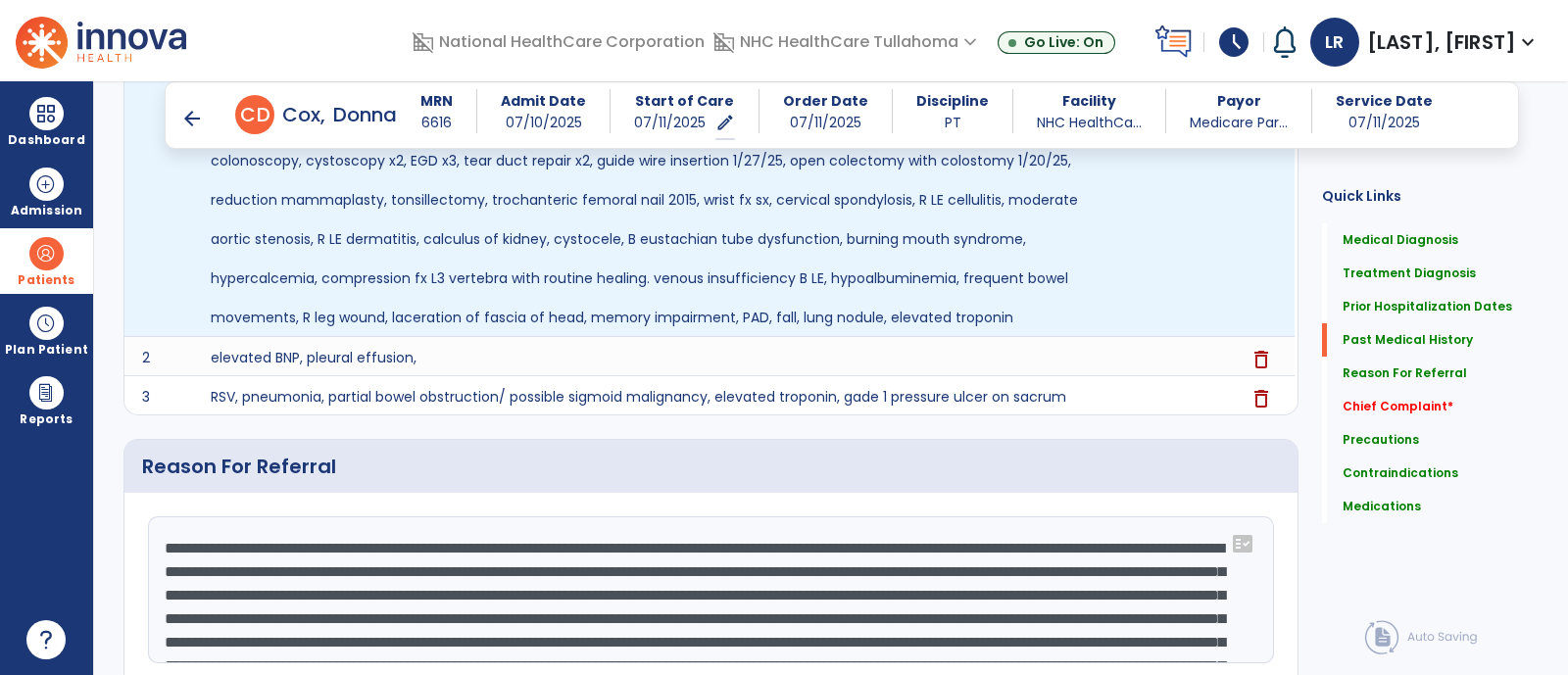 scroll, scrollTop: 1357, scrollLeft: 0, axis: vertical 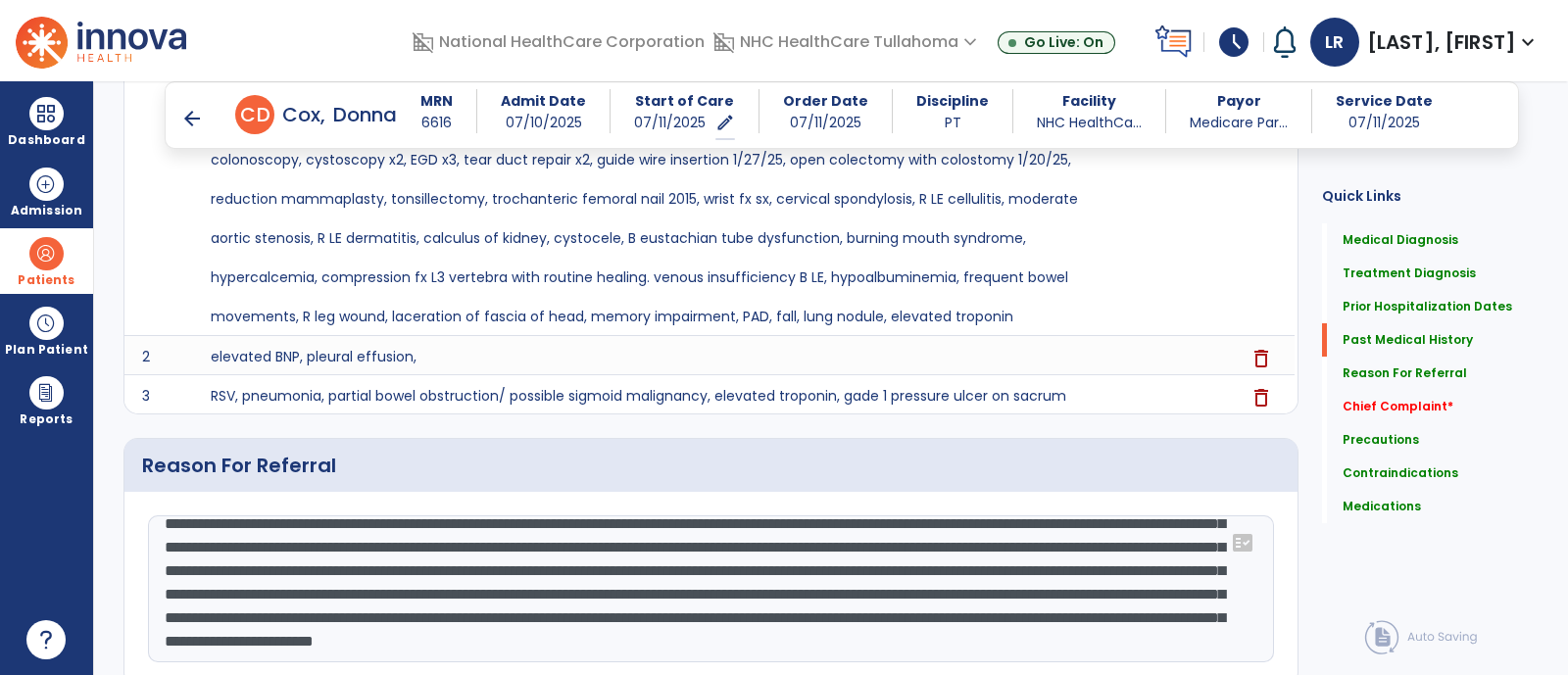 click 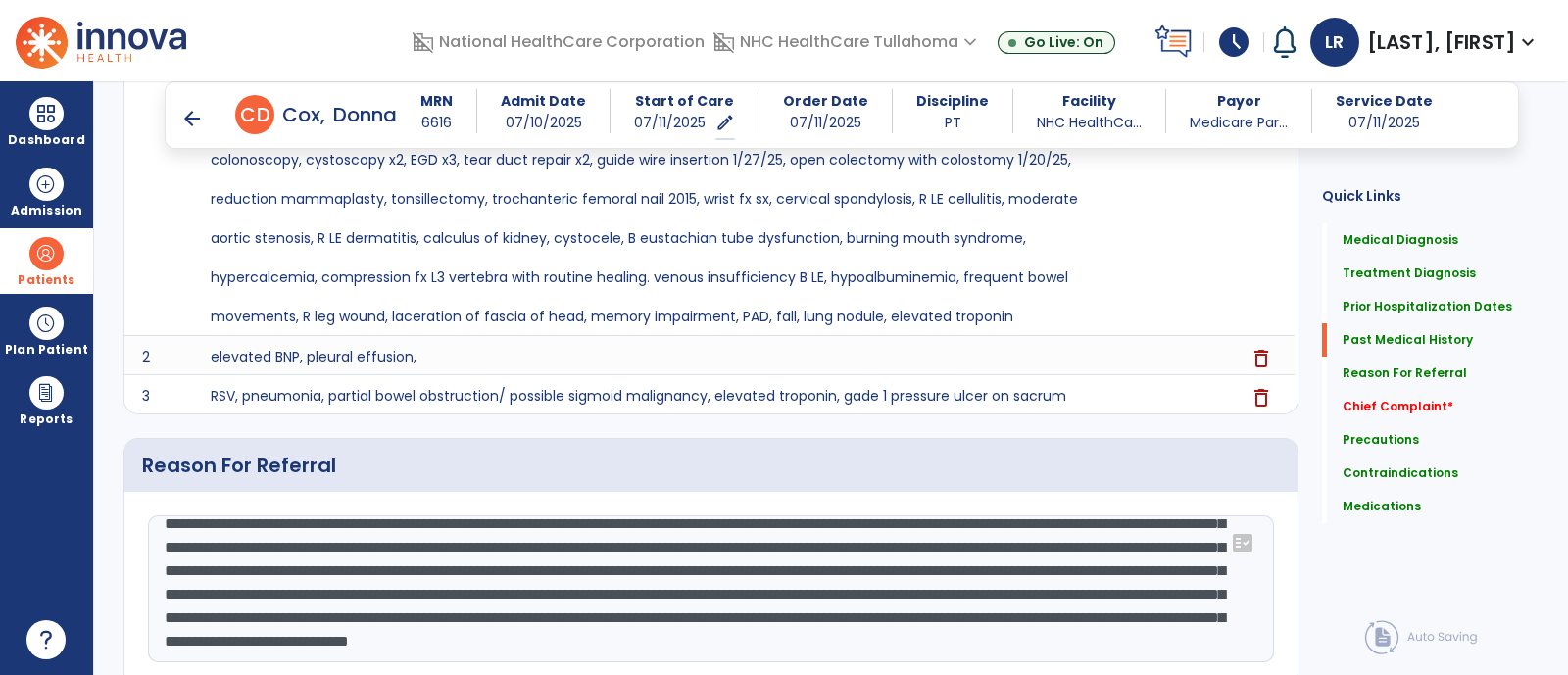 scroll, scrollTop: 1420, scrollLeft: 0, axis: vertical 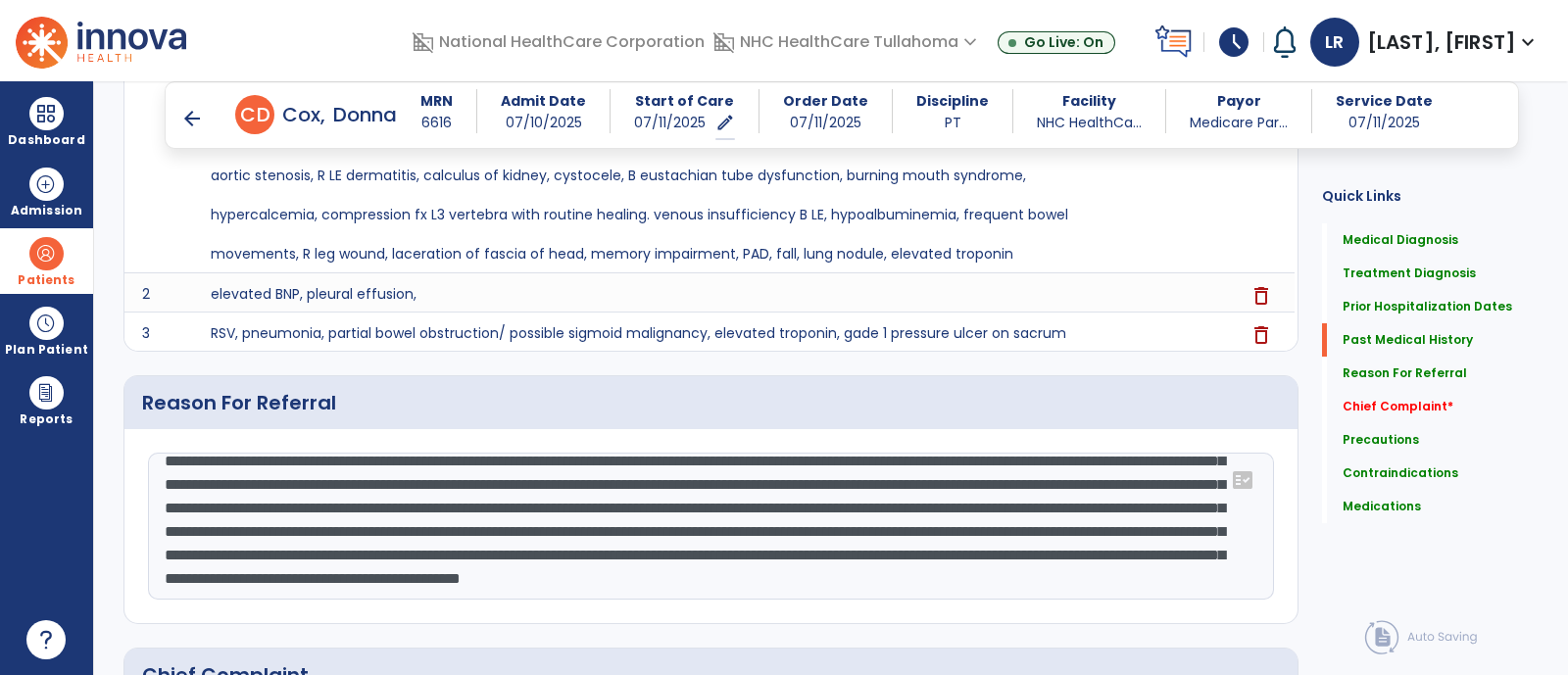 click on "Medical Diagnosis      menu   Add Medical Diagnosis   Delete Medical Diagnosis
Code
Description
Pdpm Clinical Category" 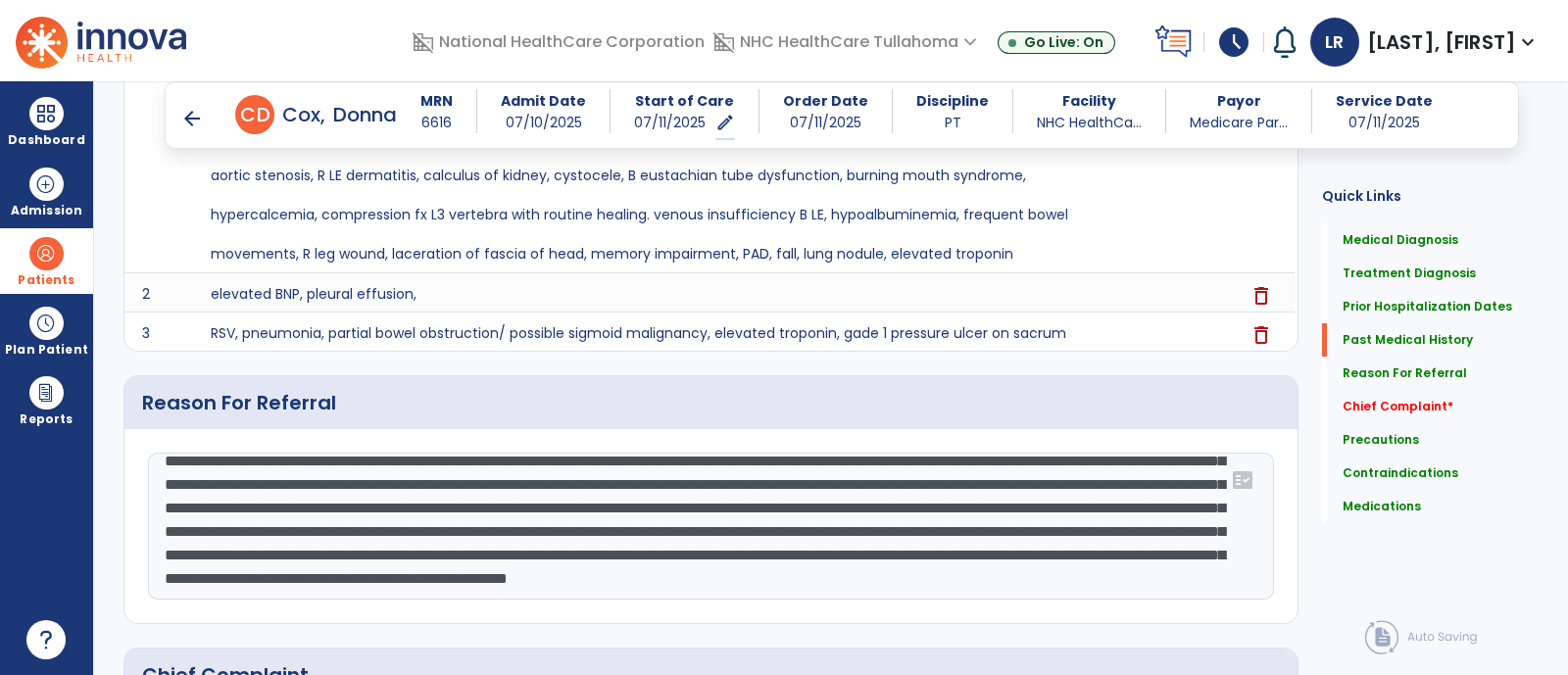 click 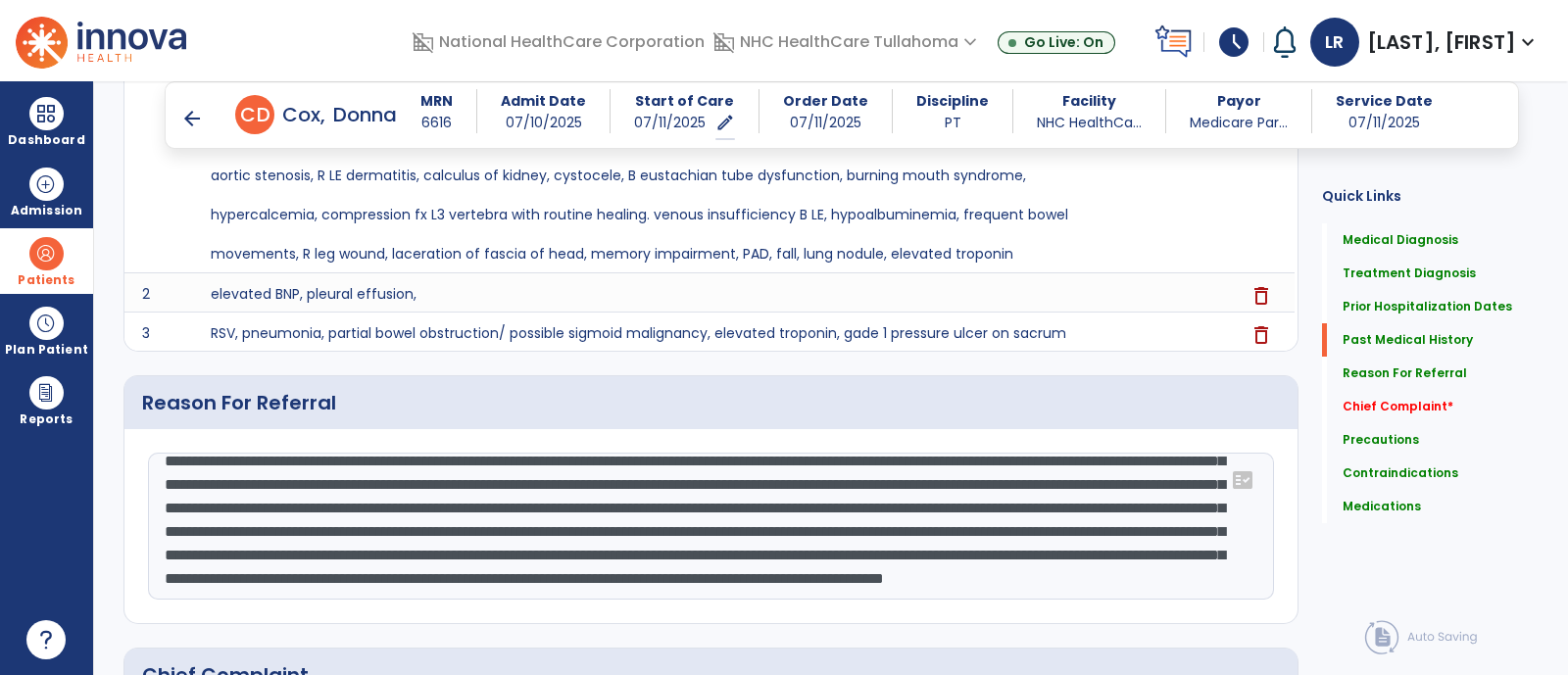 scroll, scrollTop: 108, scrollLeft: 0, axis: vertical 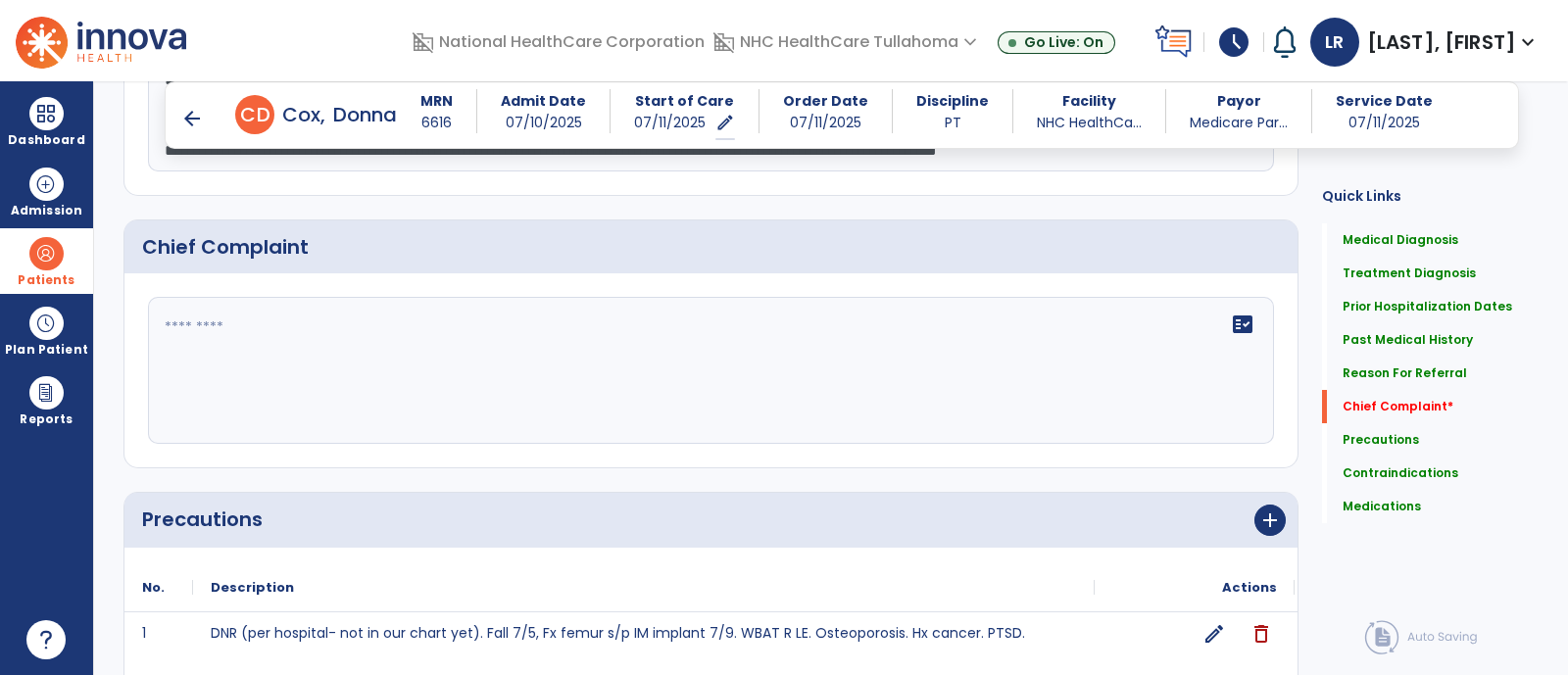 type on "**********" 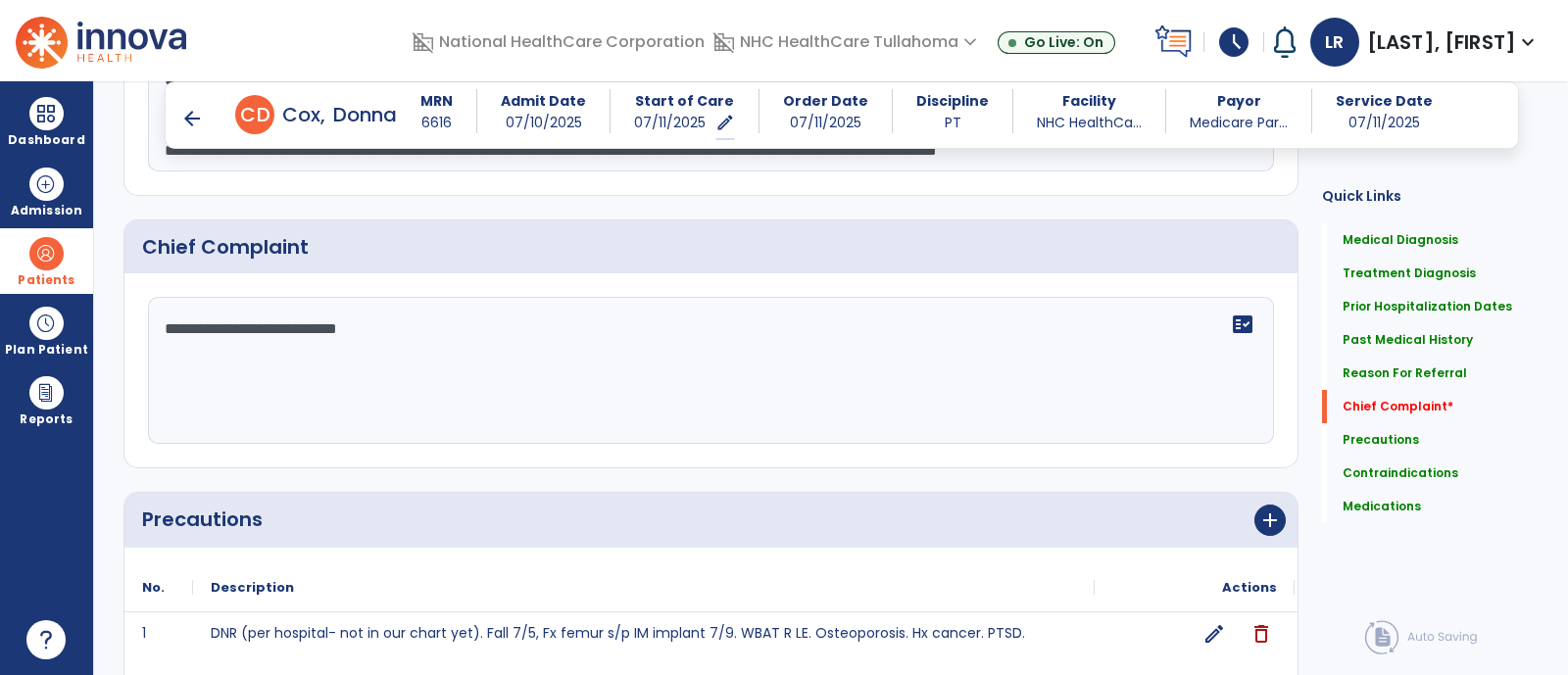 click on "**********" 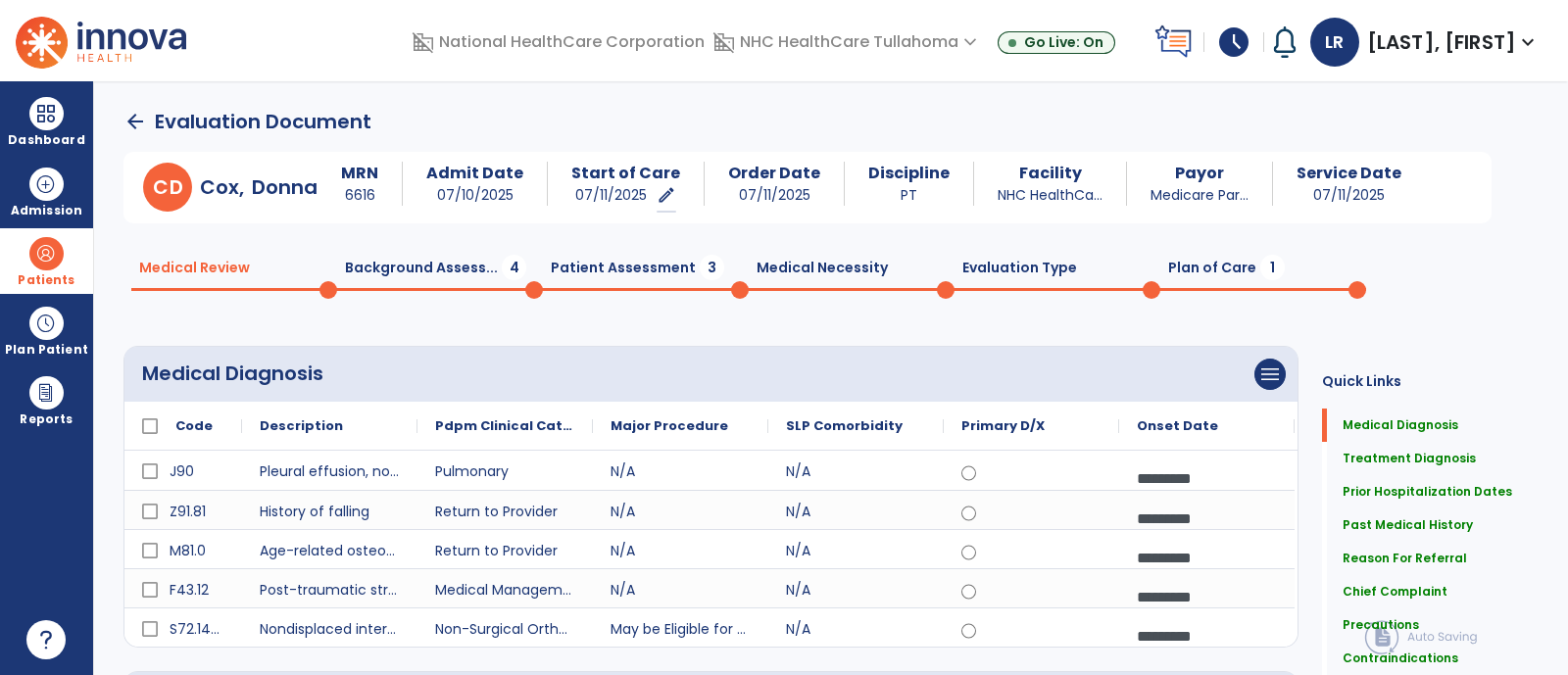 scroll, scrollTop: 0, scrollLeft: 0, axis: both 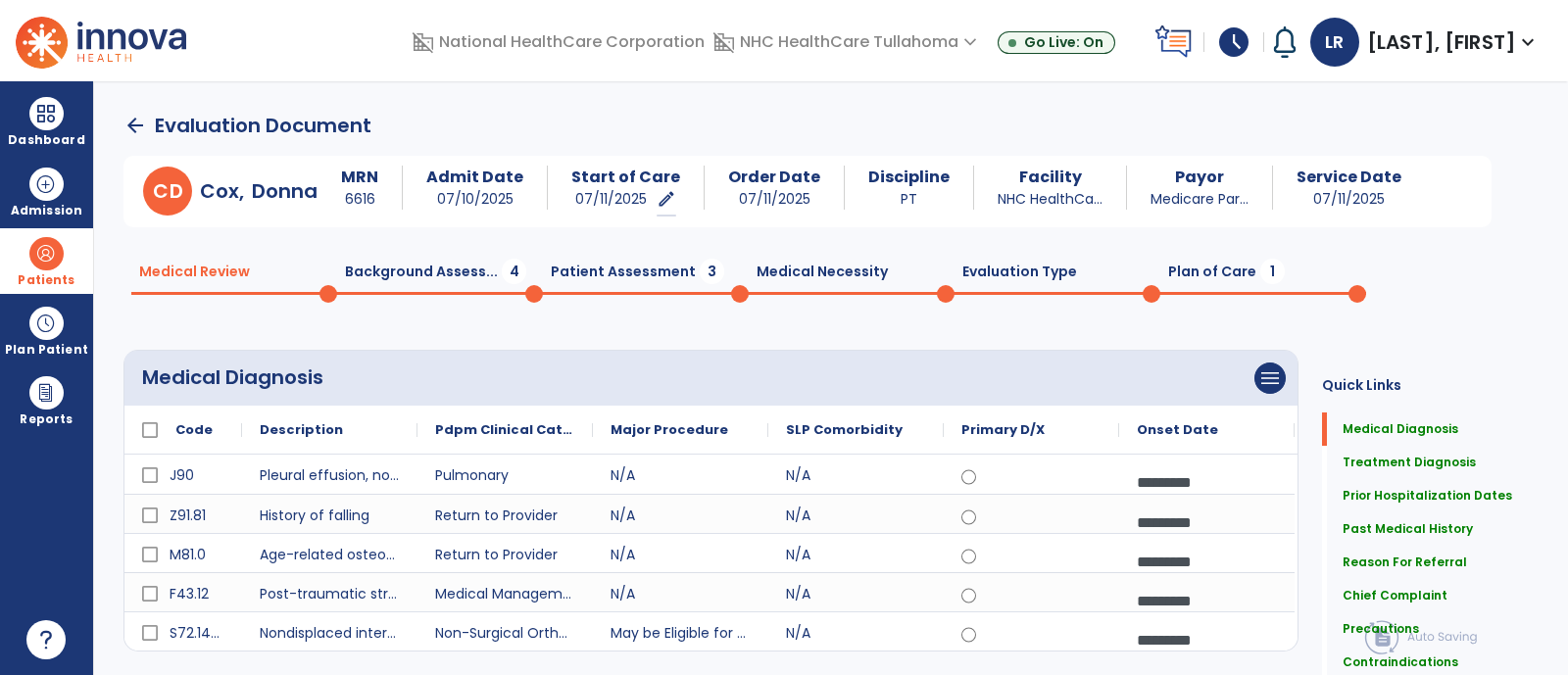 type on "**********" 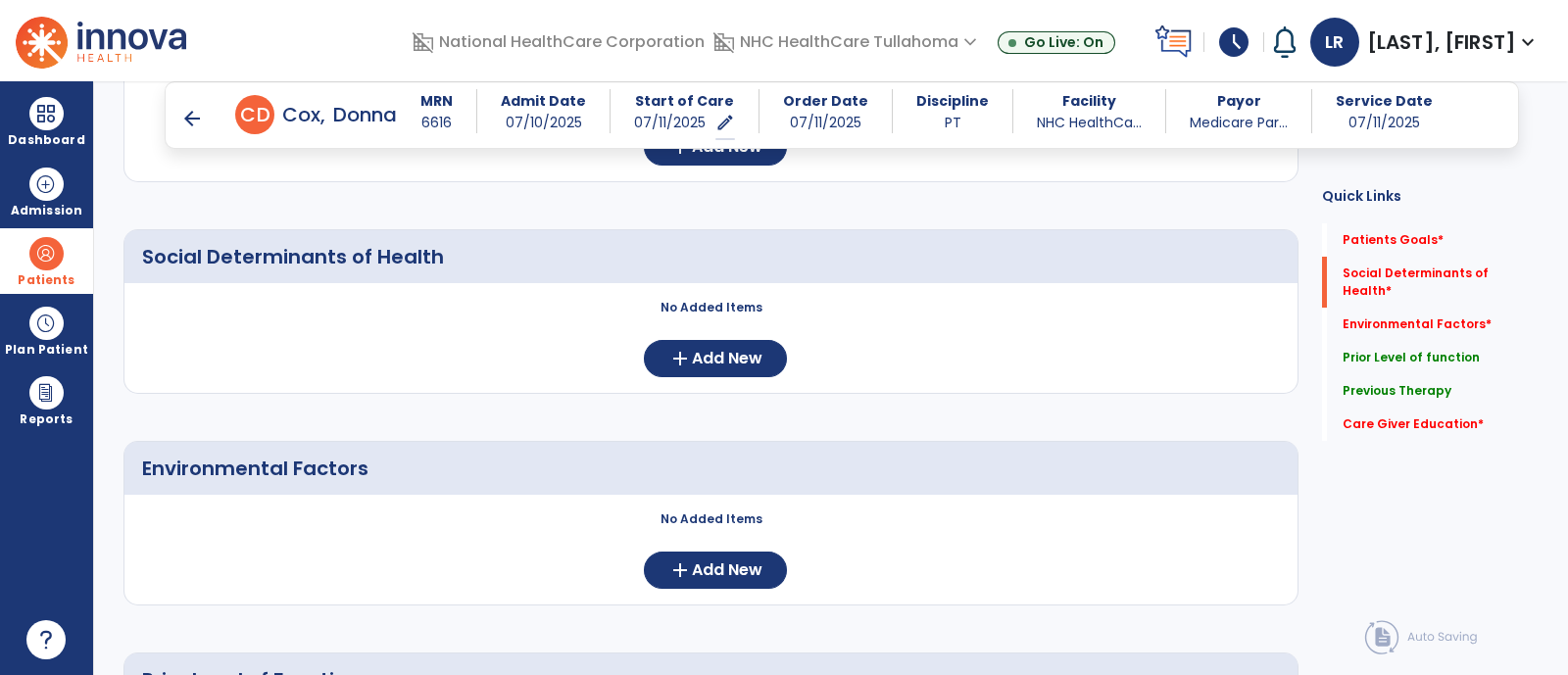 scroll, scrollTop: 299, scrollLeft: 0, axis: vertical 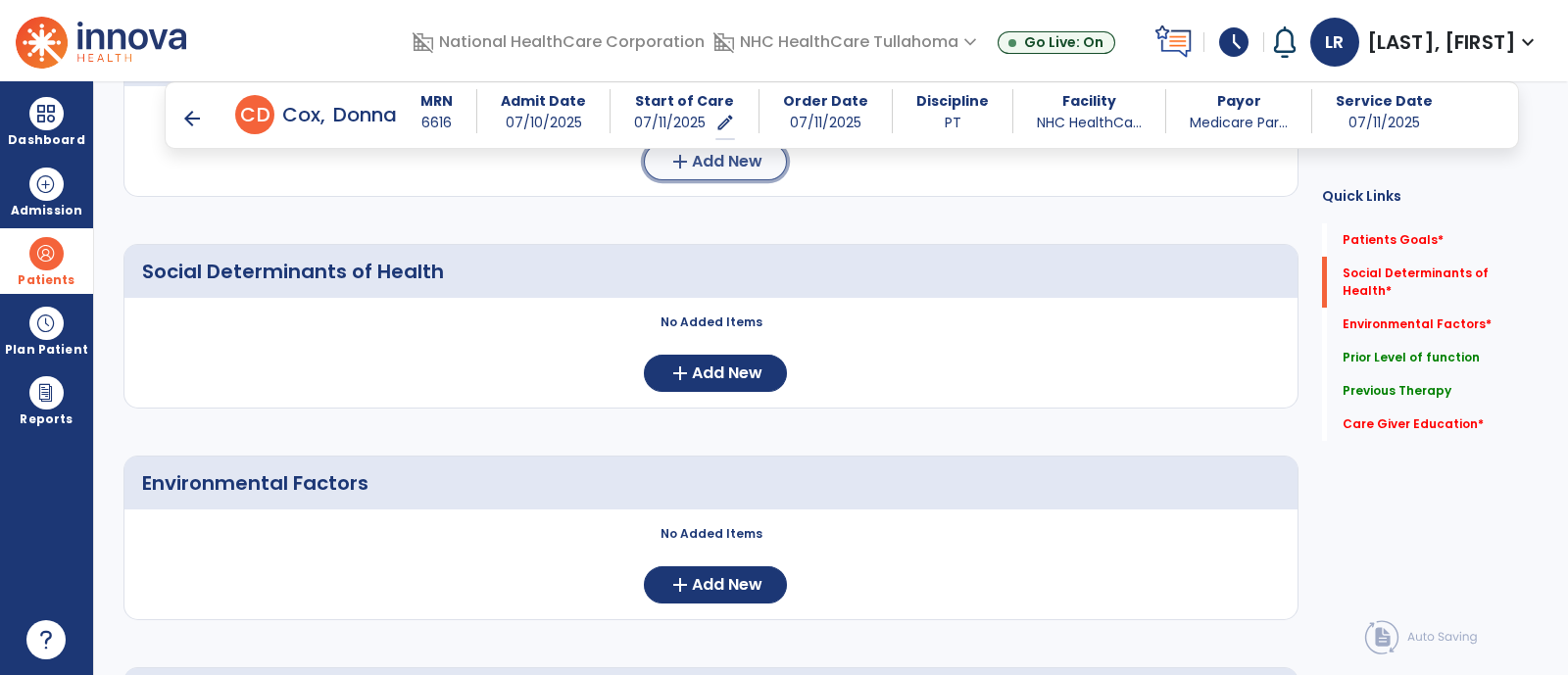 click on "add  Add New" 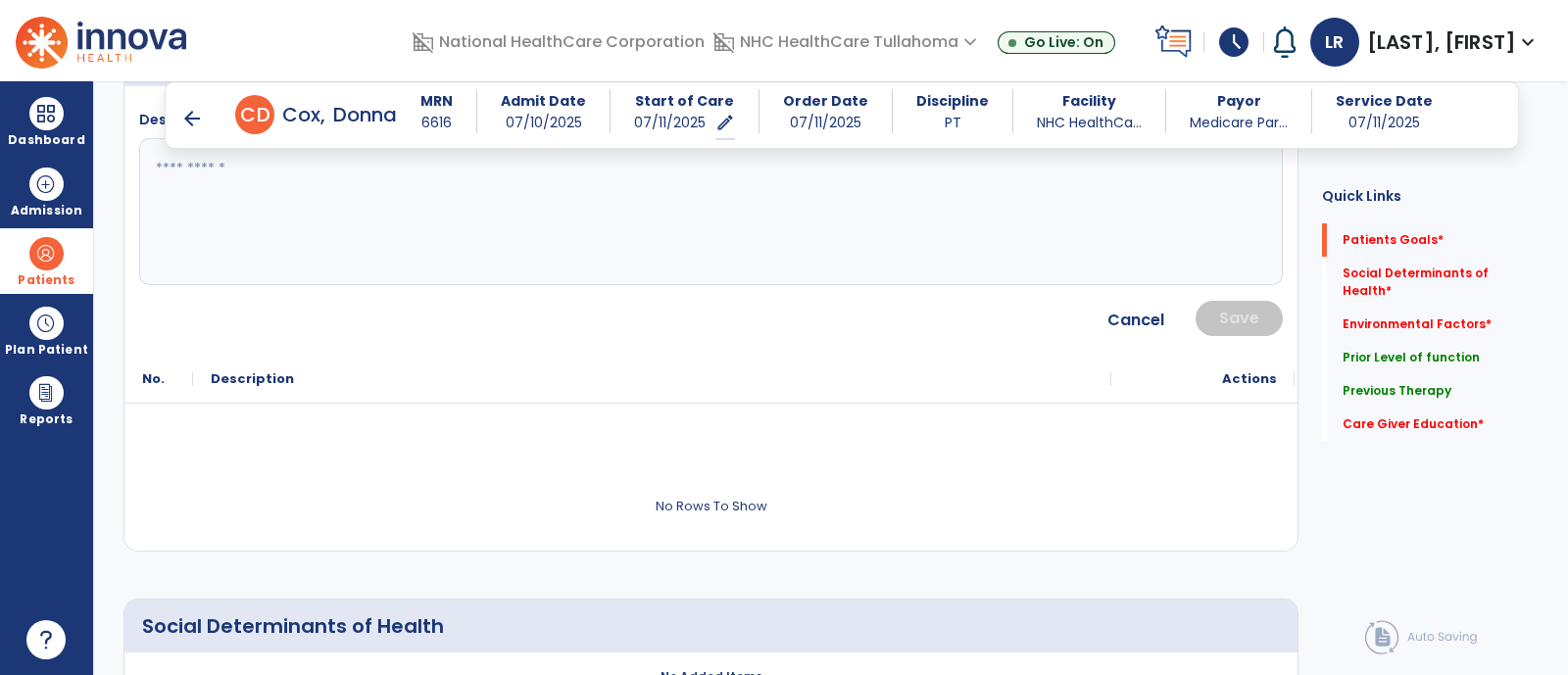 click 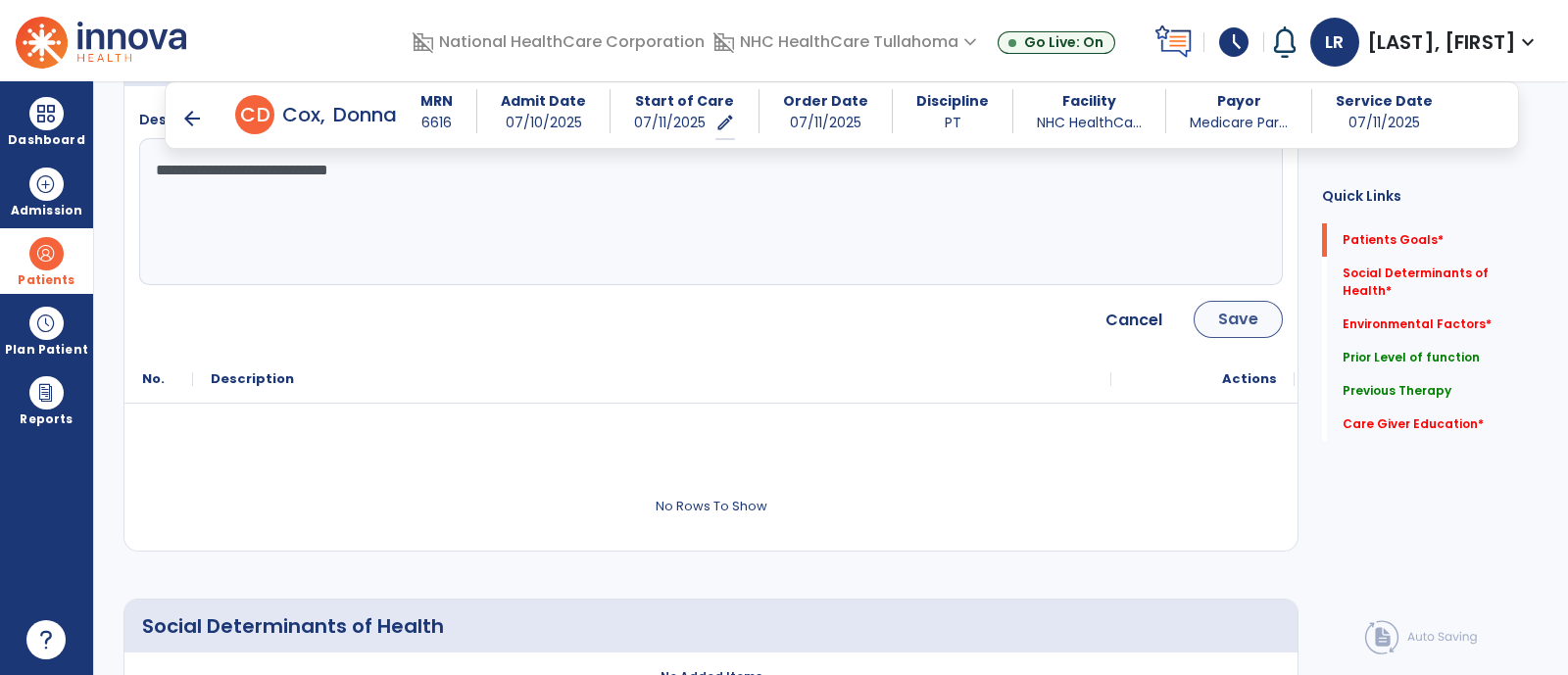 type on "**********" 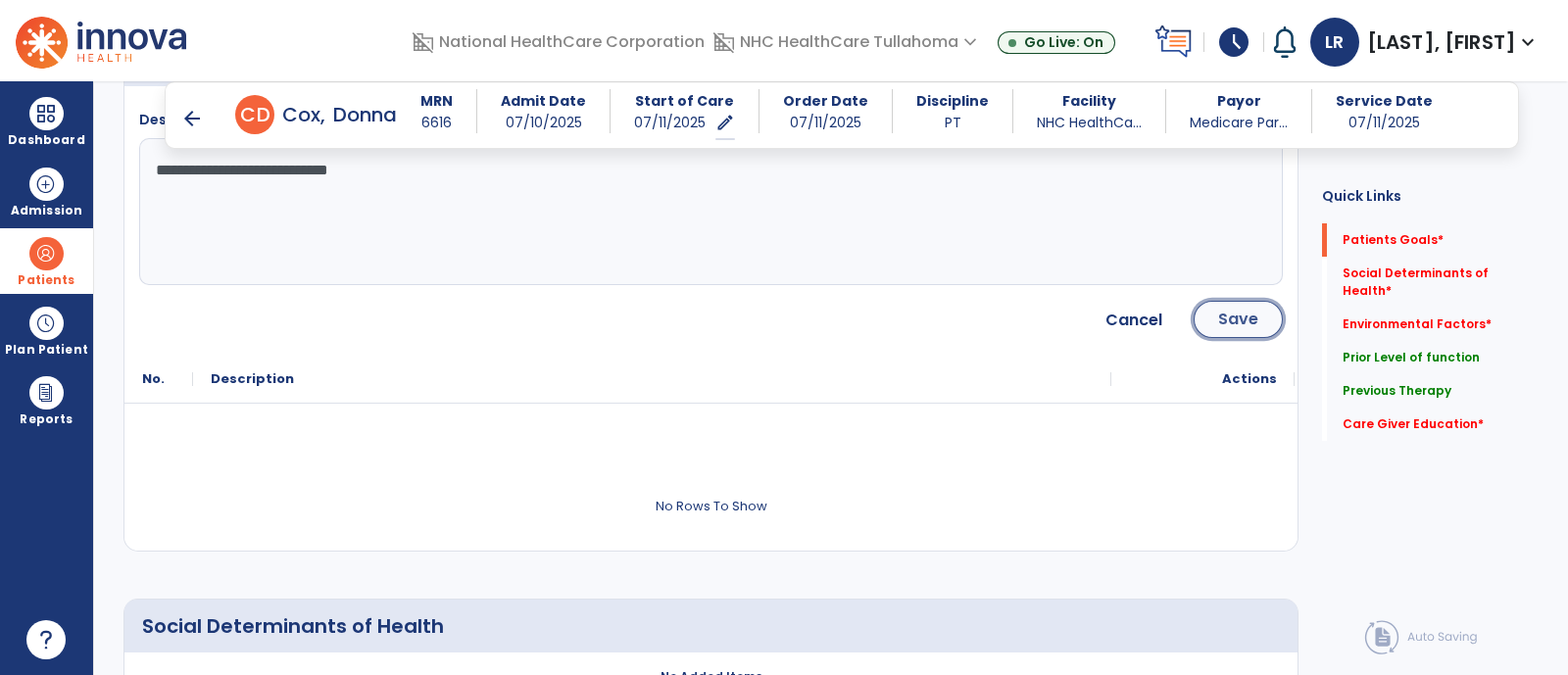 click on "Save" 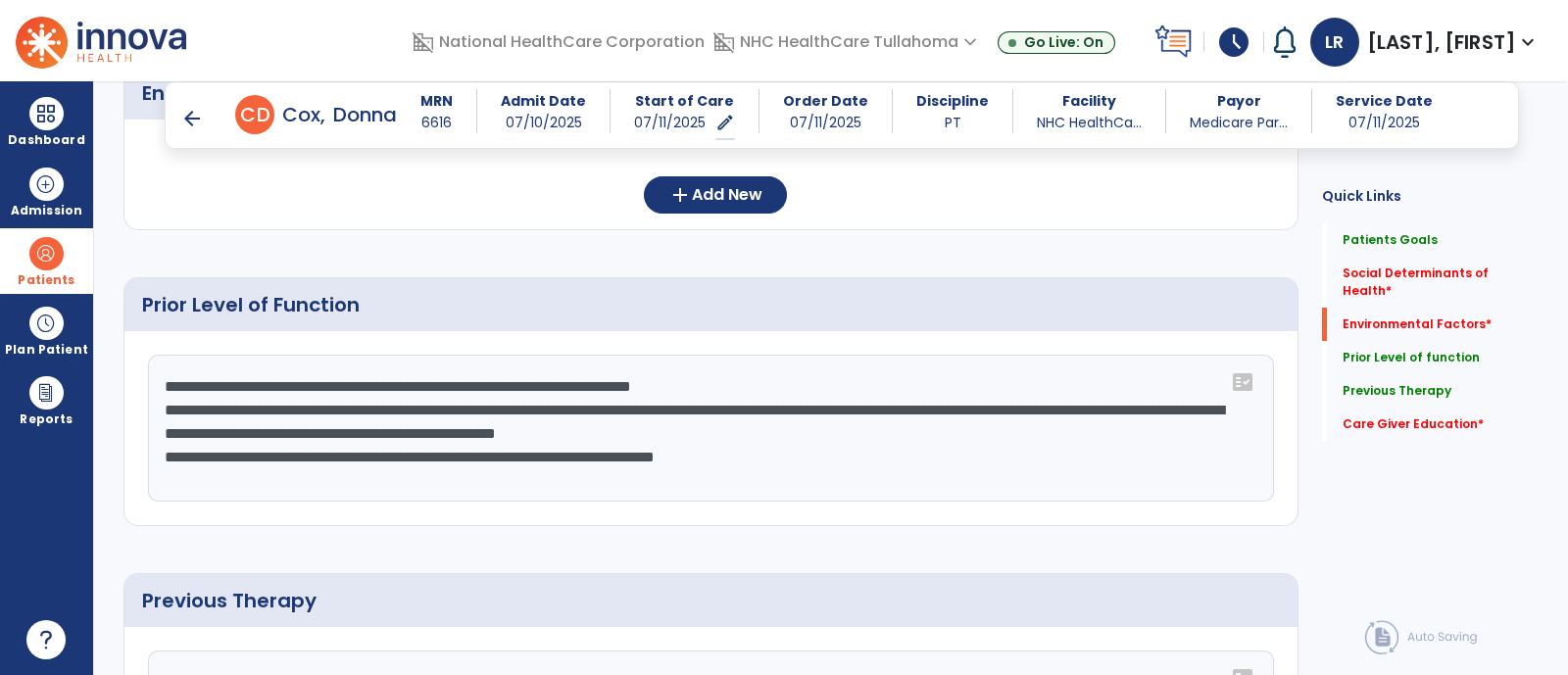scroll, scrollTop: 805, scrollLeft: 0, axis: vertical 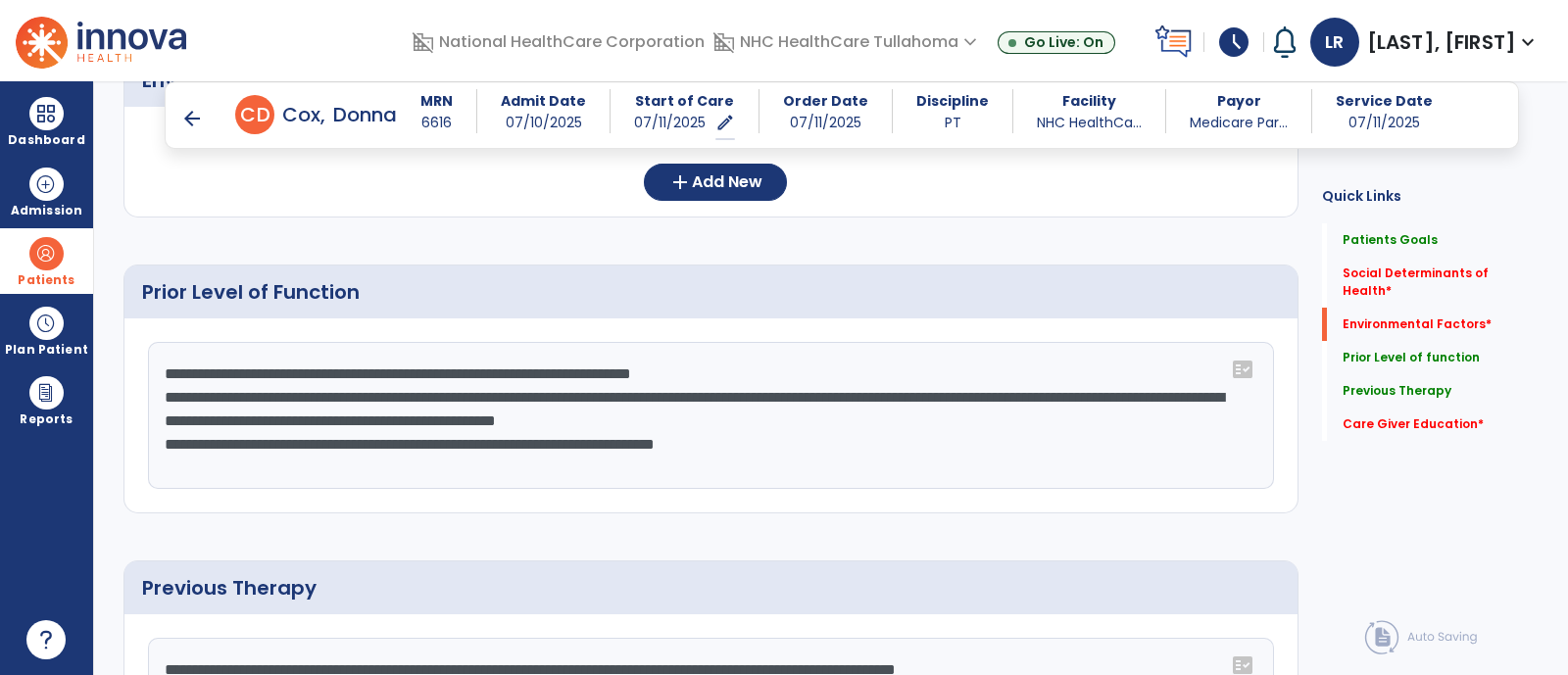 click on "**********" 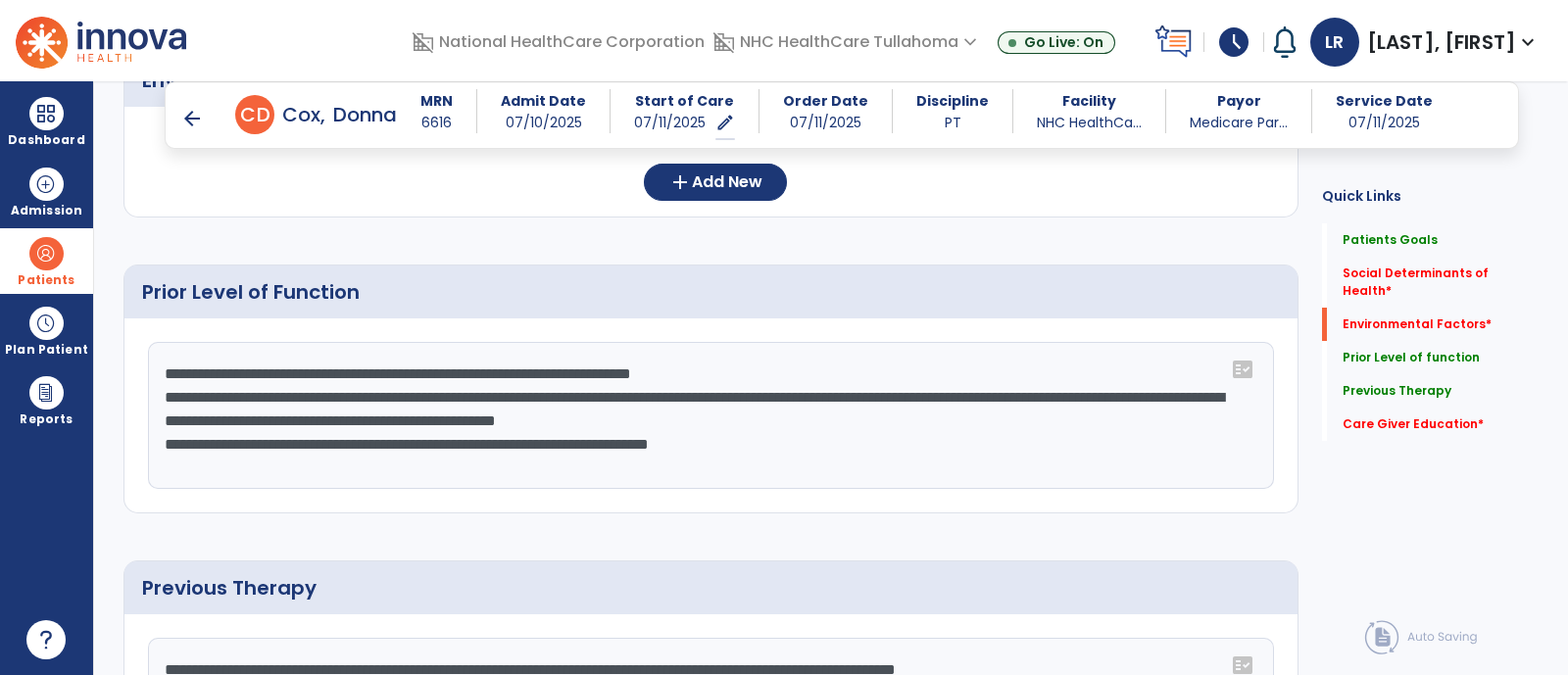 click on "**********" 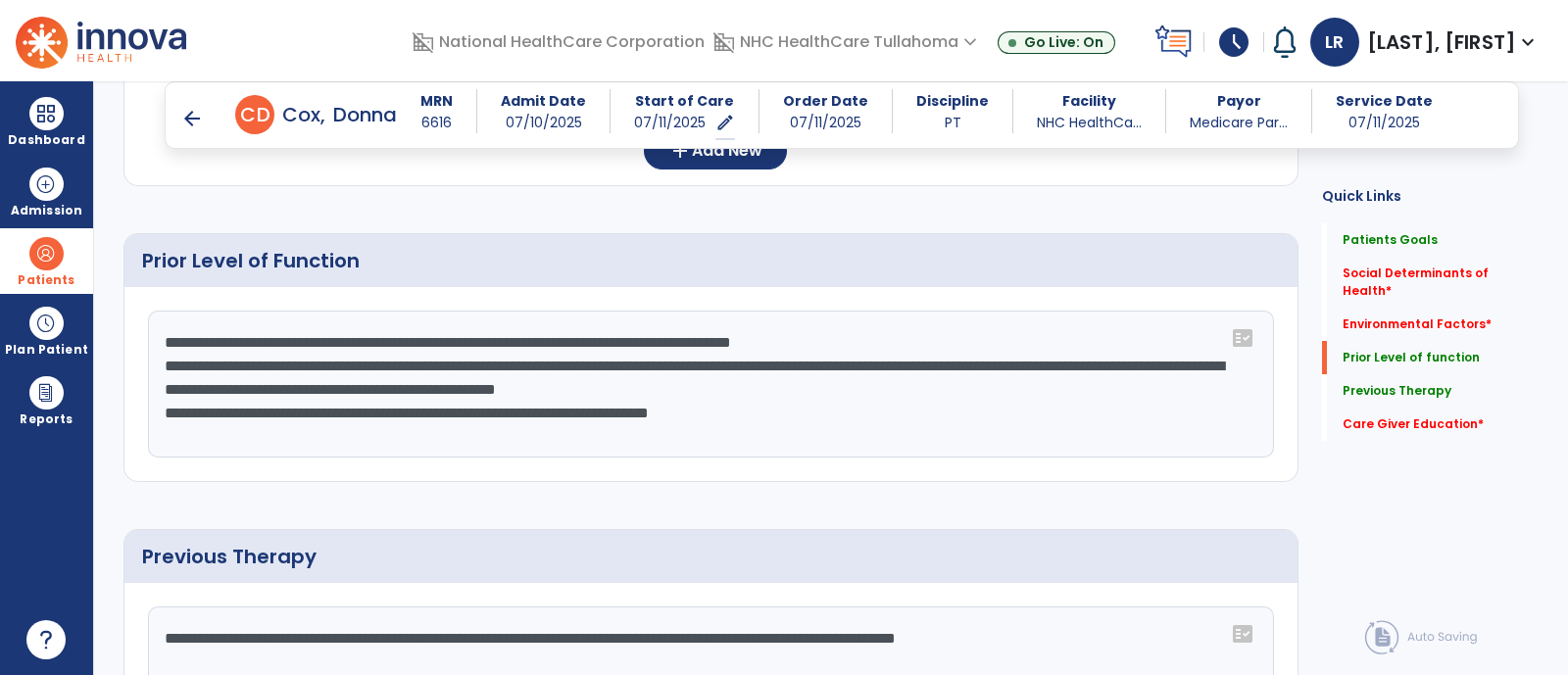 scroll, scrollTop: 837, scrollLeft: 0, axis: vertical 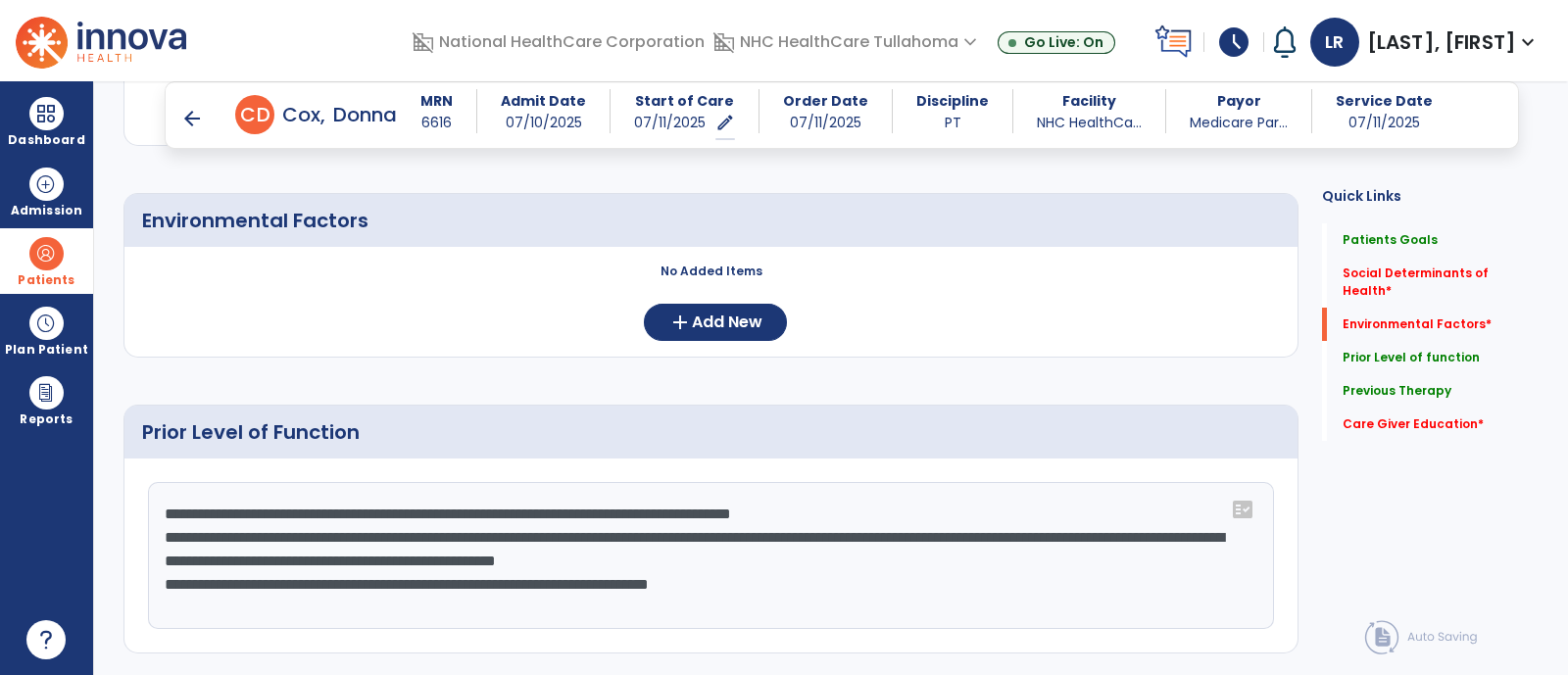 click on "**********" 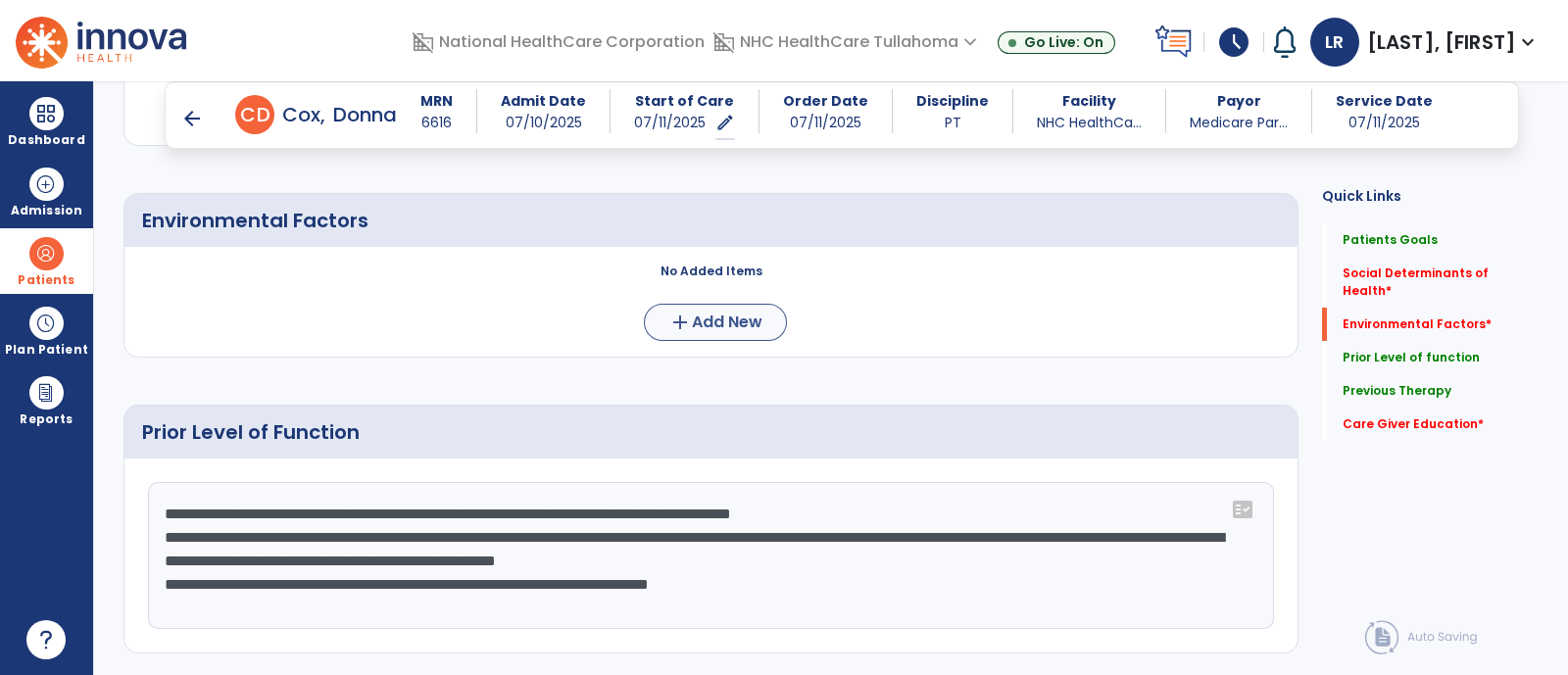 type on "**********" 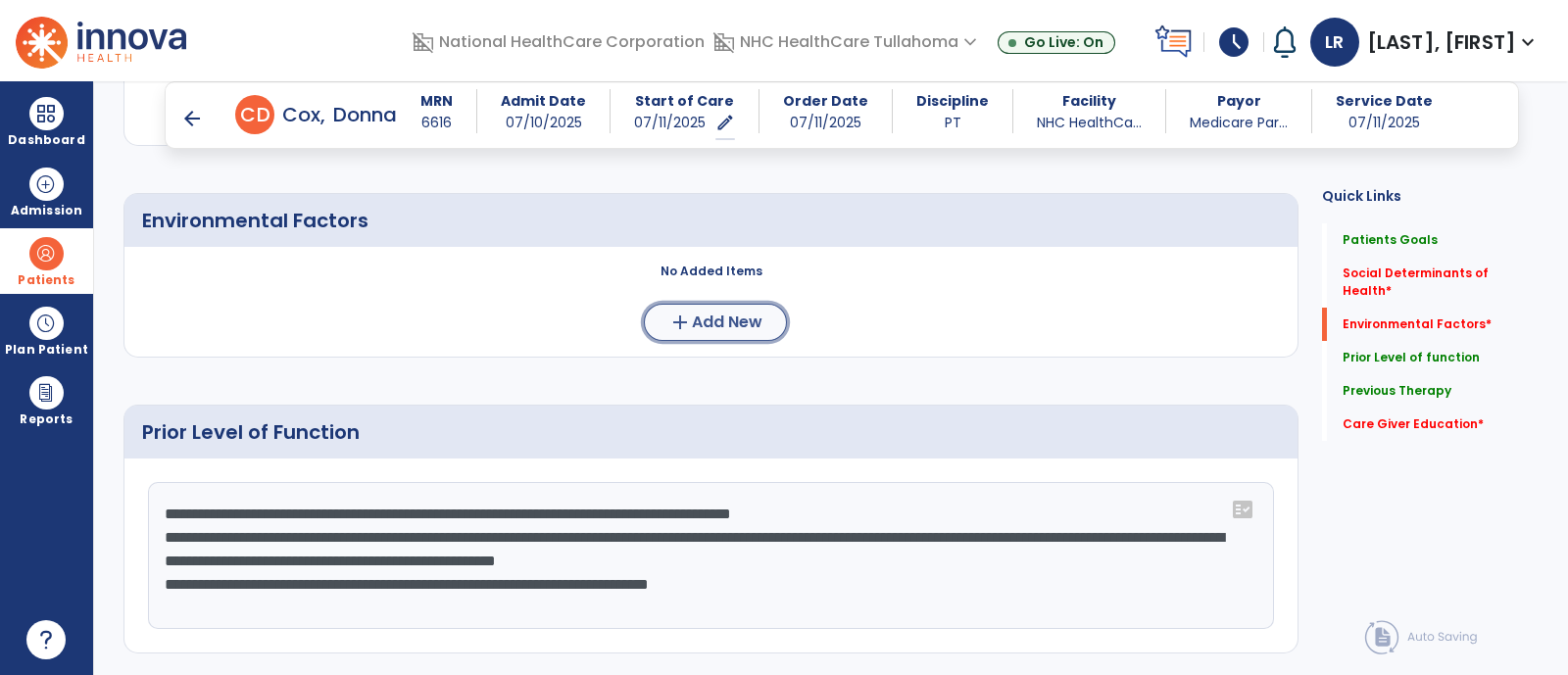 click on "Add New" 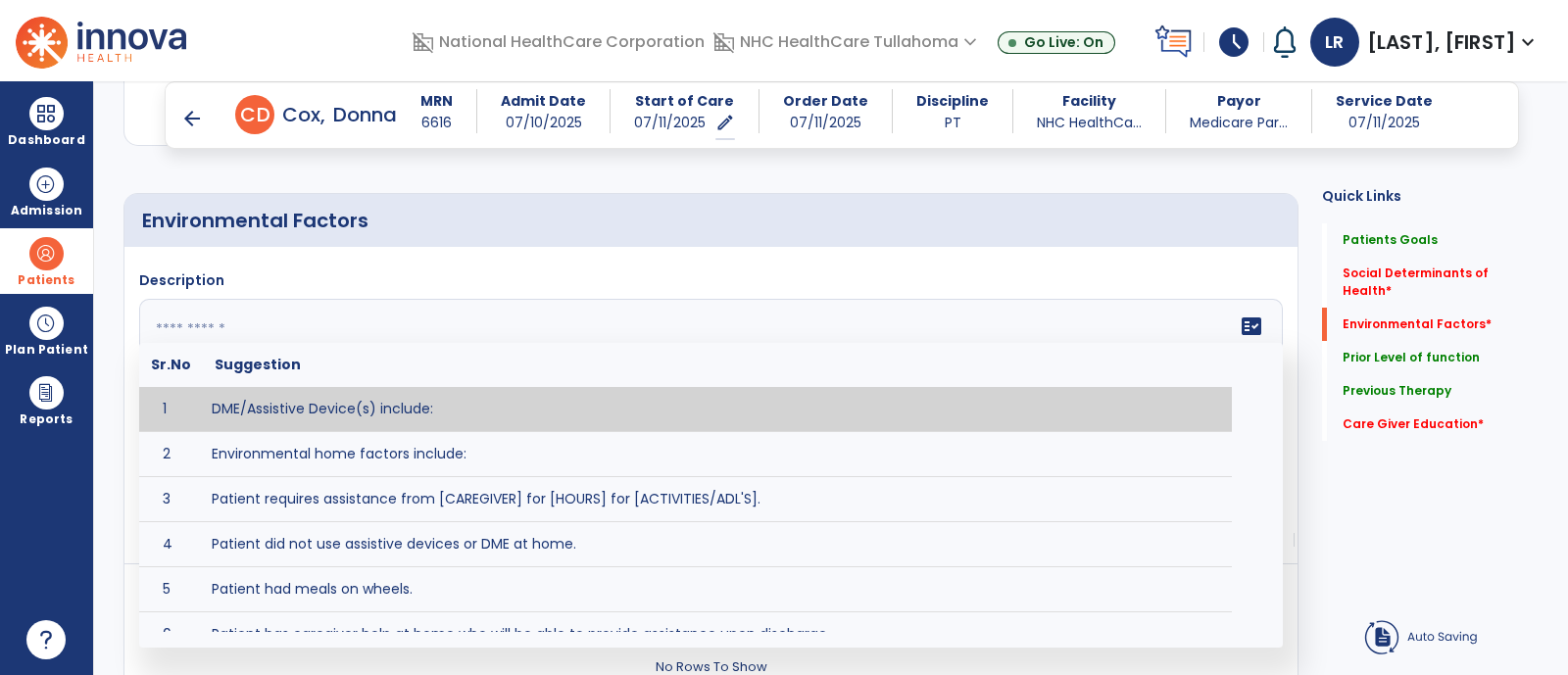 click on "fact_check  Sr.No Suggestion 1 DME/Assistive Device(s) include:  2 Environmental home factors include:  3 Patient requires assistance from [CAREGIVER] for [HOURS] for [ACTIVITIES/ADL'S]. 4 Patient did not use assistive devices or DME at home. 5 Patient had meals on wheels. 6 Patient has caregiver help at home who will be able to provide assistance upon discharge. 7 Patient lived alone at home prior to admission and will [HAVE or HAVE NOT] assistance at home from [CAREGIVER] upon discharge. 8 Patient lives alone. 9 Patient lives with caregiver who provides support/aid for ____________. 10 Patient lives with spouse/significant other. 11 Patient needs to clime [NUMBER] stairs [WITH/WITHOUT] railing in order to reach [ROOM]. 12 Patient uses adaptive equipment at home including [EQUIPMENT] and has the following home modifications __________. 13 Patient was able to complete community activities (driving, shopping, community ambulation, etc.) independently. 14 15 16 17" 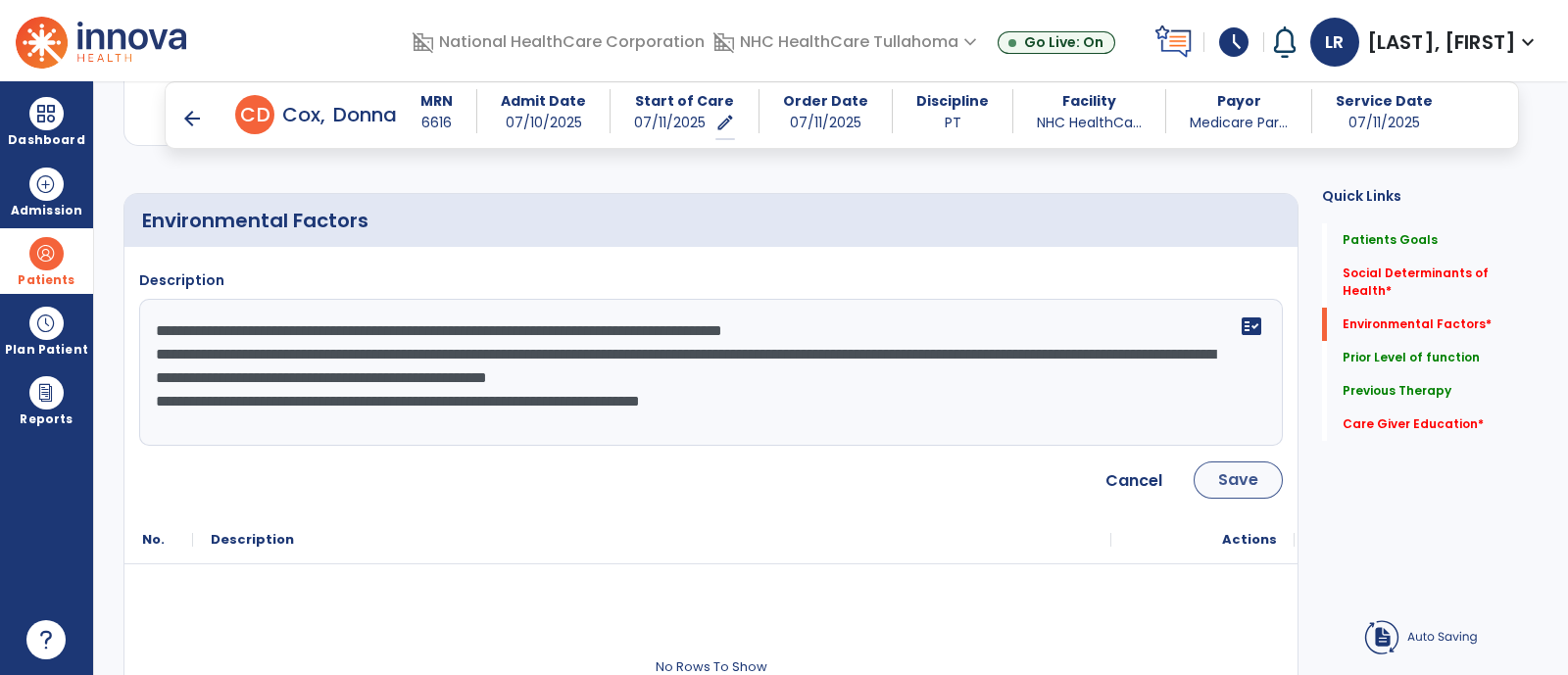 type on "**********" 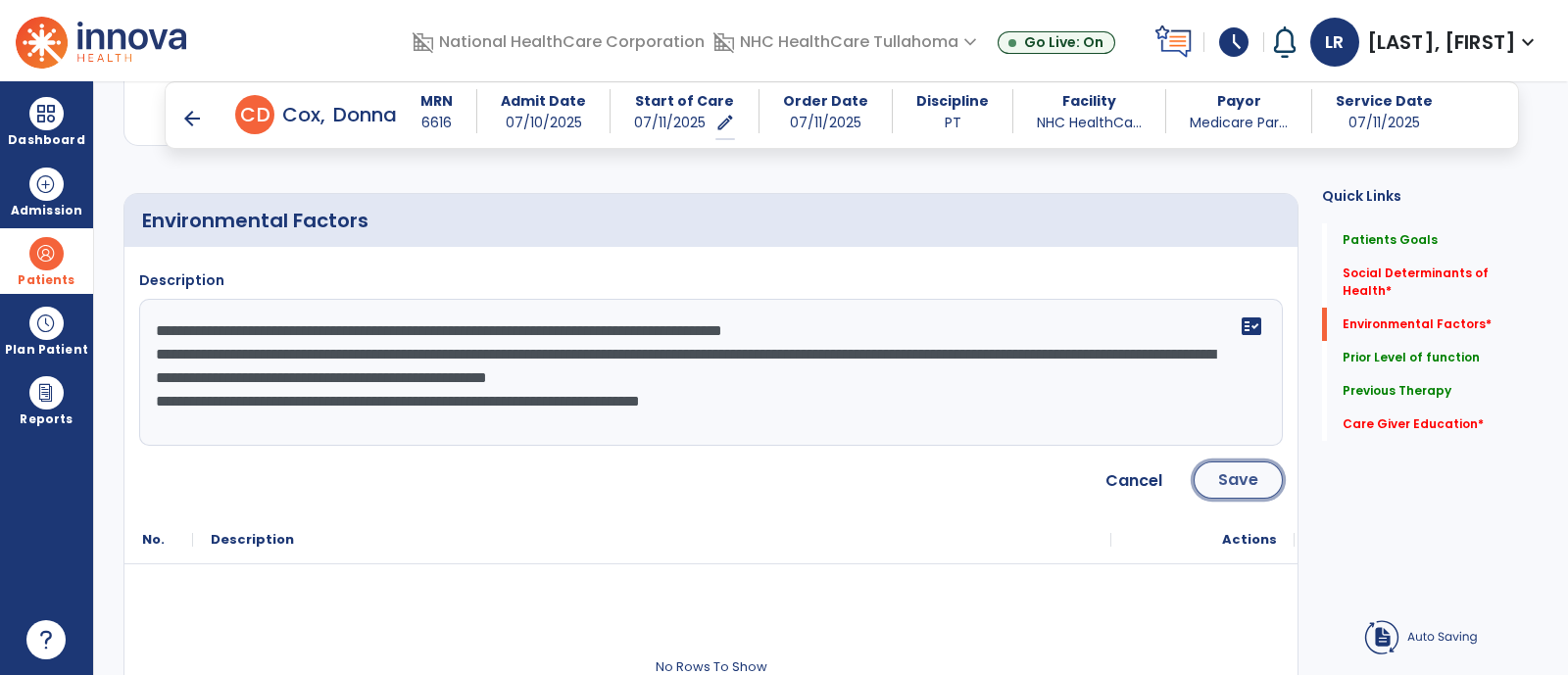 click on "Save" 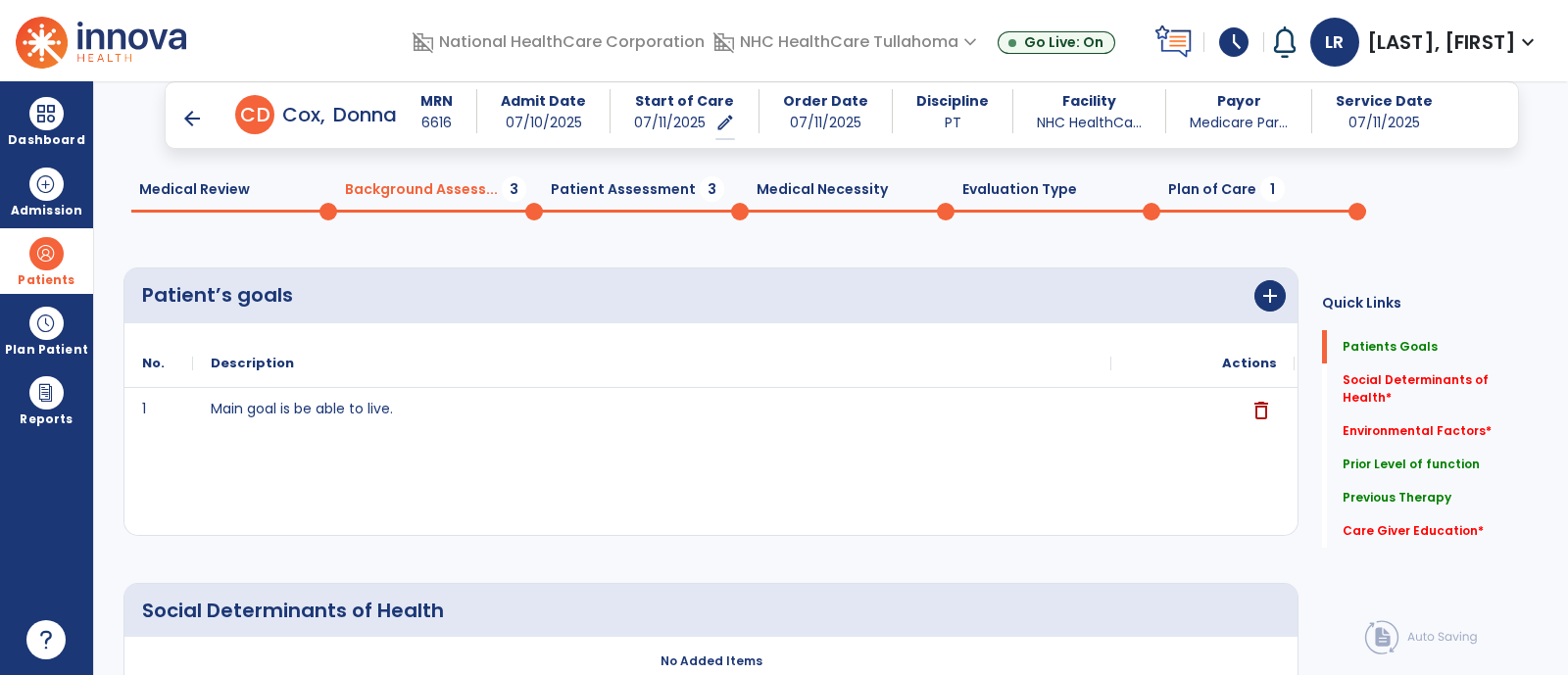 scroll, scrollTop: 0, scrollLeft: 0, axis: both 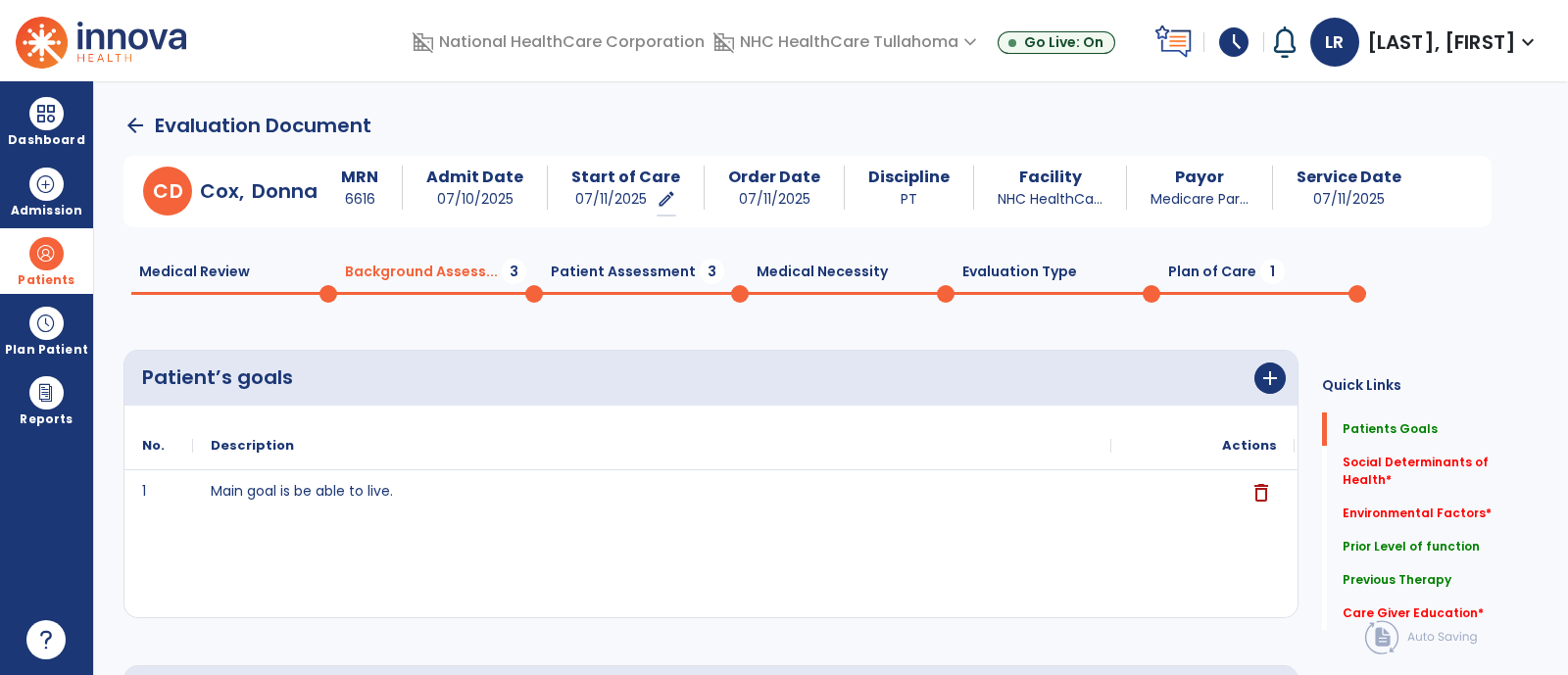 click on "Patient’s goals      add" 